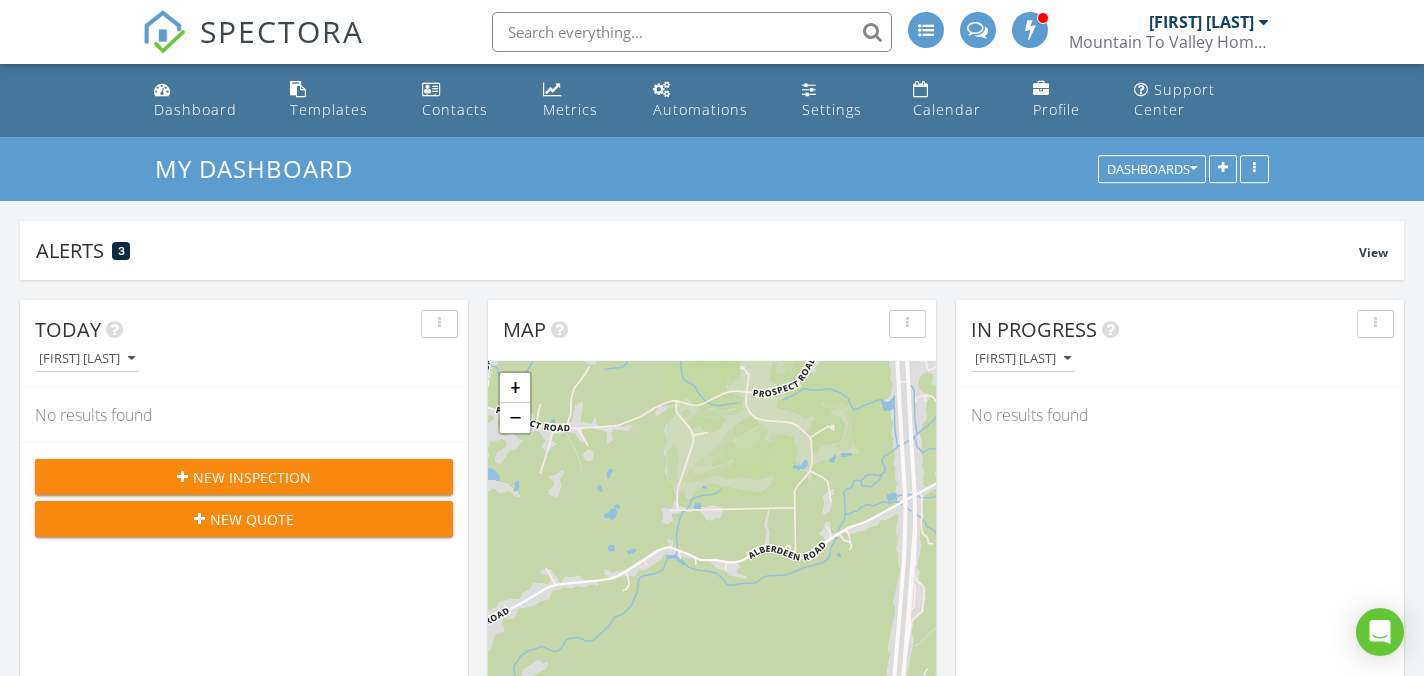 scroll, scrollTop: 1240, scrollLeft: 0, axis: vertical 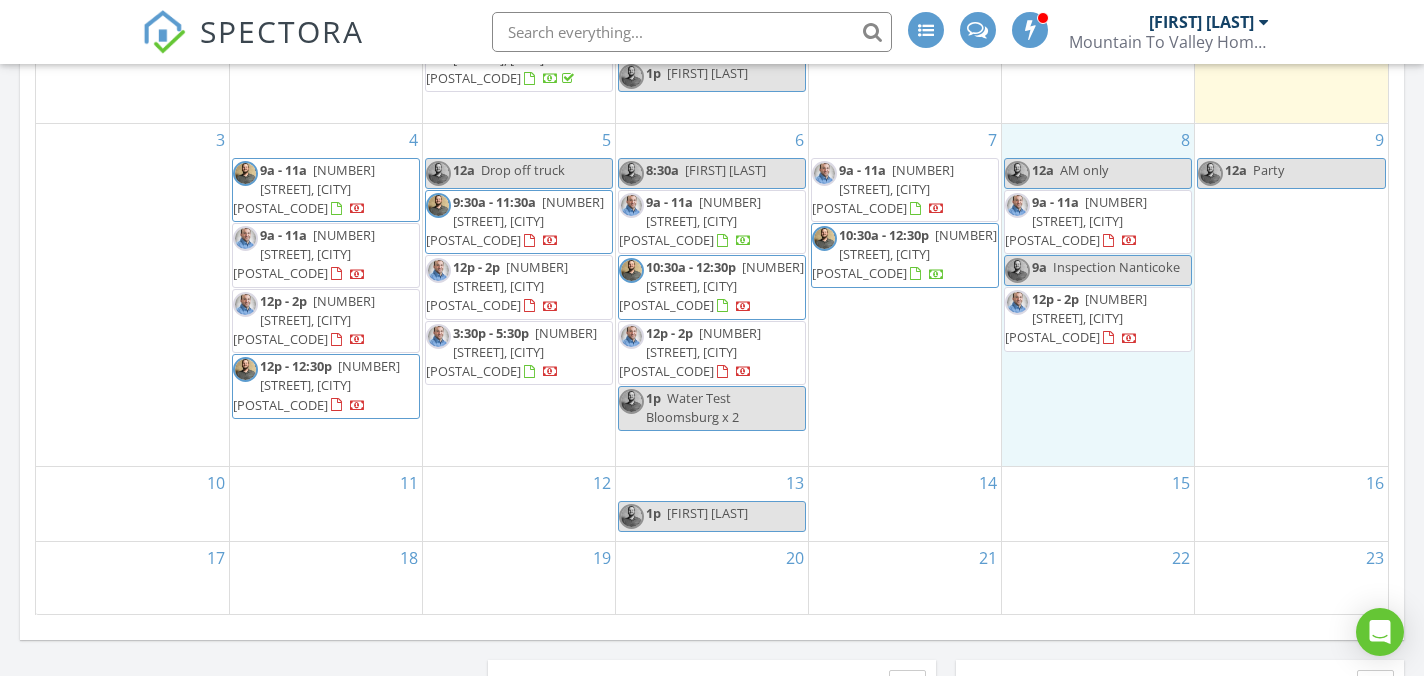 click on "8
12a
AM only
9a - 11a
779 Evans St, Hazleton 18201
9a
Inspection Nanticoke
12p - 2p
909 Fair St, Nescopeck 18635" at bounding box center [1098, 295] 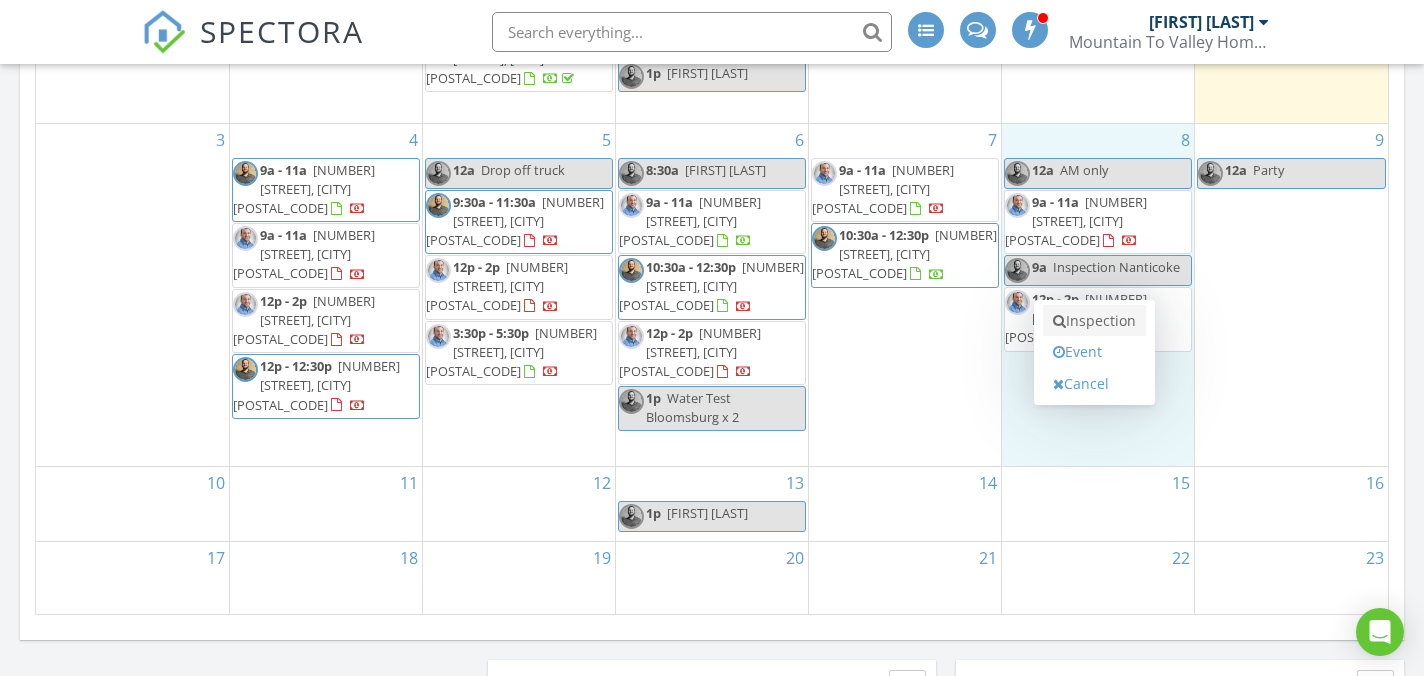 click on "Inspection" at bounding box center (1094, 321) 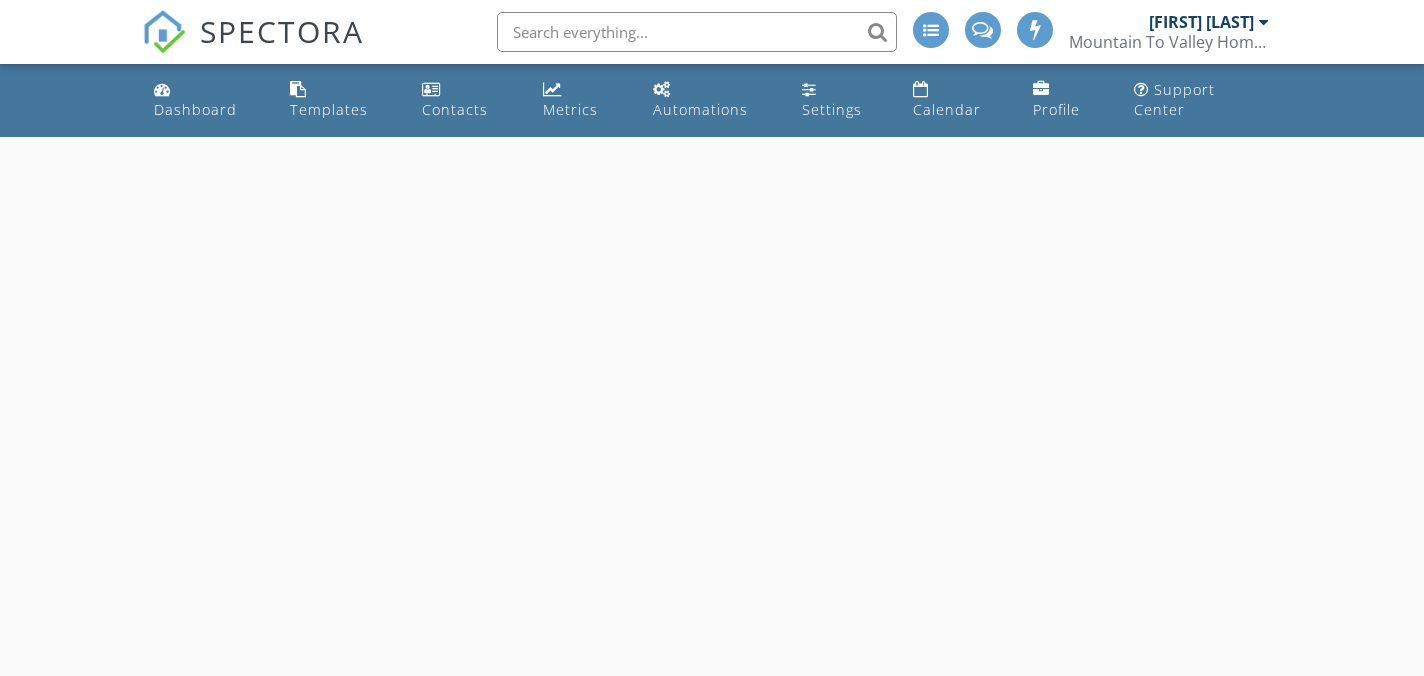 scroll, scrollTop: 0, scrollLeft: 0, axis: both 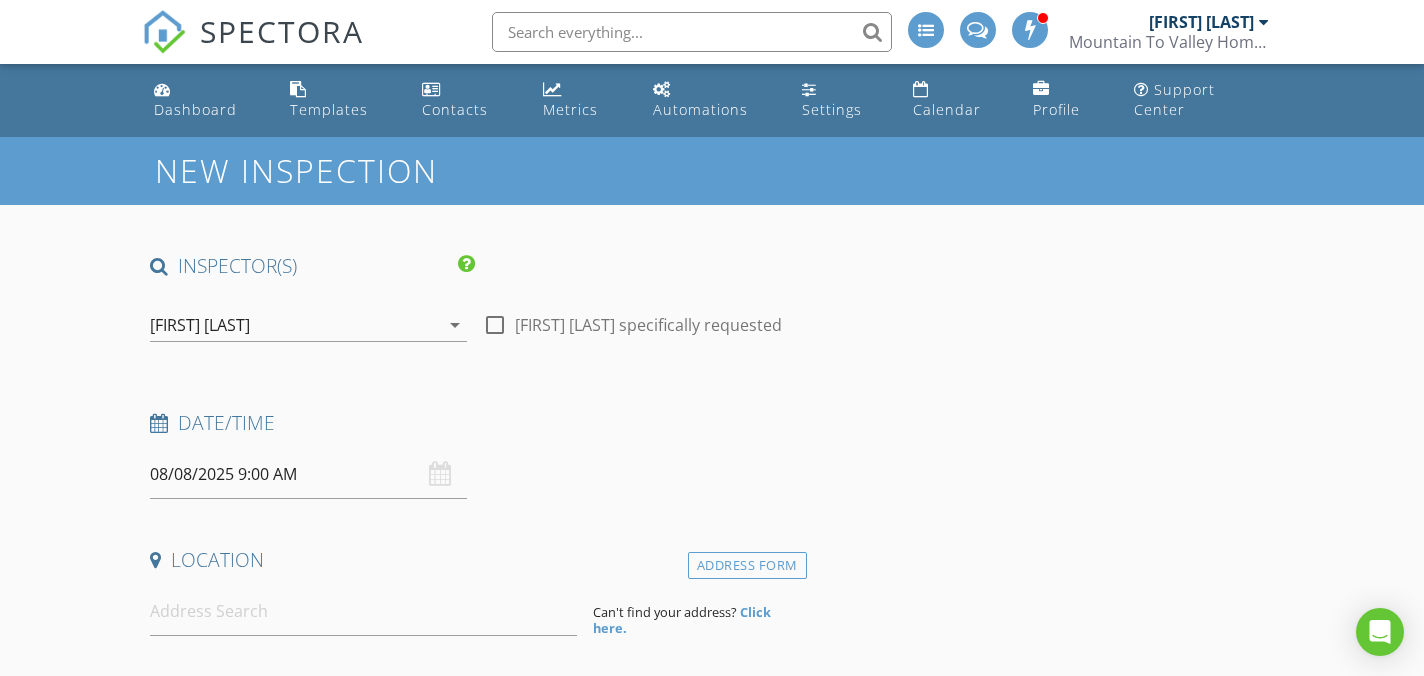 click on "INSPECTOR(S)
check_box   [FIRST] [LAST]   PRIMARY   check_box_outline_blank   [FIRST] [LAST]     [FIRST] [LAST] arrow_drop_down   check_box_outline_blank [FIRST] [LAST] specifically requested
Date/Time
08/08/2025 9:00 AM
Location
Address Form       Can't find your address?   Click here.
client
check_box Enable Client CC email for this inspection   Client Search     check_box_outline_blank Client is a Company/Organization     First Name   Last Name   Email   CC Email   Phone           Notes   Private Notes
ADDITIONAL client
SERVICES
check_box_outline_blank   Residential Inspection   arrow_drop_down     Select Discount Code arrow_drop_down    Charges       TOTAL   $0.00    Duration    No services with durations selected      Templates    No templates selected    Agreements" at bounding box center (474, 1758) 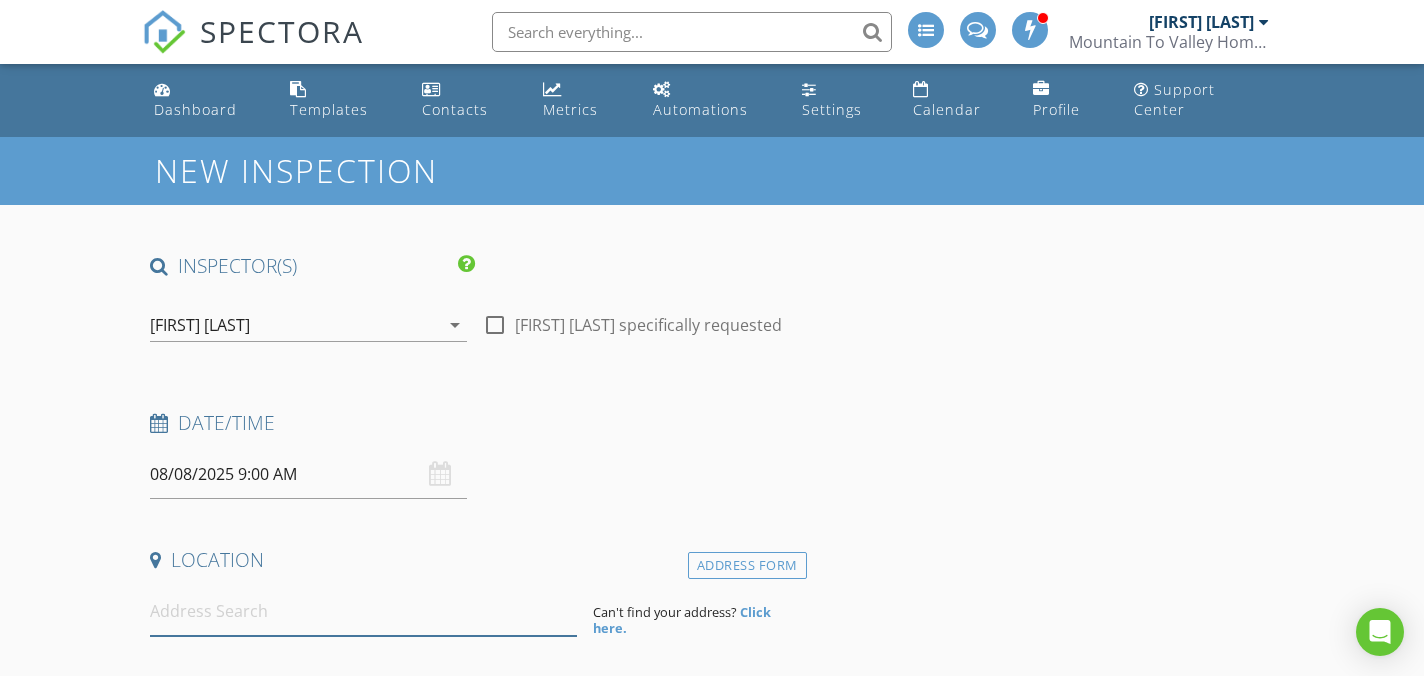 click at bounding box center [363, 611] 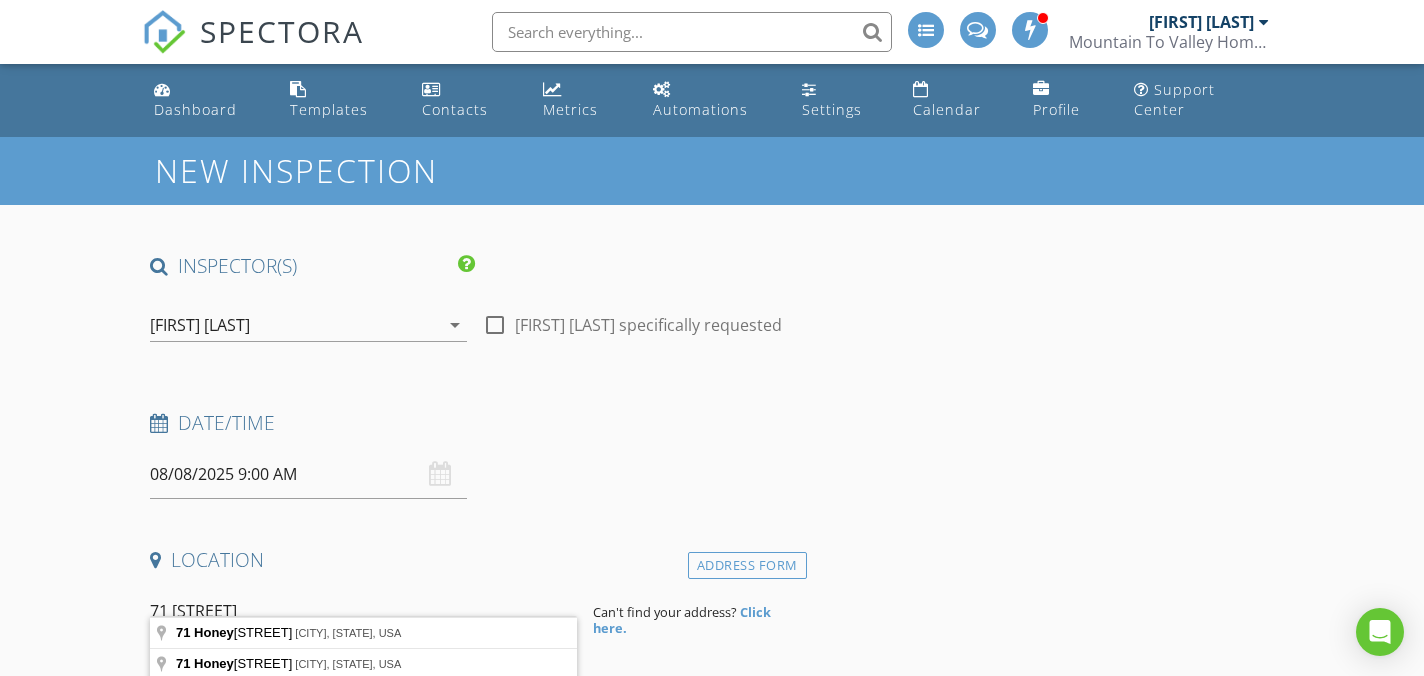 type on "71 [STREET], [CITY], [STATE], USA" 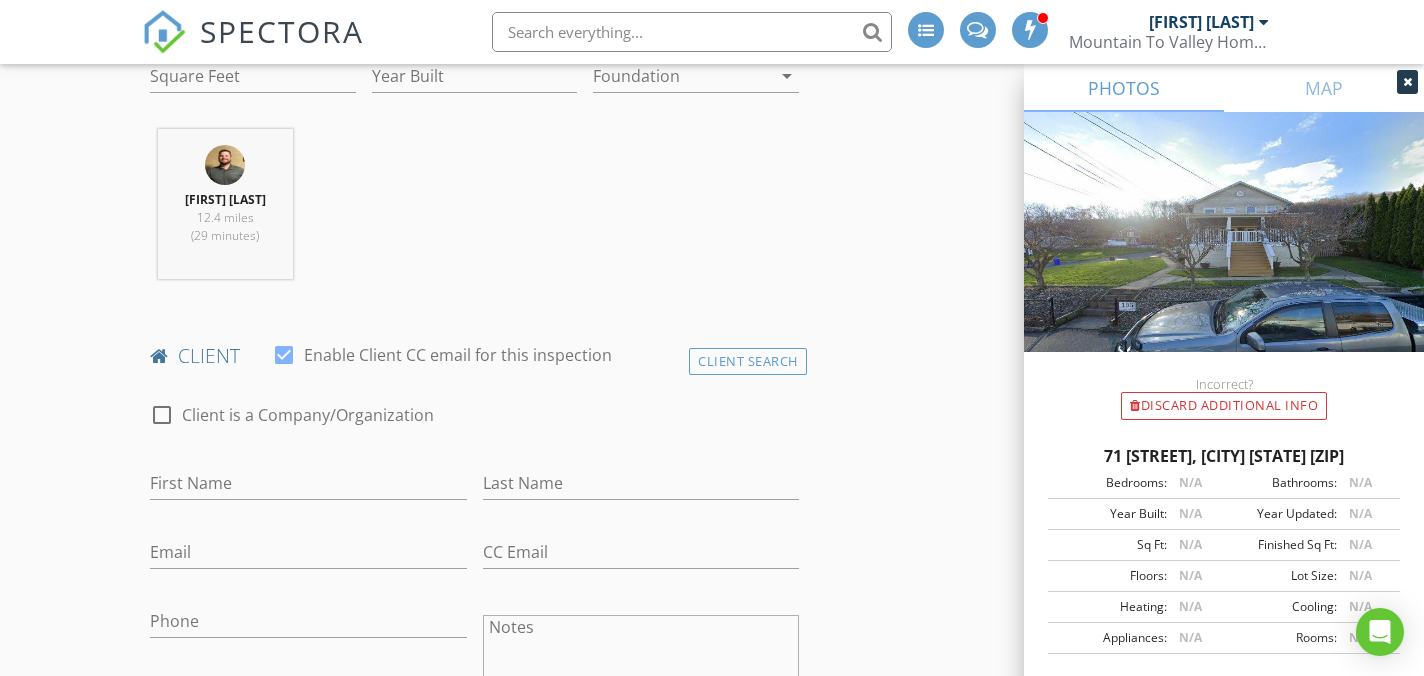 scroll, scrollTop: 779, scrollLeft: 0, axis: vertical 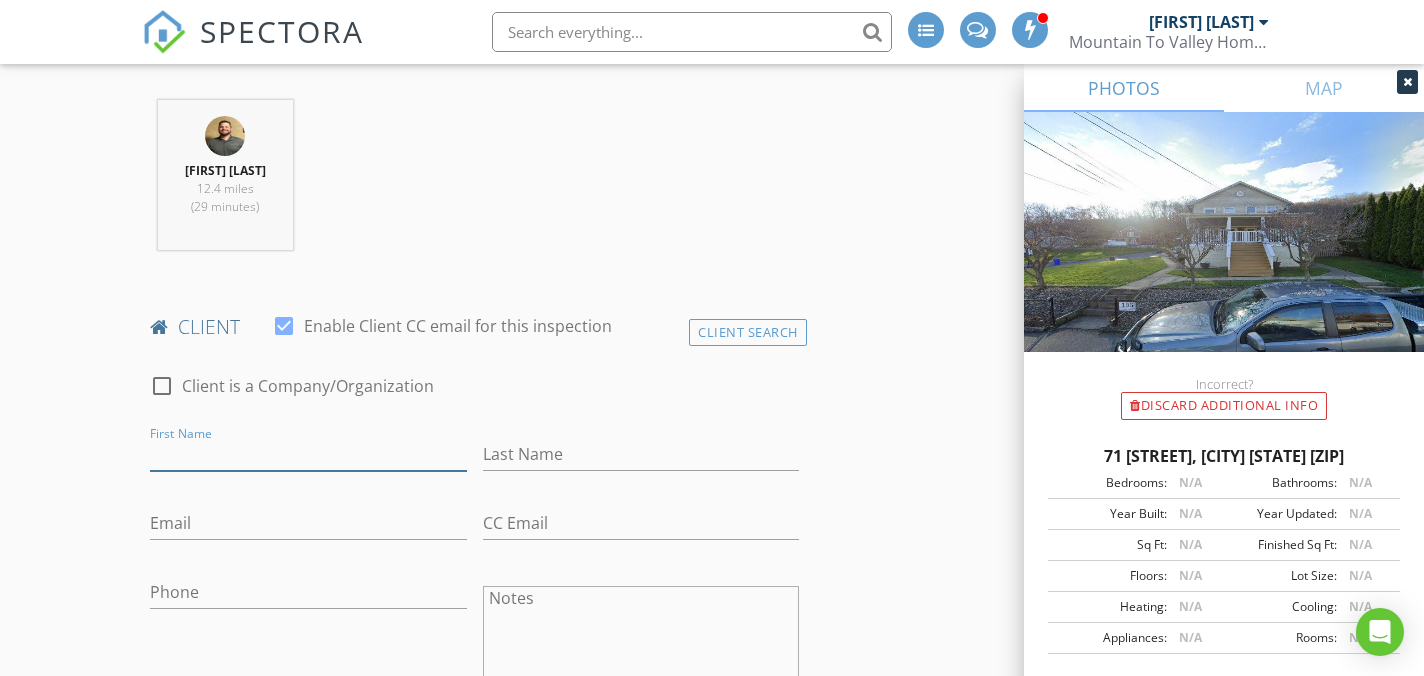 click on "First Name" at bounding box center [308, 454] 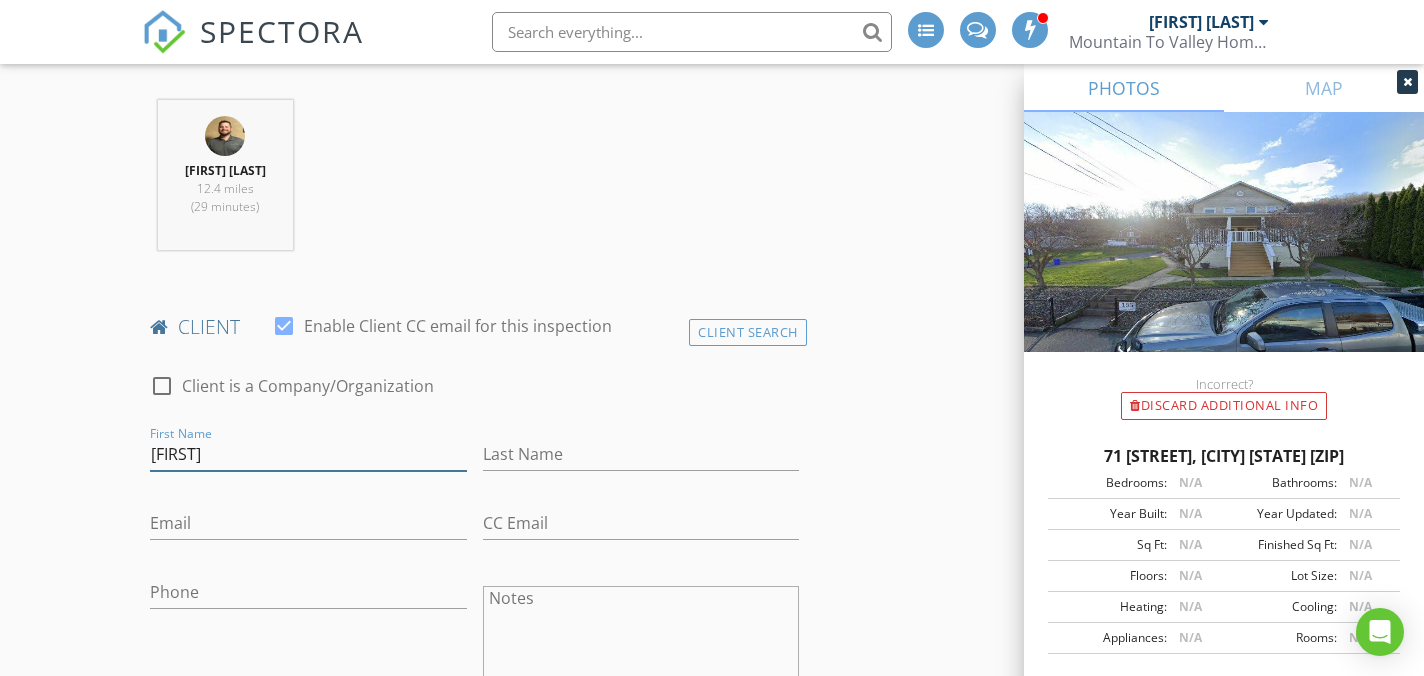 type on "[FIRST]" 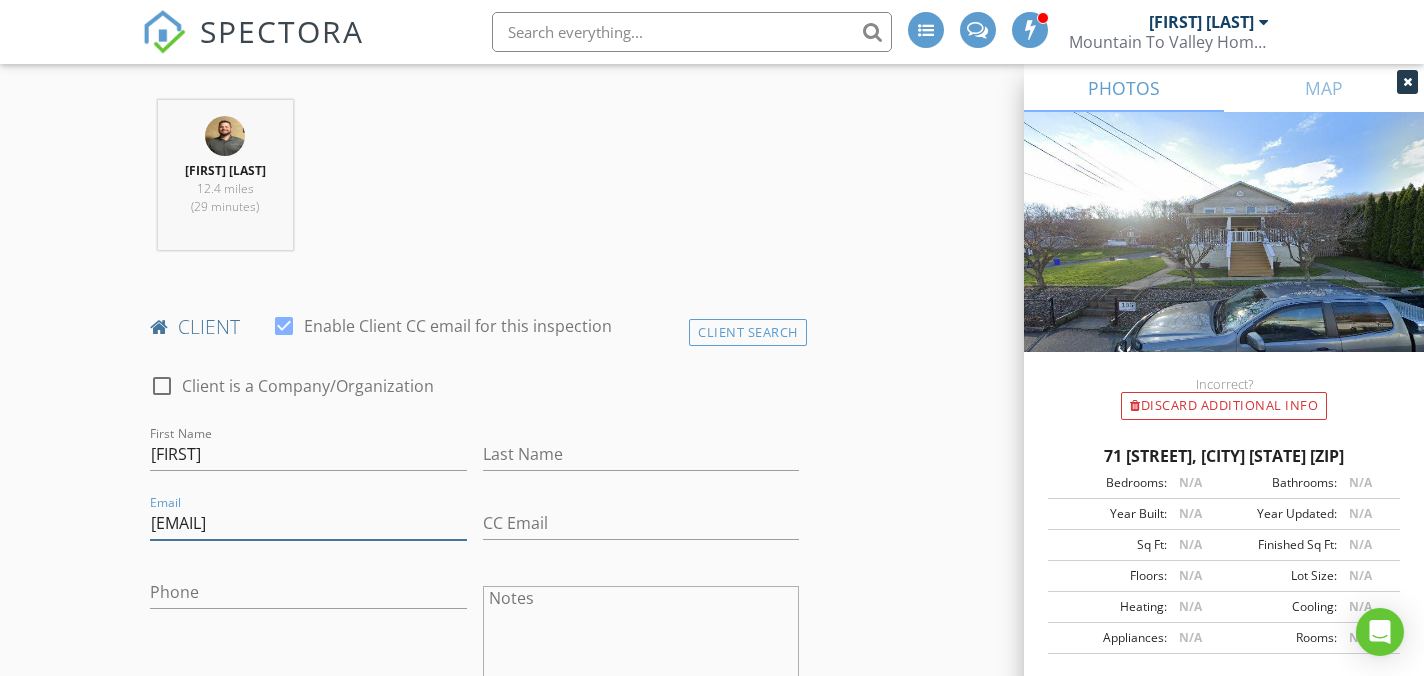 type on "[EMAIL]" 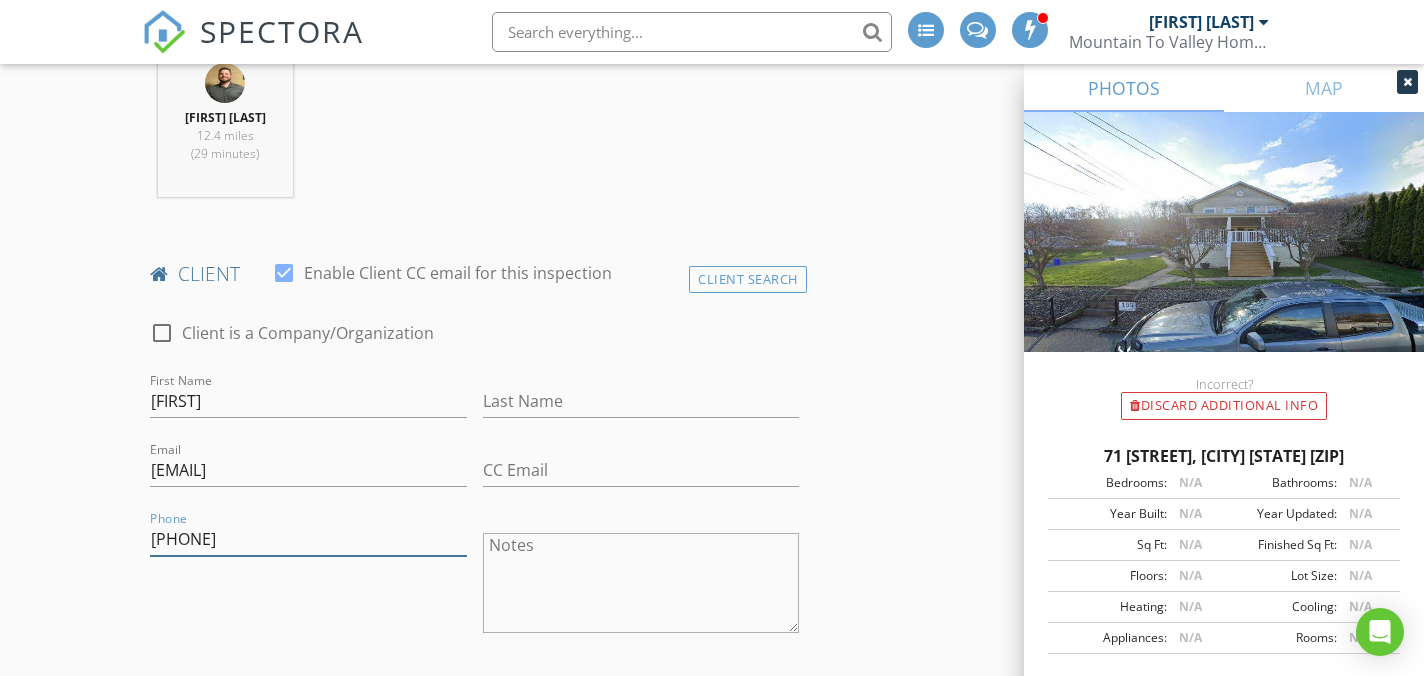type on "[PHONE]" 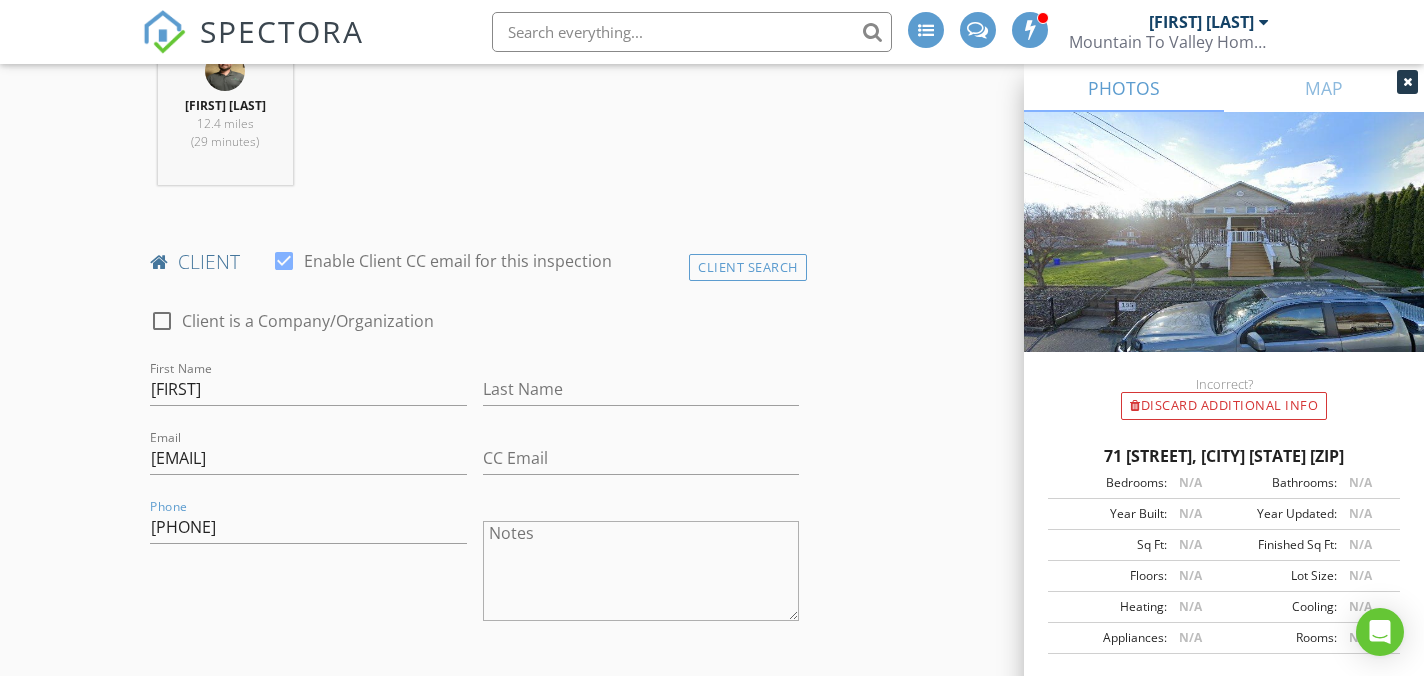 click on "INSPECTOR(S)
check_box   [FIRST] [LAST]   PRIMARY   check_box_outline_blank   [FIRST] [LAST]     [FIRST] [LAST] arrow_drop_down   check_box_outline_blank [FIRST] [LAST] specifically requested
Date/Time
08/08/2025 9:00 AM
Location
Address Search       Address 71 [STREET]   Unit   City [CITY]   State [STATE]   Zip [ZIP]   County [COUNTY]     Square Feet   Year Built   Foundation arrow_drop_down     [FIRST] [LAST]     12.4 miles     (29 minutes)
client
check_box Enable Client CC email for this inspection   Client Search     check_box_outline_blank Client is a Company/Organization     First Name [FIRST]   Last Name   Email [EMAIL]   CC Email   Phone [PHONE]           Notes   Private Notes
ADDITIONAL client
SERVICES
check_box_outline_blank   Residential Inspection" at bounding box center (711, 1177) 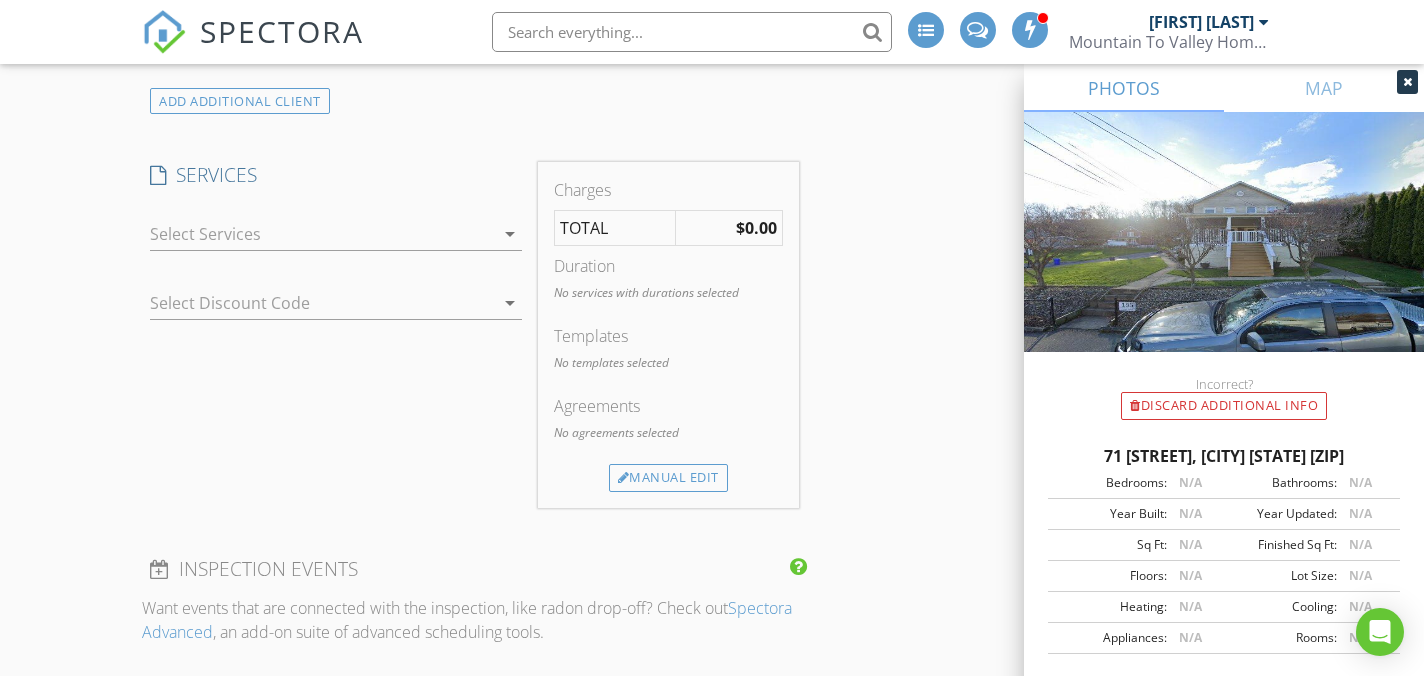 scroll, scrollTop: 1719, scrollLeft: 0, axis: vertical 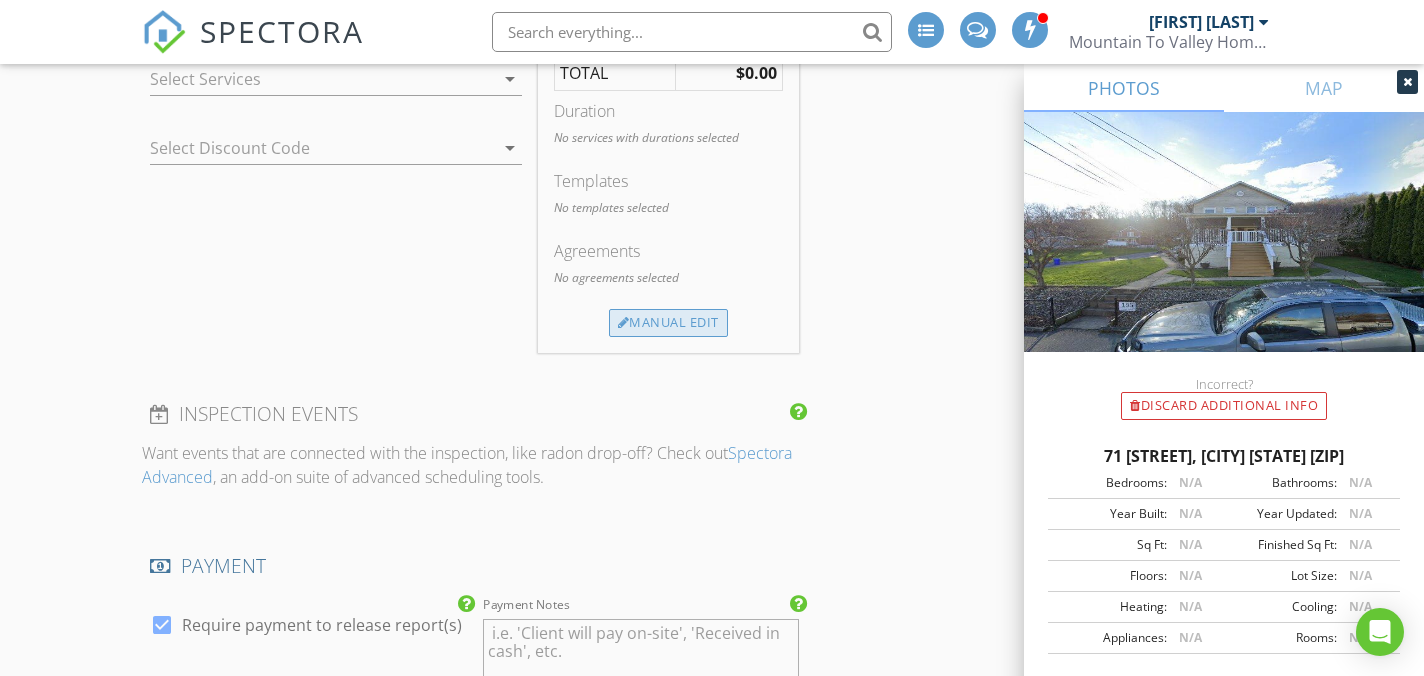 click on "Manual Edit" at bounding box center [668, 323] 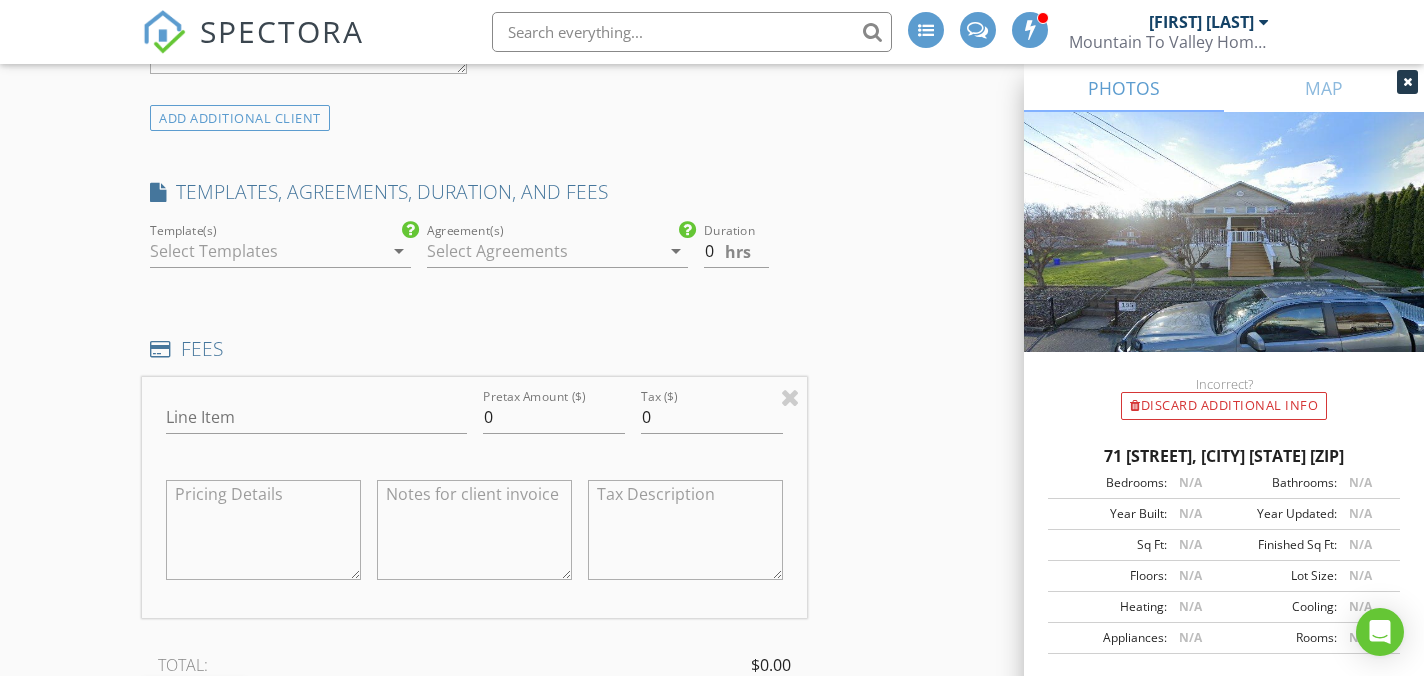 scroll, scrollTop: 1536, scrollLeft: 0, axis: vertical 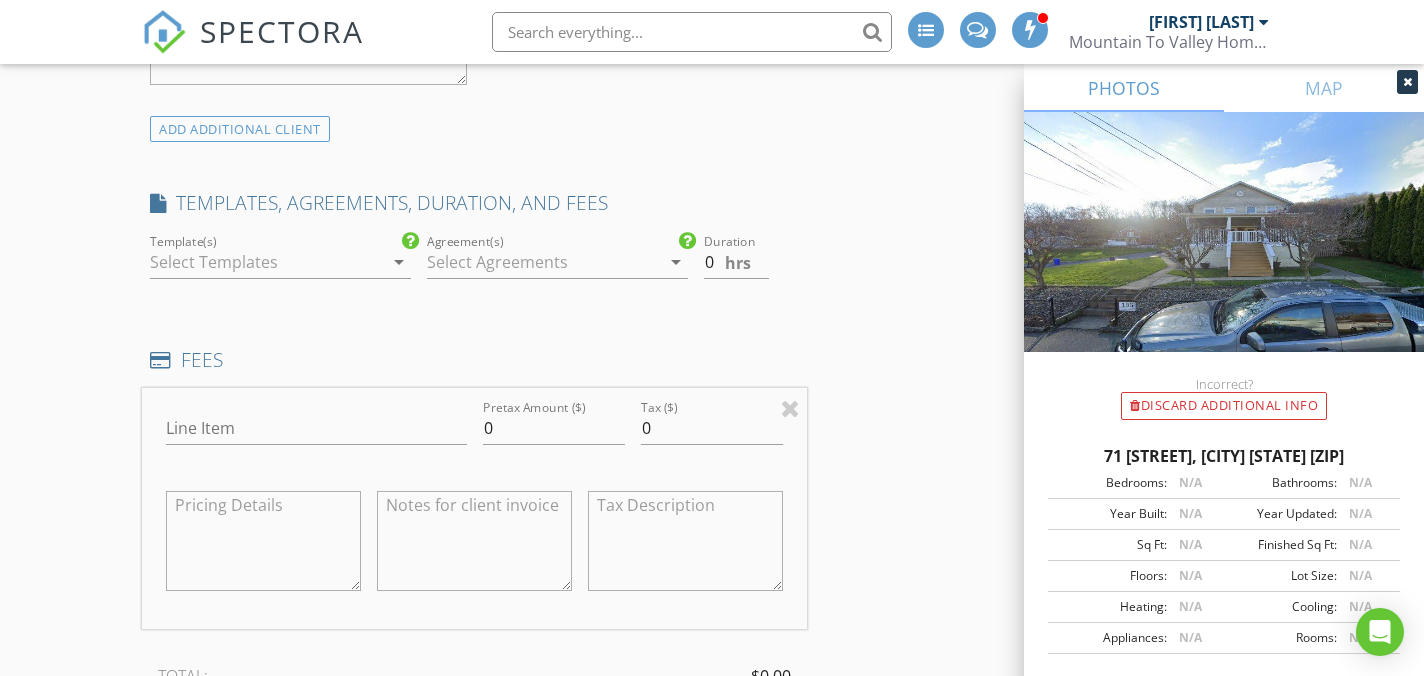 click at bounding box center [266, 262] 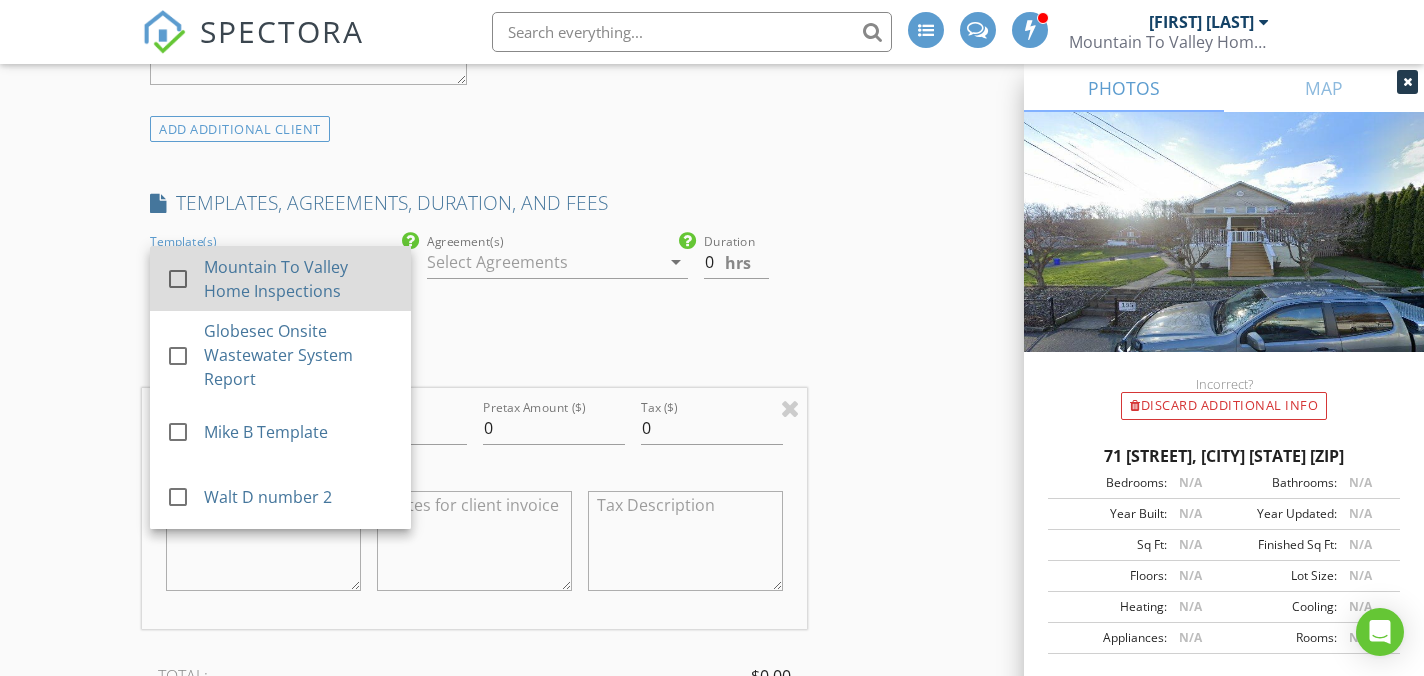 click on "check_box_outline_blank   Mountain To Valley Home Inspections" at bounding box center [280, 278] 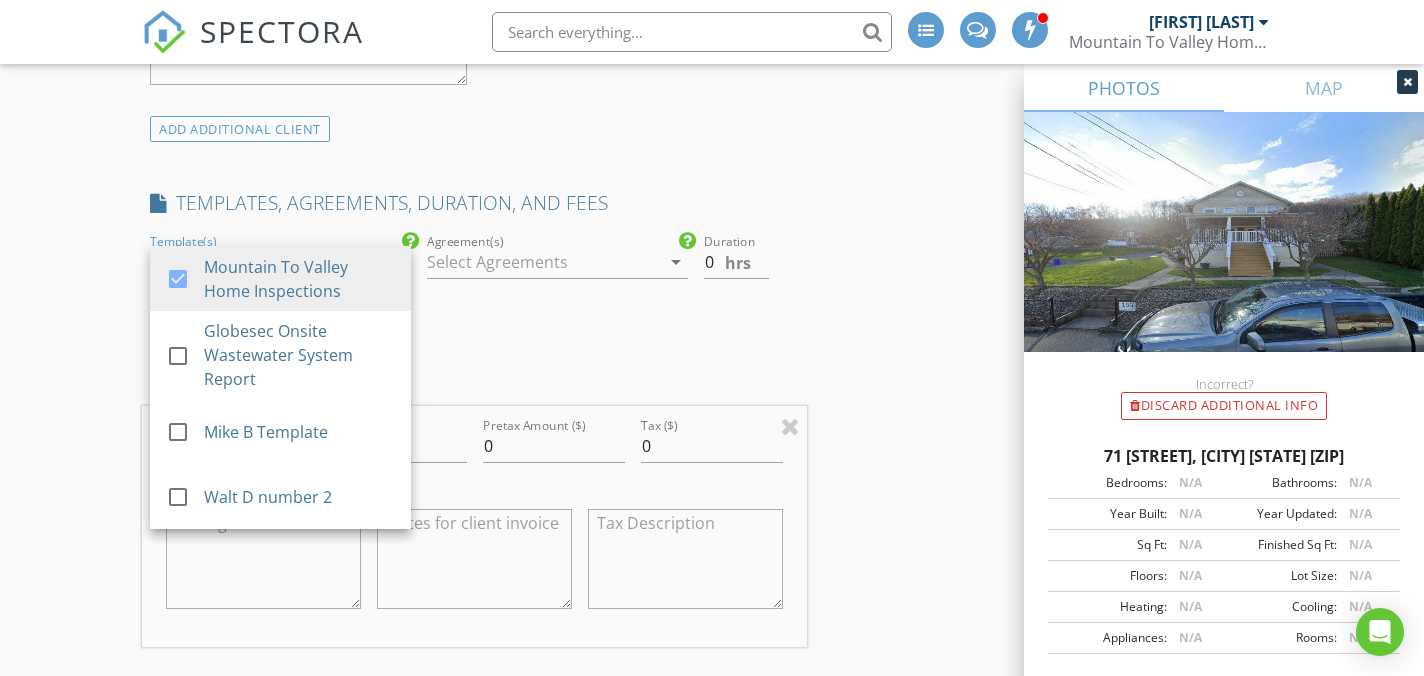 click at bounding box center [543, 262] 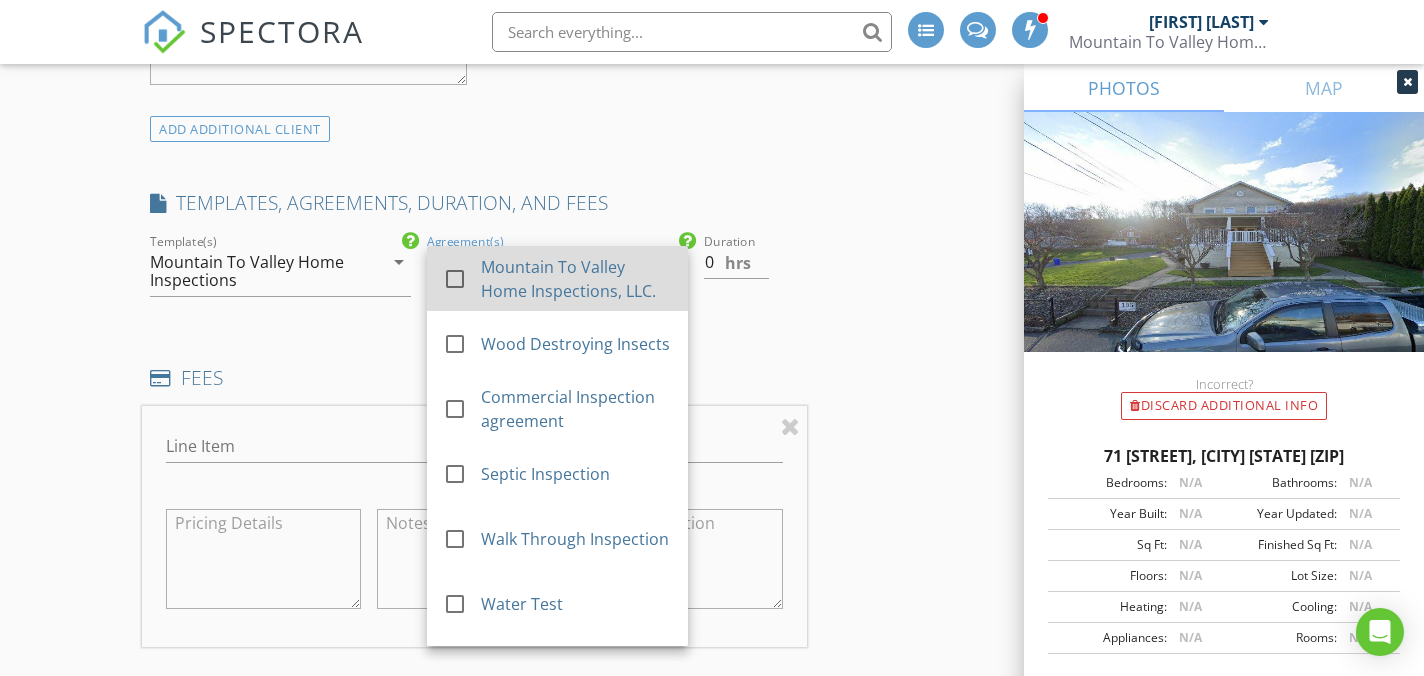 click at bounding box center [455, 279] 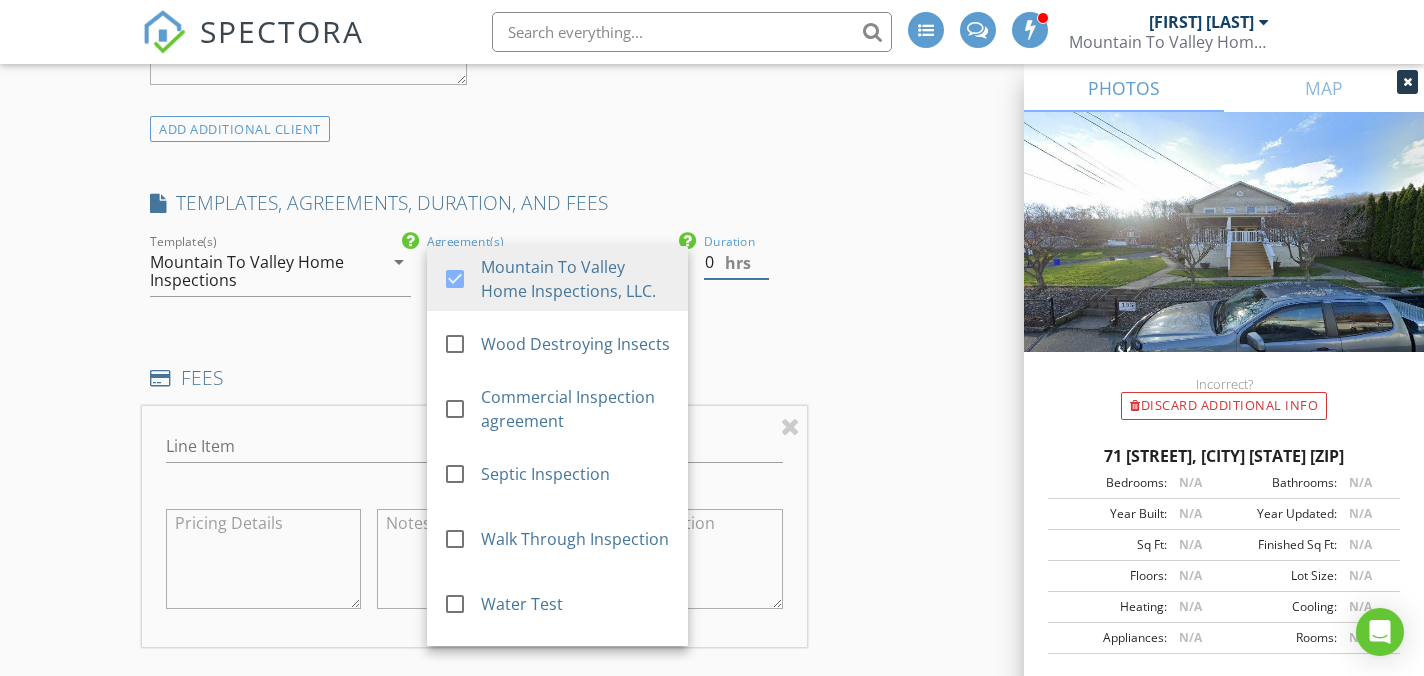 drag, startPoint x: 719, startPoint y: 243, endPoint x: 696, endPoint y: 244, distance: 23.021729 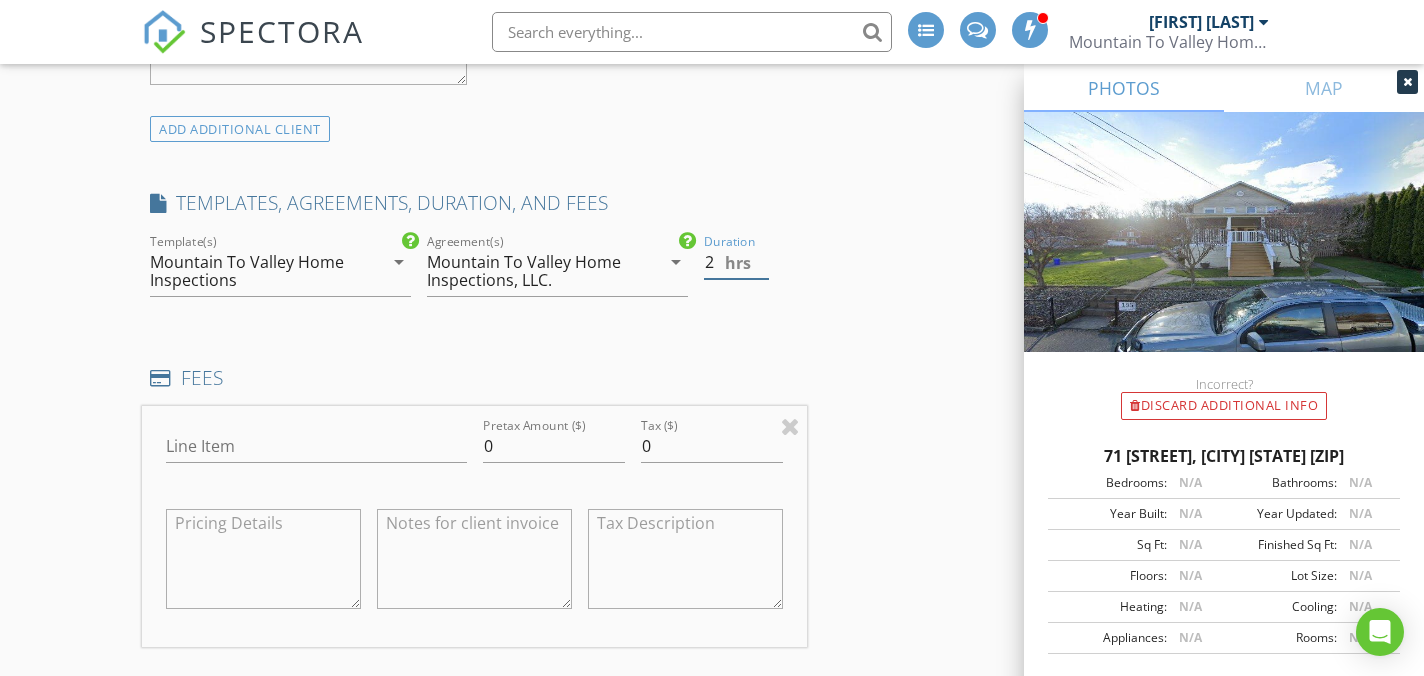 type on "2" 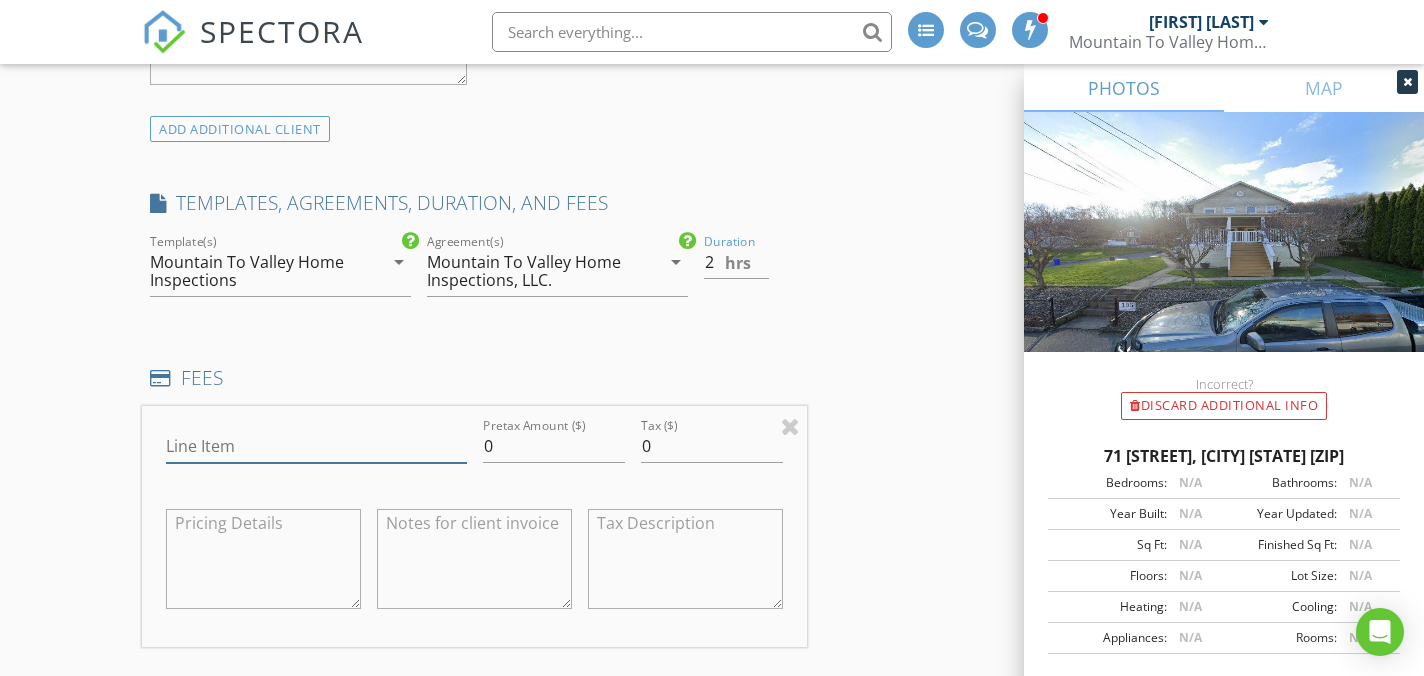 click on "Line Item" at bounding box center [316, 446] 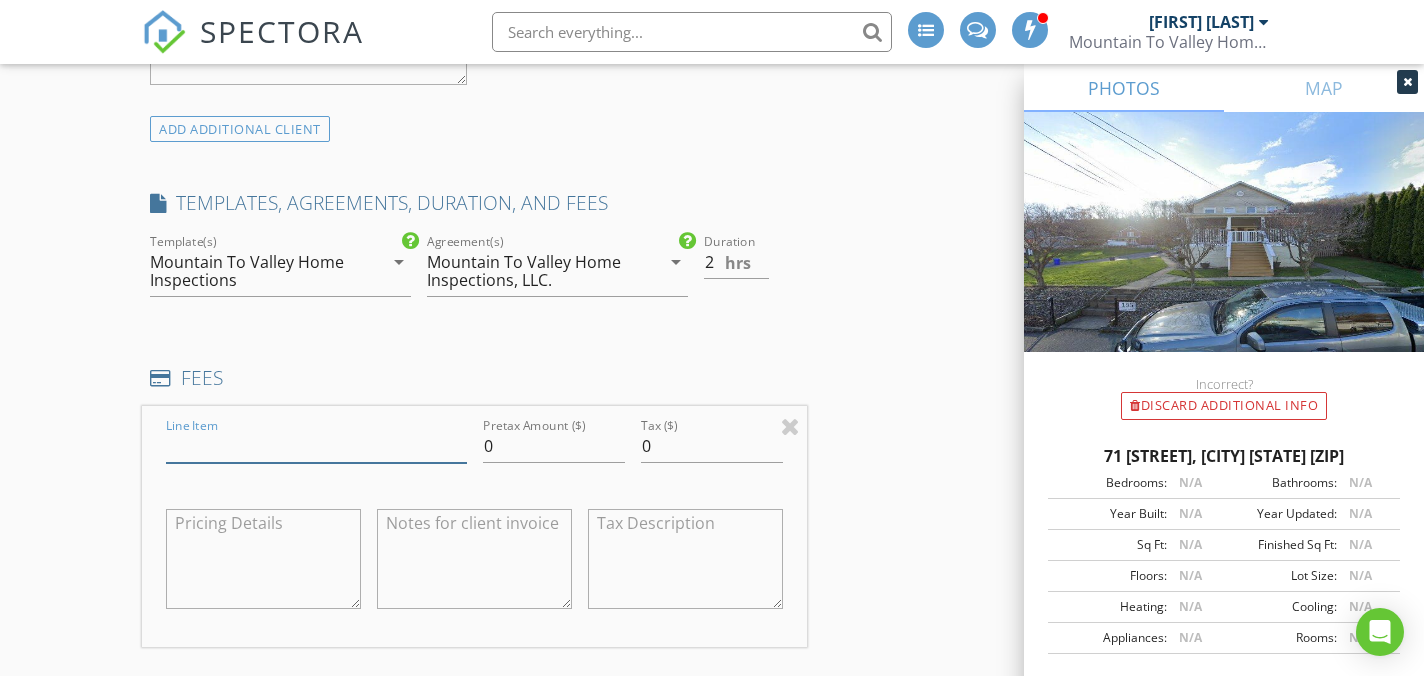 type on "Home Inspection" 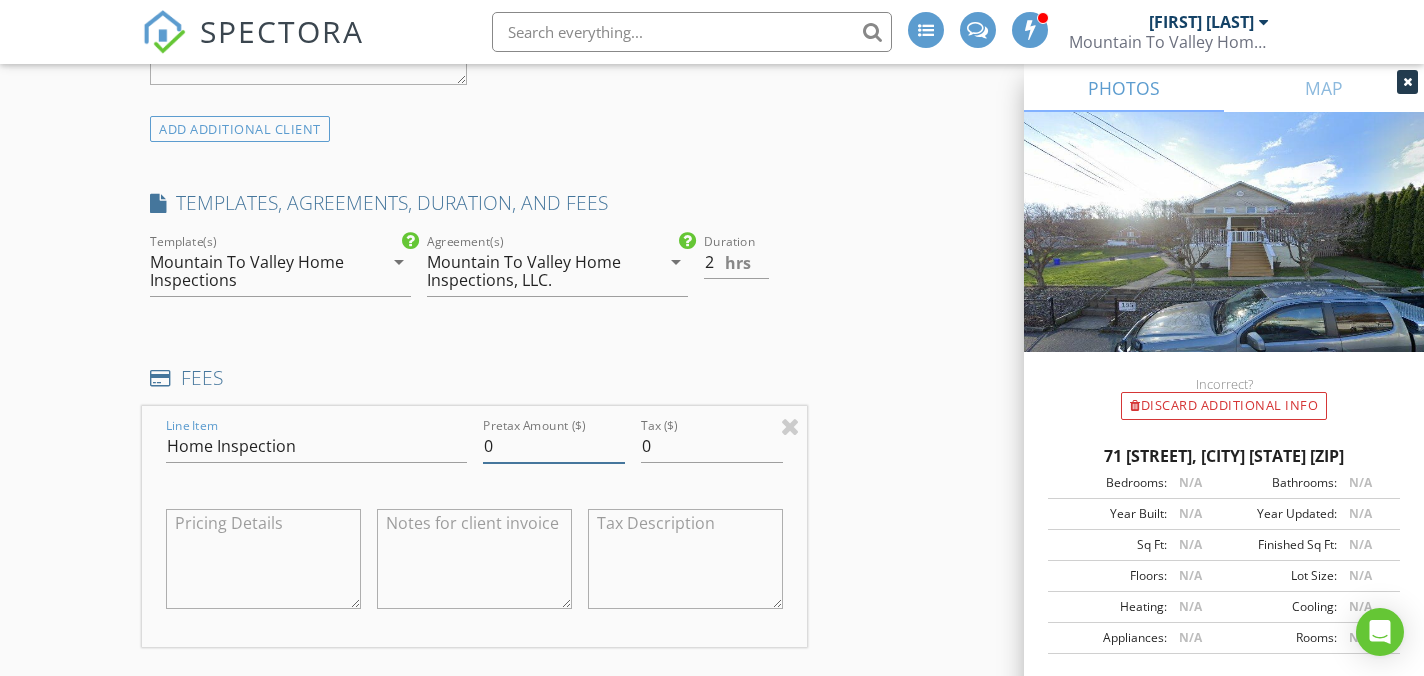 drag, startPoint x: 443, startPoint y: 419, endPoint x: 435, endPoint y: 412, distance: 10.630146 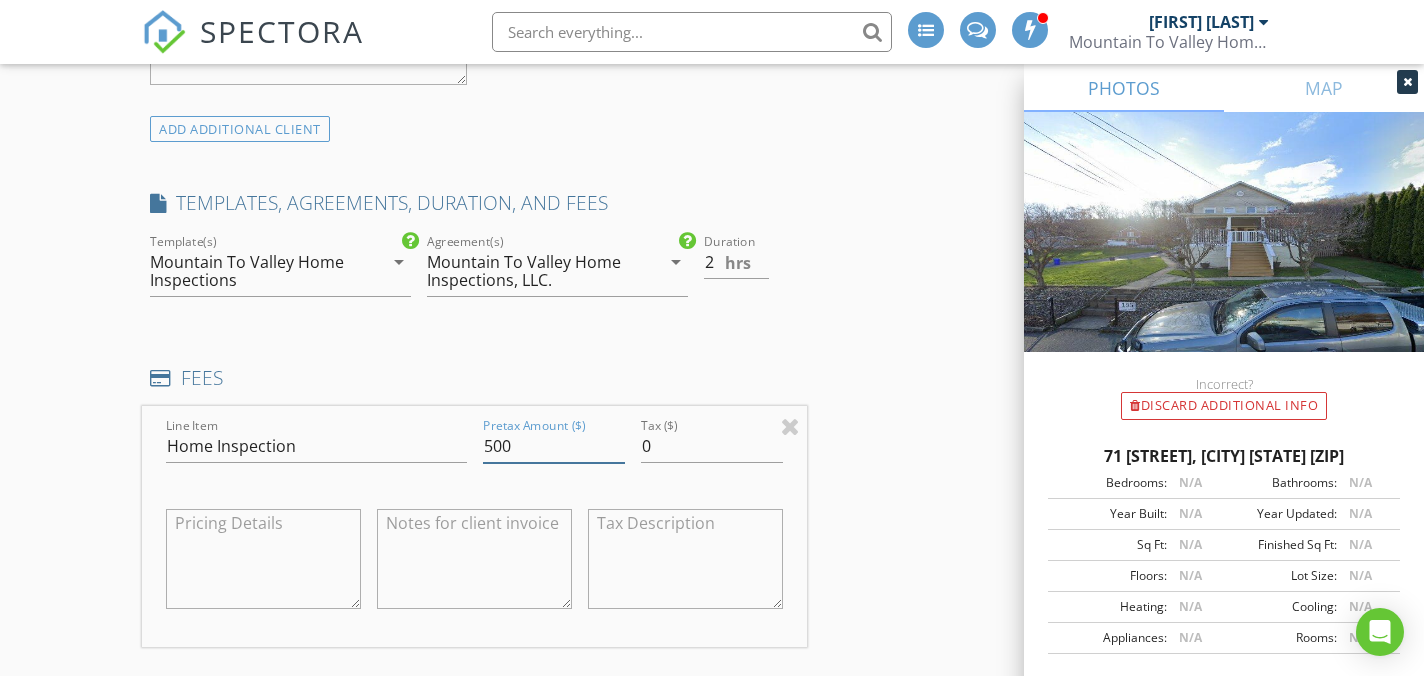 type on "500" 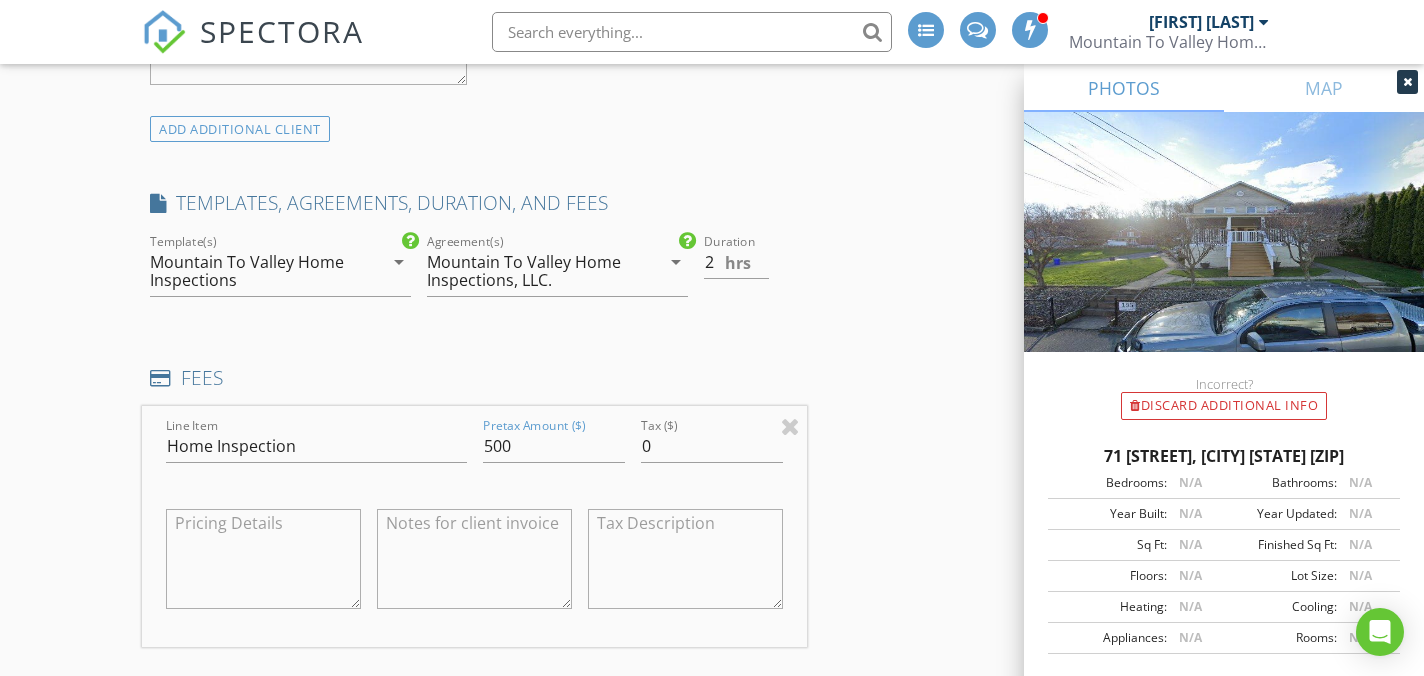 click on "INSPECTOR(S)
check_box   Justin Weber   PRIMARY   check_box_outline_blank   Mike Bonita     Justin Weber arrow_drop_down   check_box_outline_blank Justin Weber specifically requested
Date/Time
08/08/2025 9:00 AM
Location
Address Search       Address 71 Honey Pot St   Unit   City Nanticoke   State PA   Zip 18634   County Luzerne     Square Feet   Year Built   Foundation arrow_drop_down     Justin Weber     12.4 miles     (29 minutes)
client
check_box Enable Client CC email for this inspection   Client Search     check_box_outline_blank Client is a Company/Organization     First Name Rudy   Last Name   Email rudy19591234@gmail.com   CC Email   Phone 570-656-3573           Notes   Private Notes
ADD ADDITIONAL client
SERVICES
check_box_outline_blank   Residential Inspection" at bounding box center [711, 604] 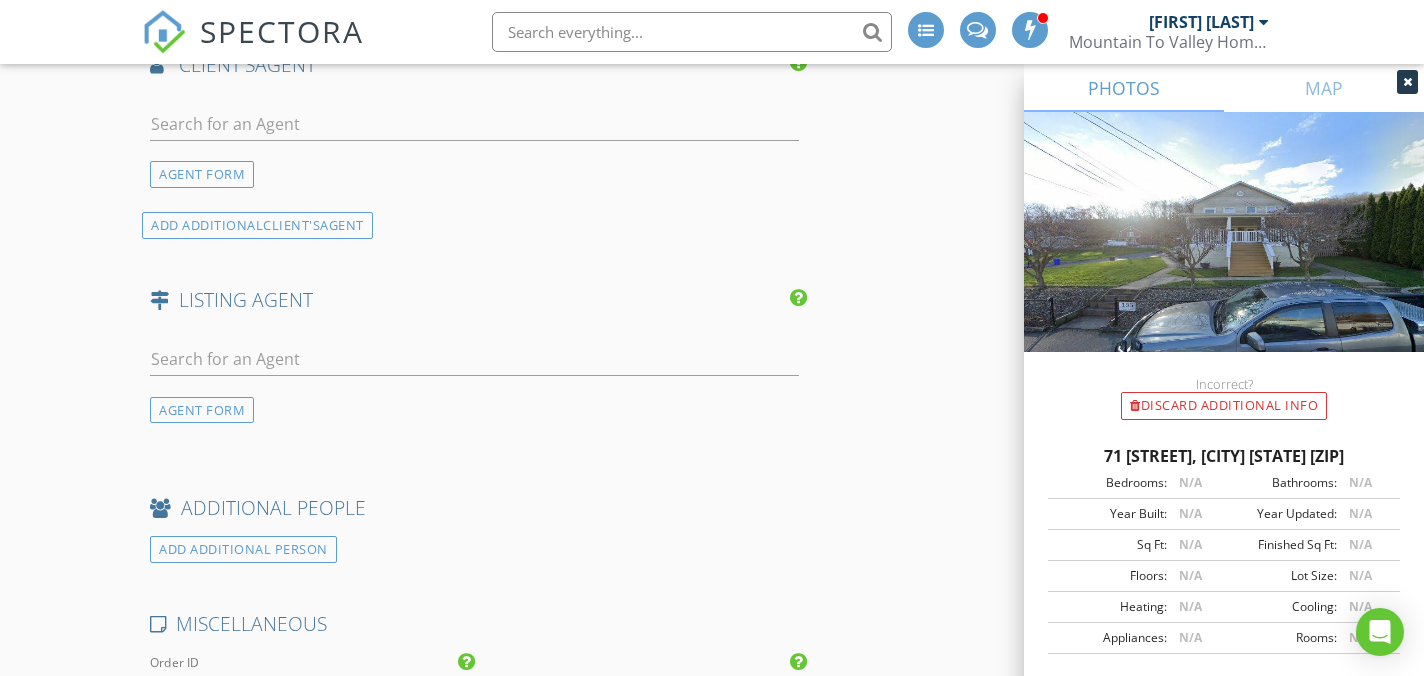 scroll, scrollTop: 2702, scrollLeft: 0, axis: vertical 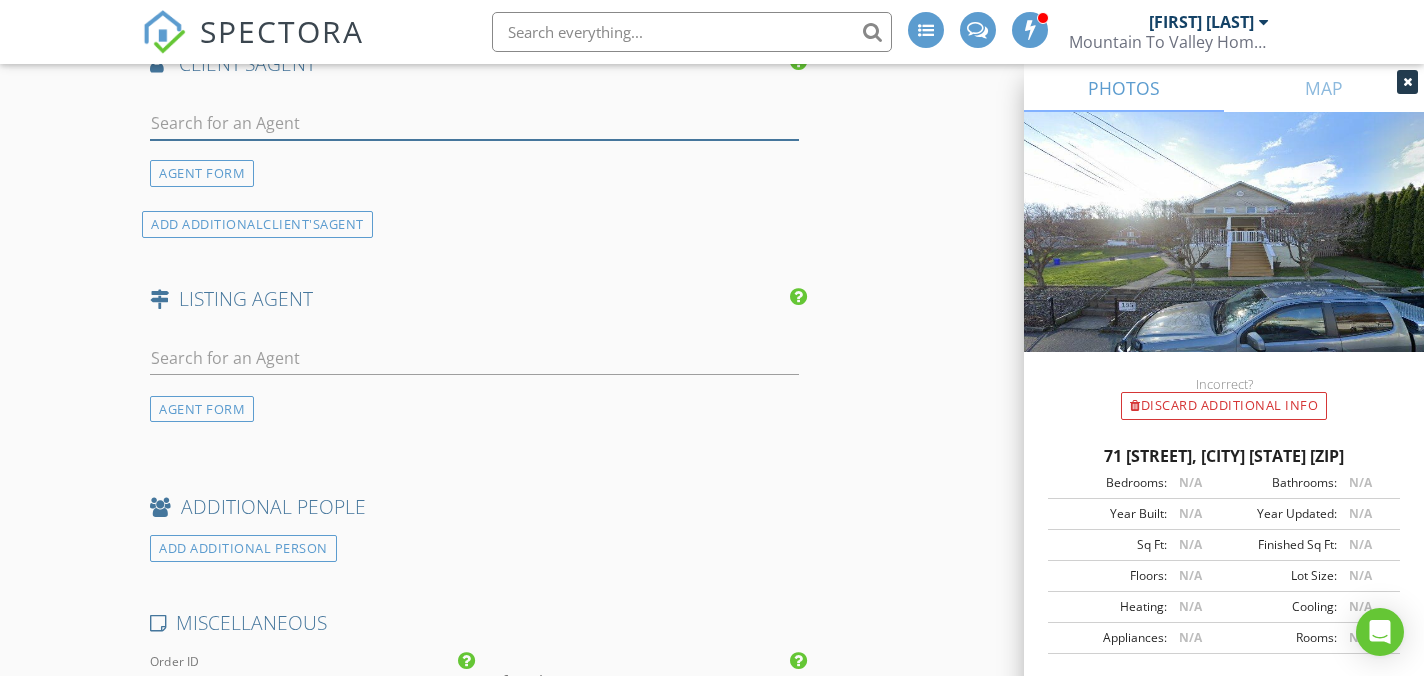 click at bounding box center [474, 123] 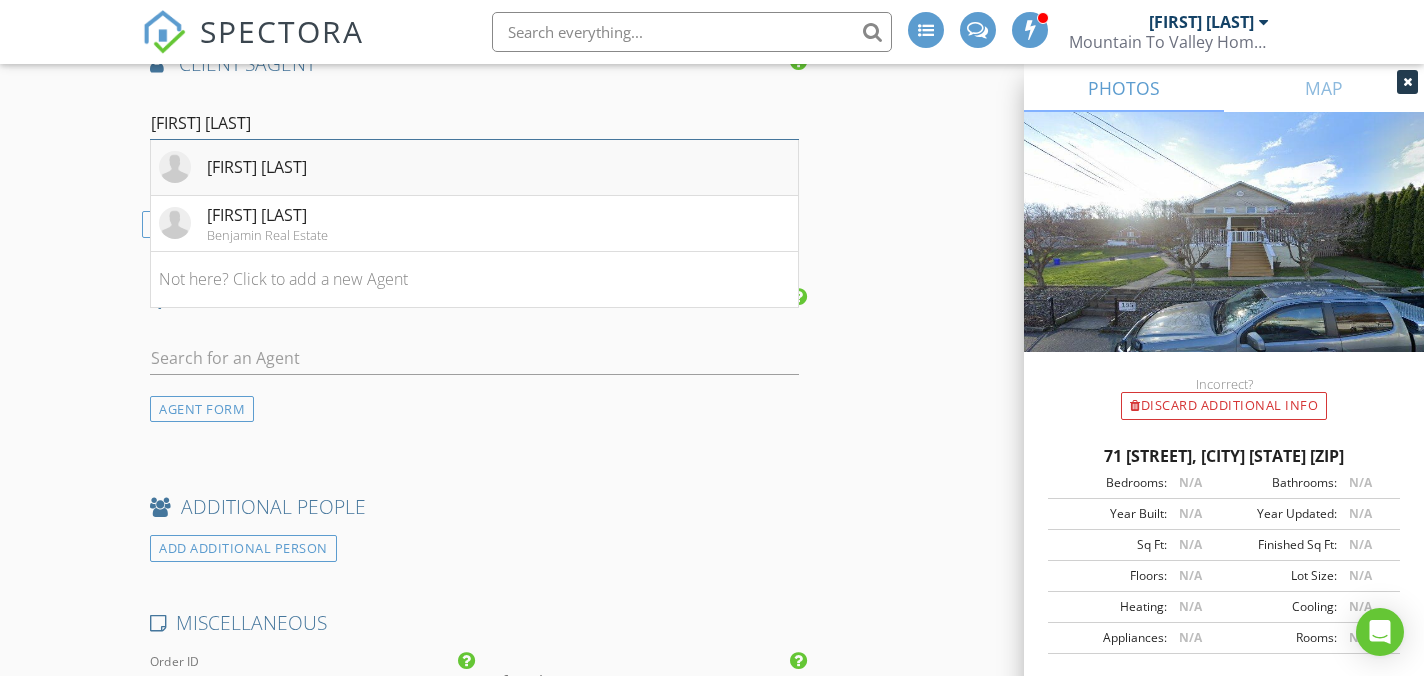 type on "shannon ma" 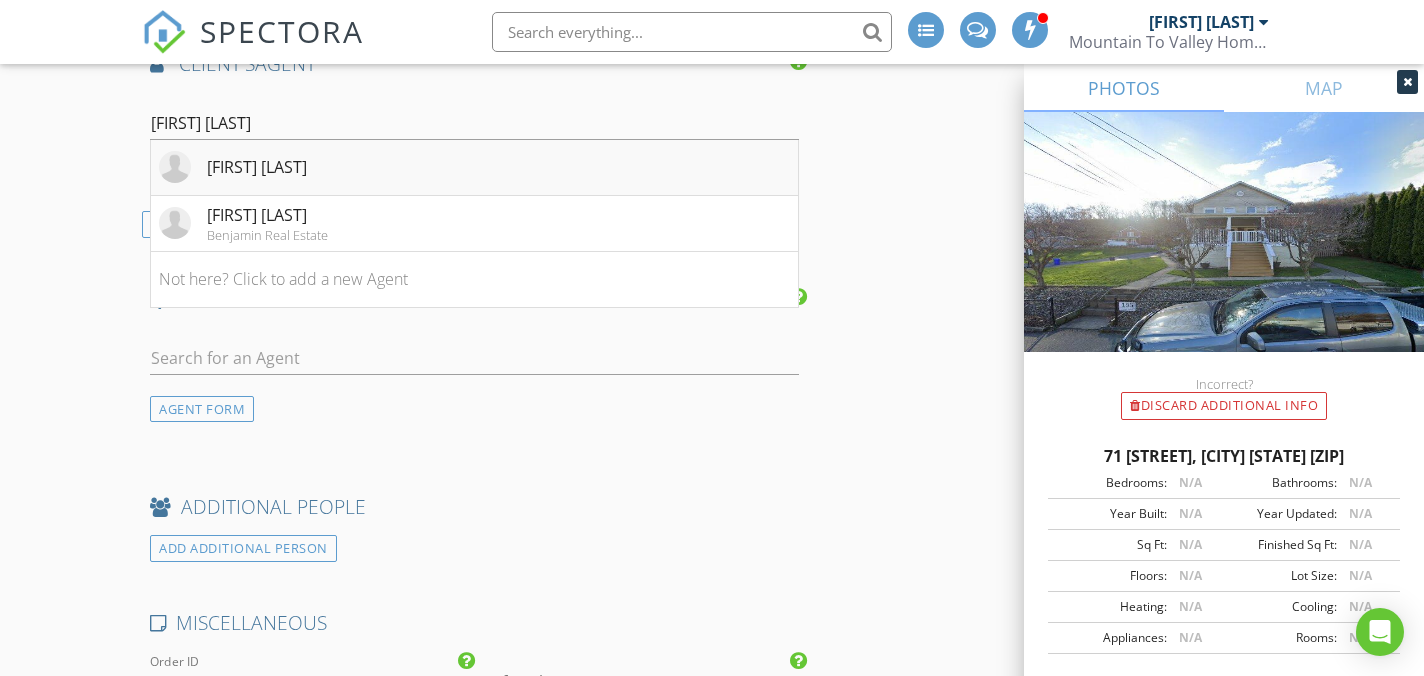 click on "Shannon Manning" at bounding box center [474, 168] 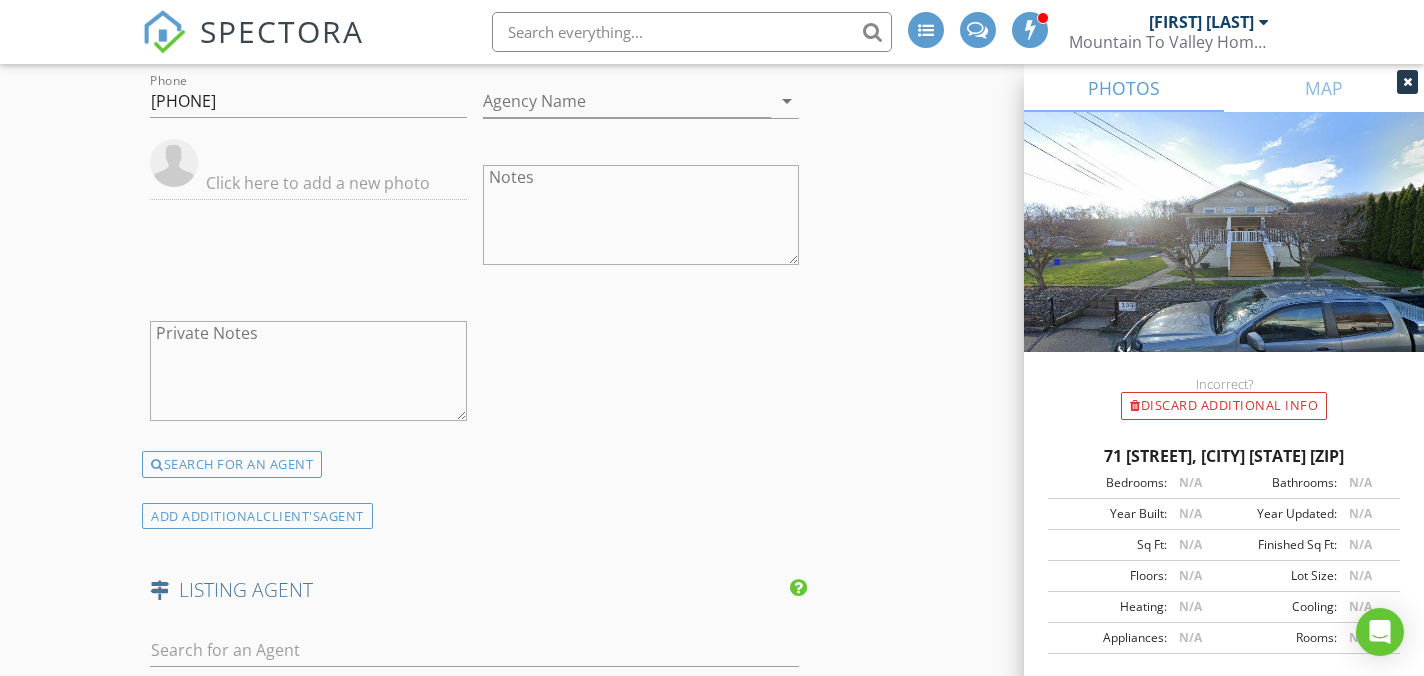 scroll, scrollTop: 3139, scrollLeft: 0, axis: vertical 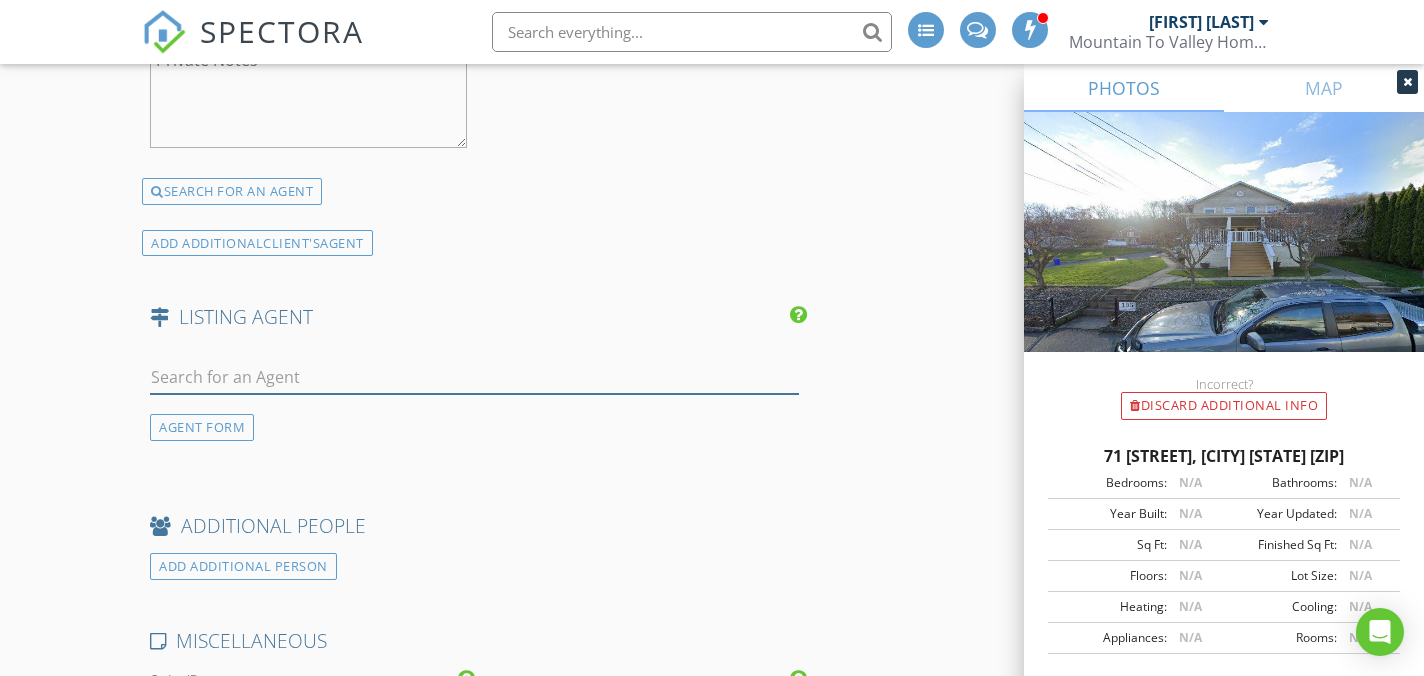 click at bounding box center [474, 377] 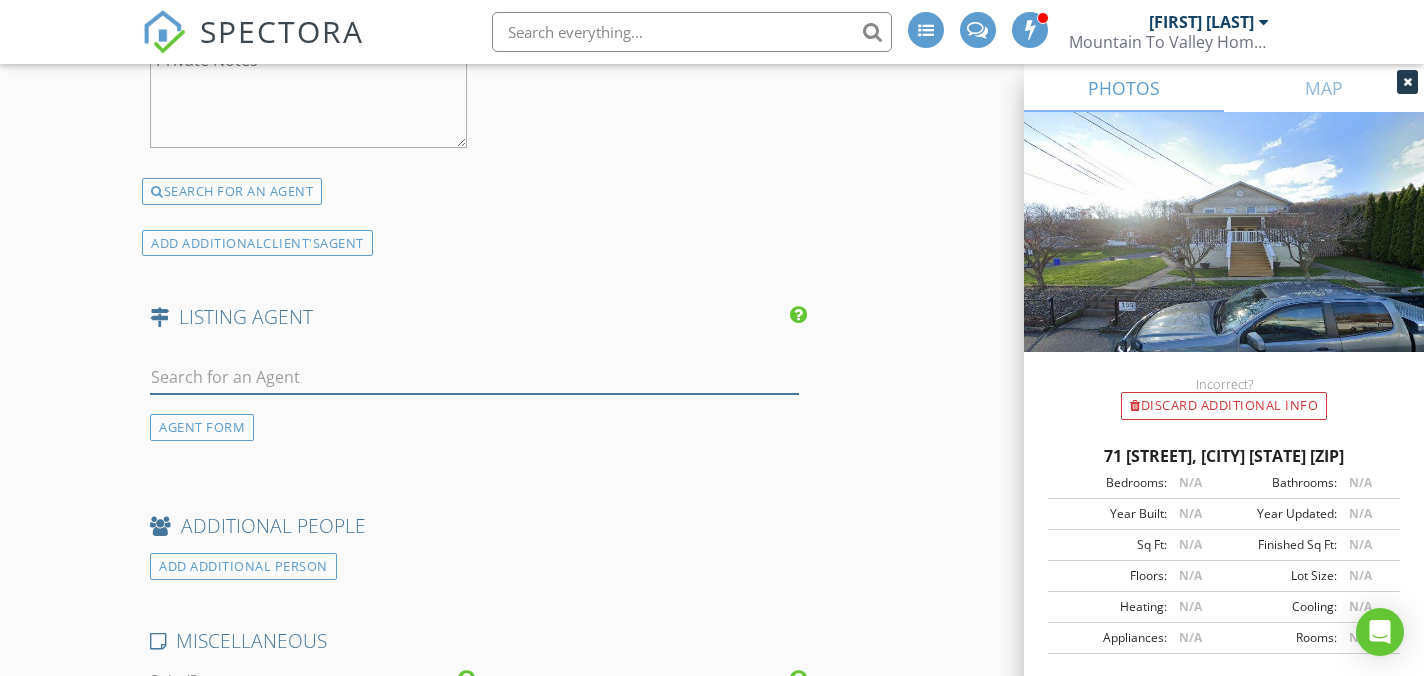 click at bounding box center [474, 377] 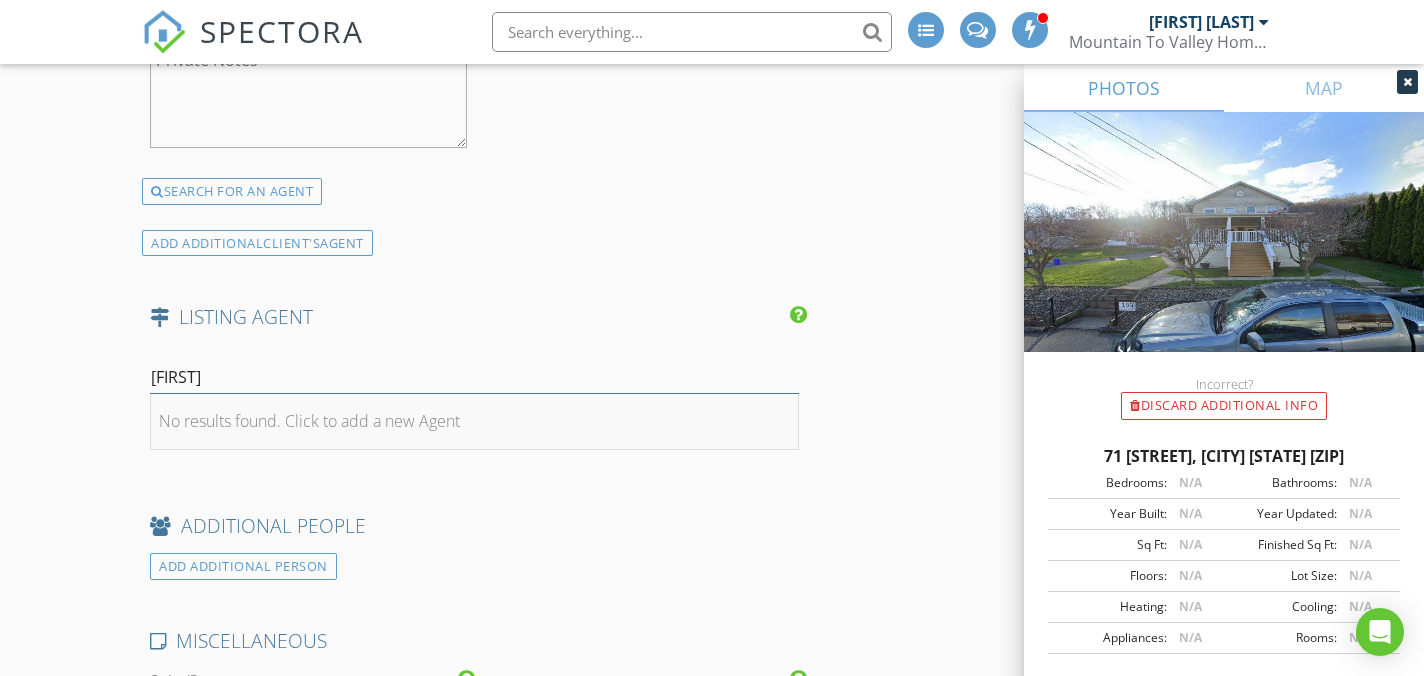type on "xander" 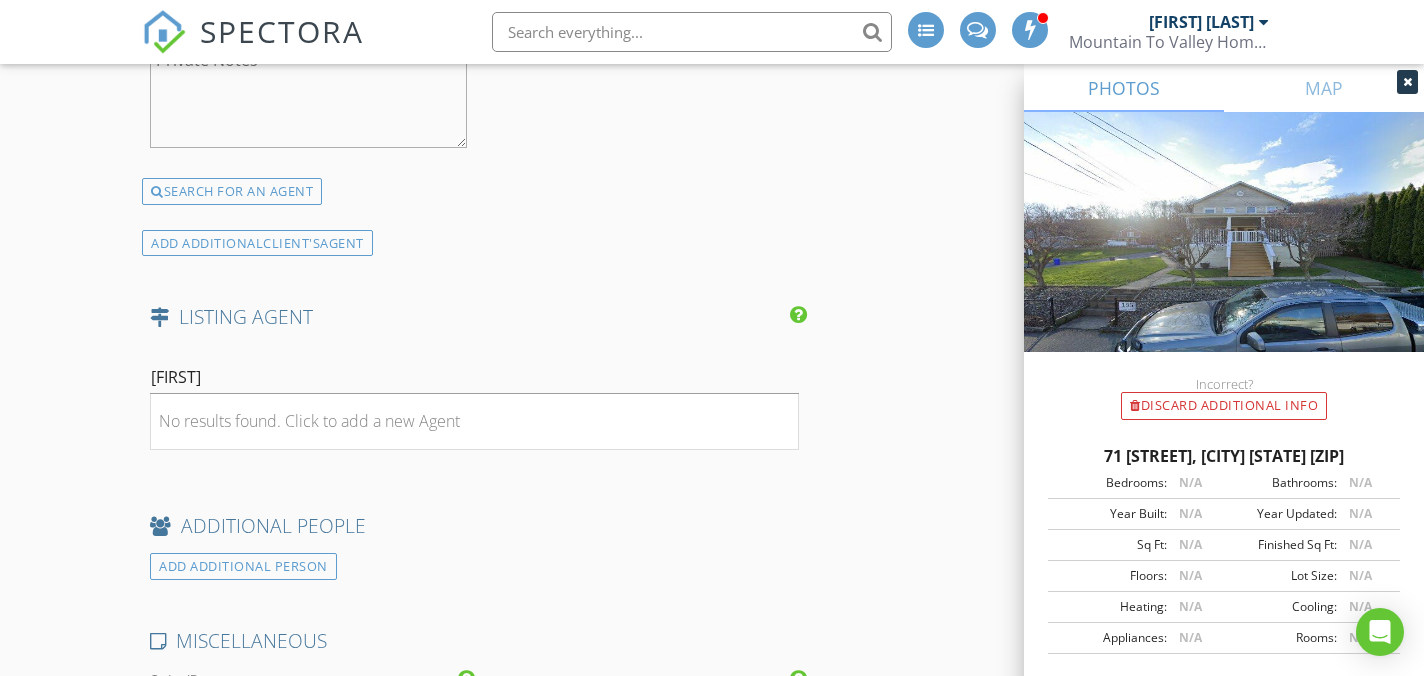 click on "No results found. Click to add a new Agent" at bounding box center [309, 421] 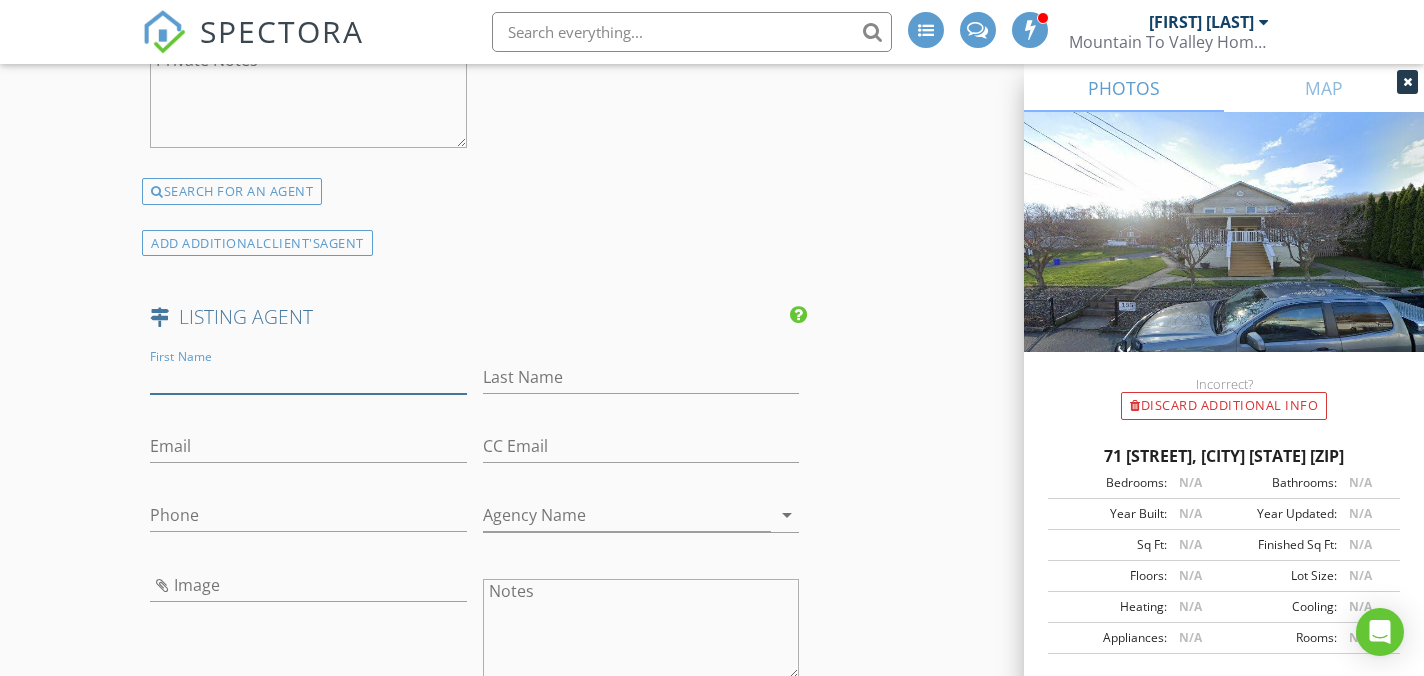 click on "First Name" at bounding box center [308, 377] 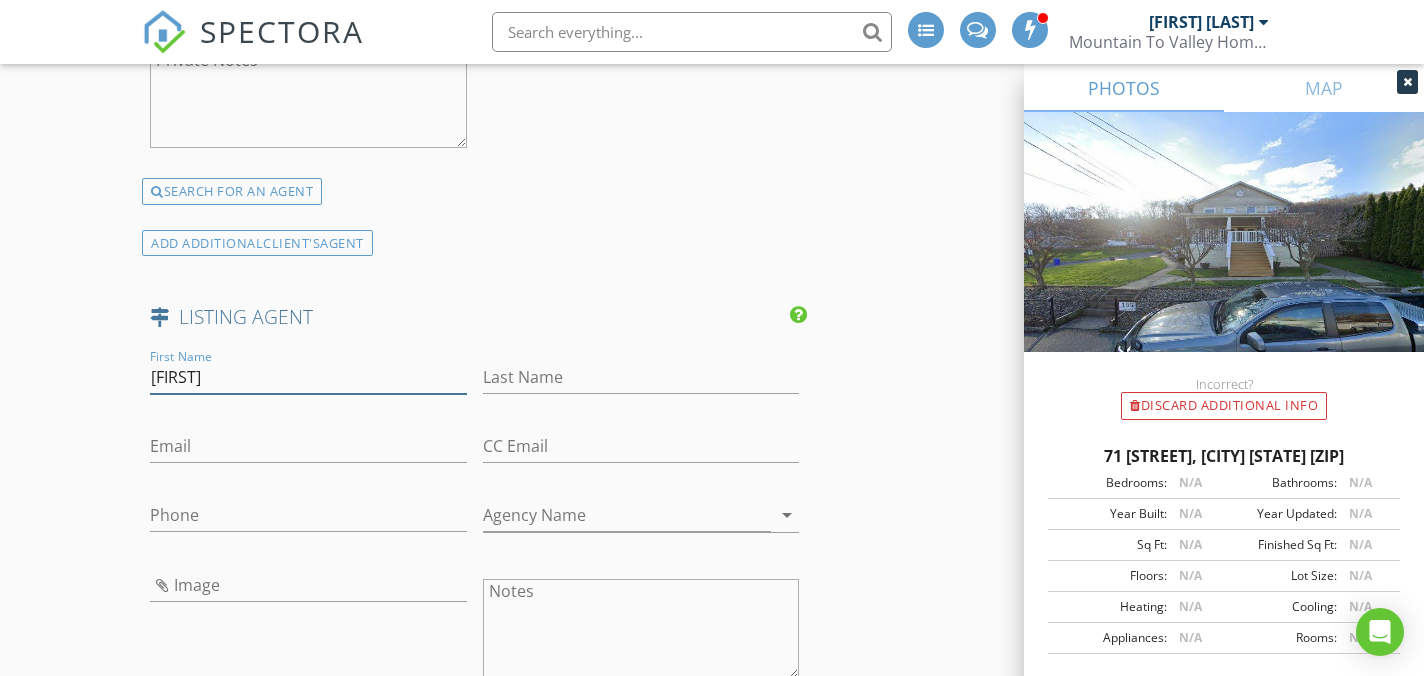 type on "Xander" 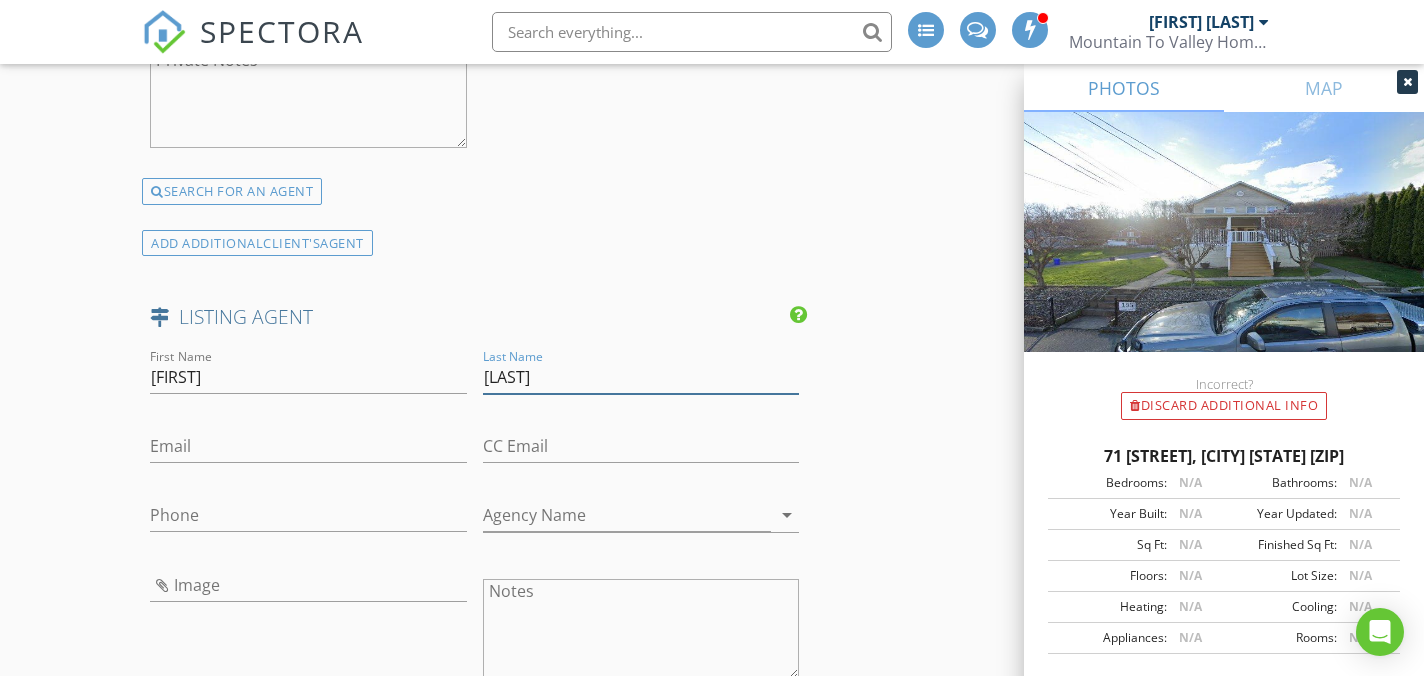 click on "Widenbaum" at bounding box center (641, 377) 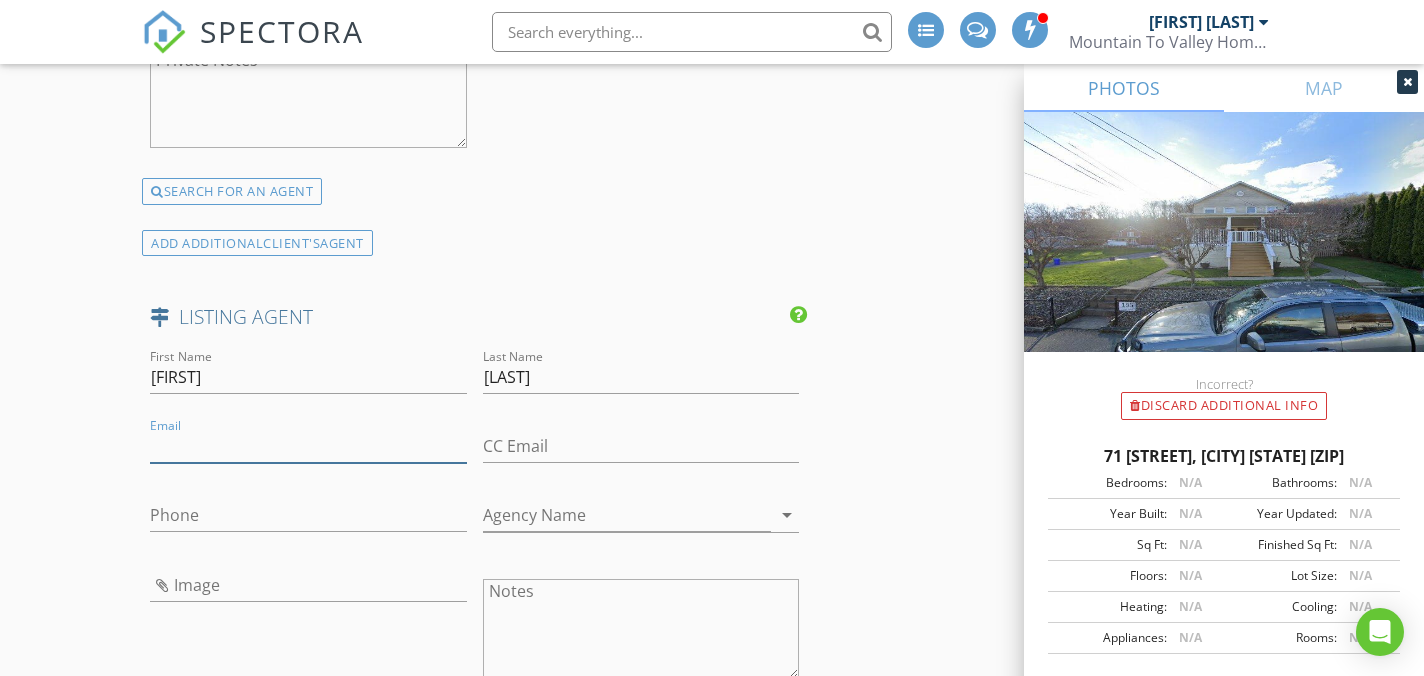 click on "Email" at bounding box center (308, 446) 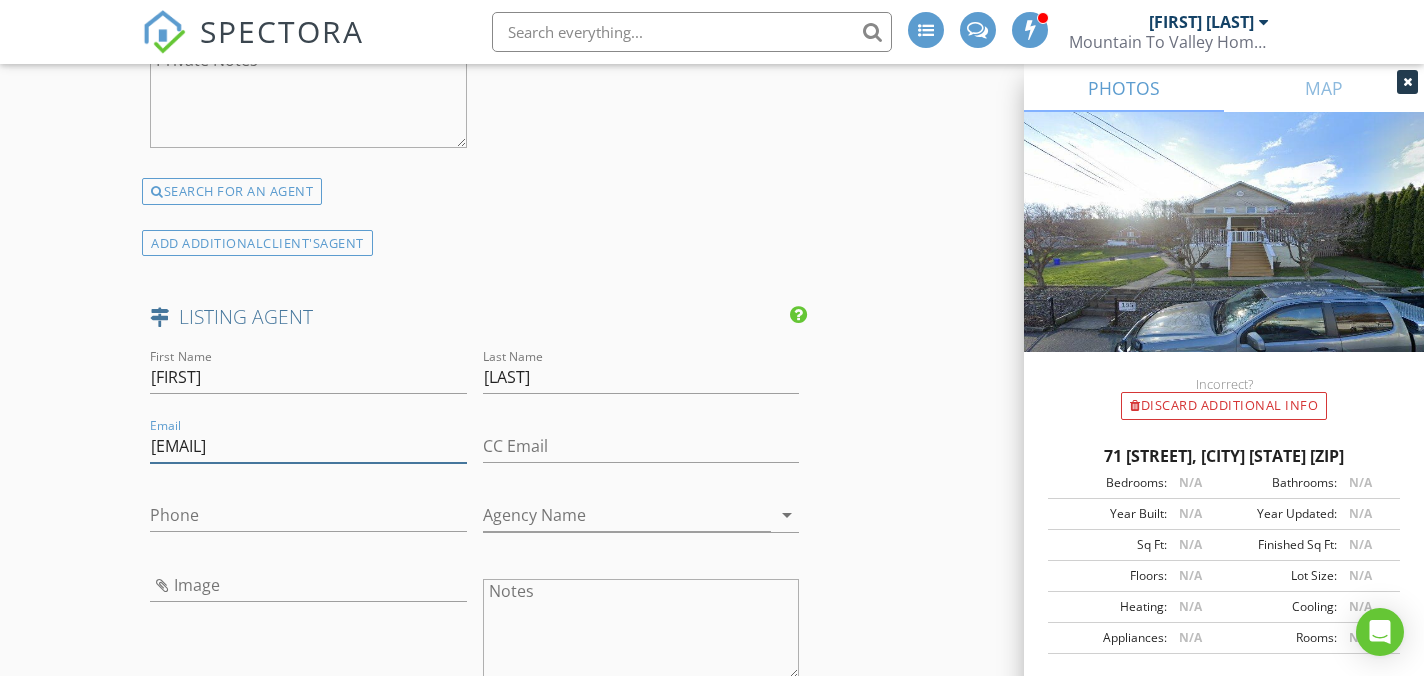 type on "xanderw@redstonerun.com" 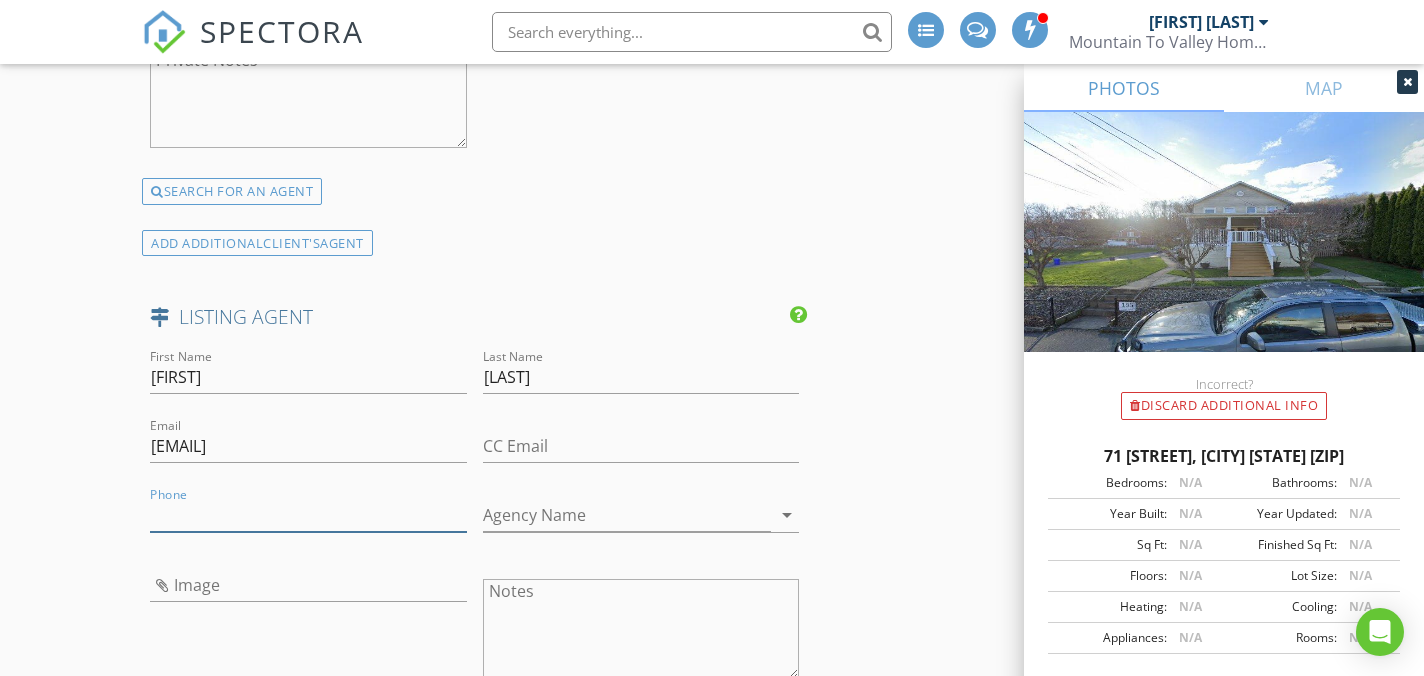 click on "Phone" at bounding box center (308, 515) 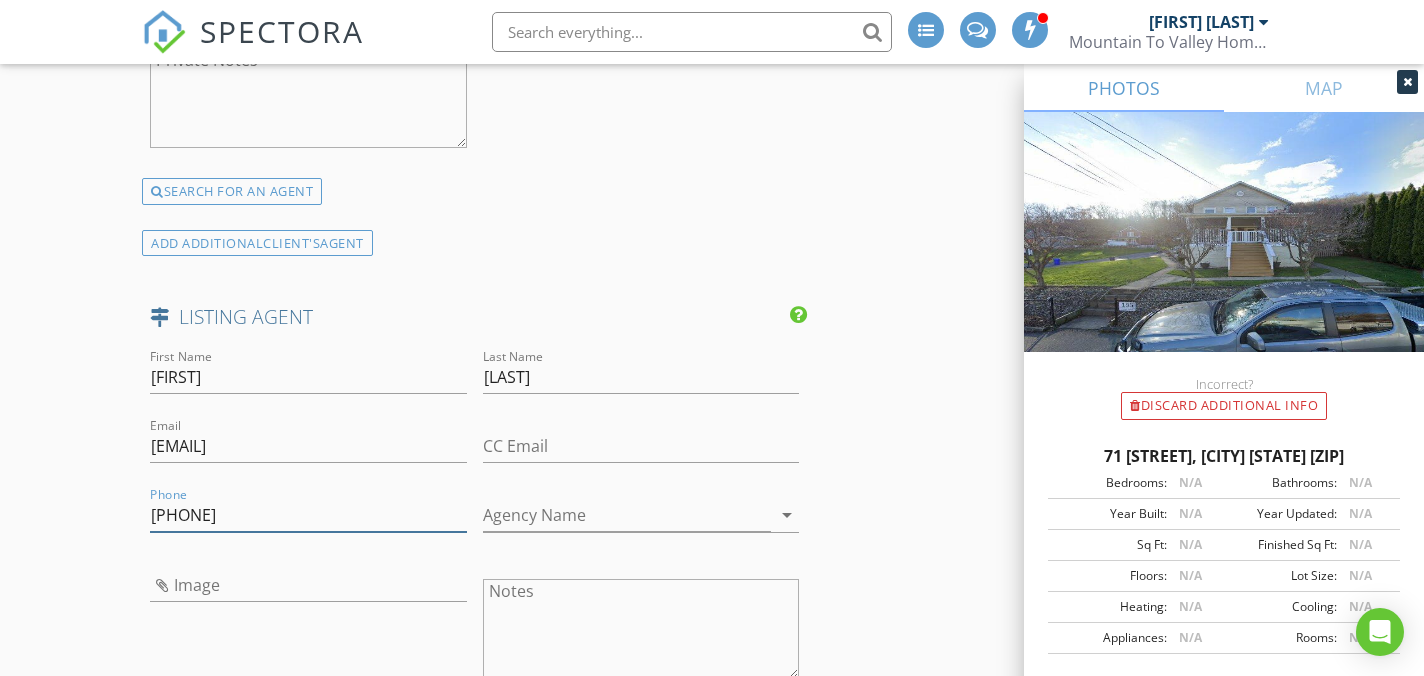 type on "570-977-3000" 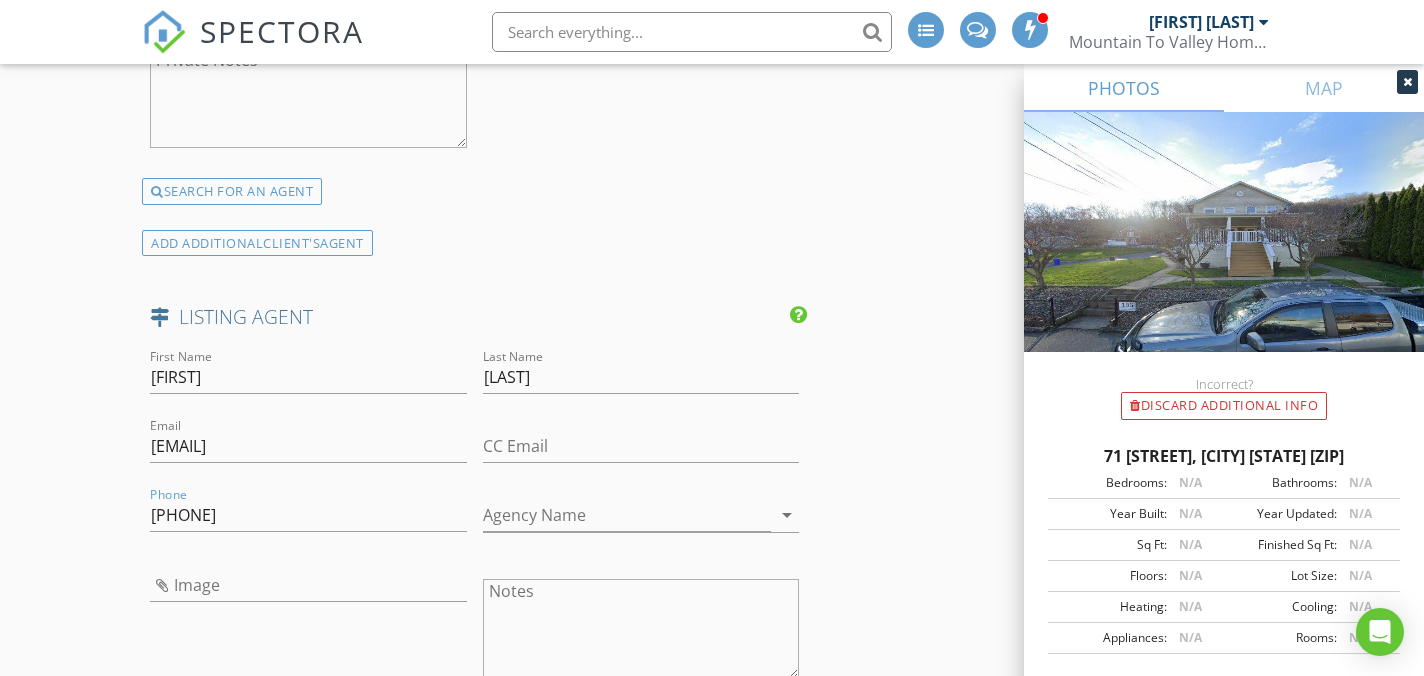 click on "INSPECTOR(S)
check_box   Justin Weber   PRIMARY   check_box_outline_blank   Mike Bonita     Justin Weber arrow_drop_down   check_box_outline_blank Justin Weber specifically requested
Date/Time
08/08/2025 9:00 AM
Location
Address Search       Address 71 Honey Pot St   Unit   City Nanticoke   State PA   Zip 18634   County Luzerne     Square Feet   Year Built   Foundation arrow_drop_down     Justin Weber     12.4 miles     (29 minutes)
client
check_box Enable Client CC email for this inspection   Client Search     check_box_outline_blank Client is a Company/Organization     First Name Rudy   Last Name   Email rudy19591234@gmail.com   CC Email   Phone 570-656-3573           Notes   Private Notes
ADD ADDITIONAL client
SERVICES
check_box_outline_blank   Residential Inspection" at bounding box center (711, -532) 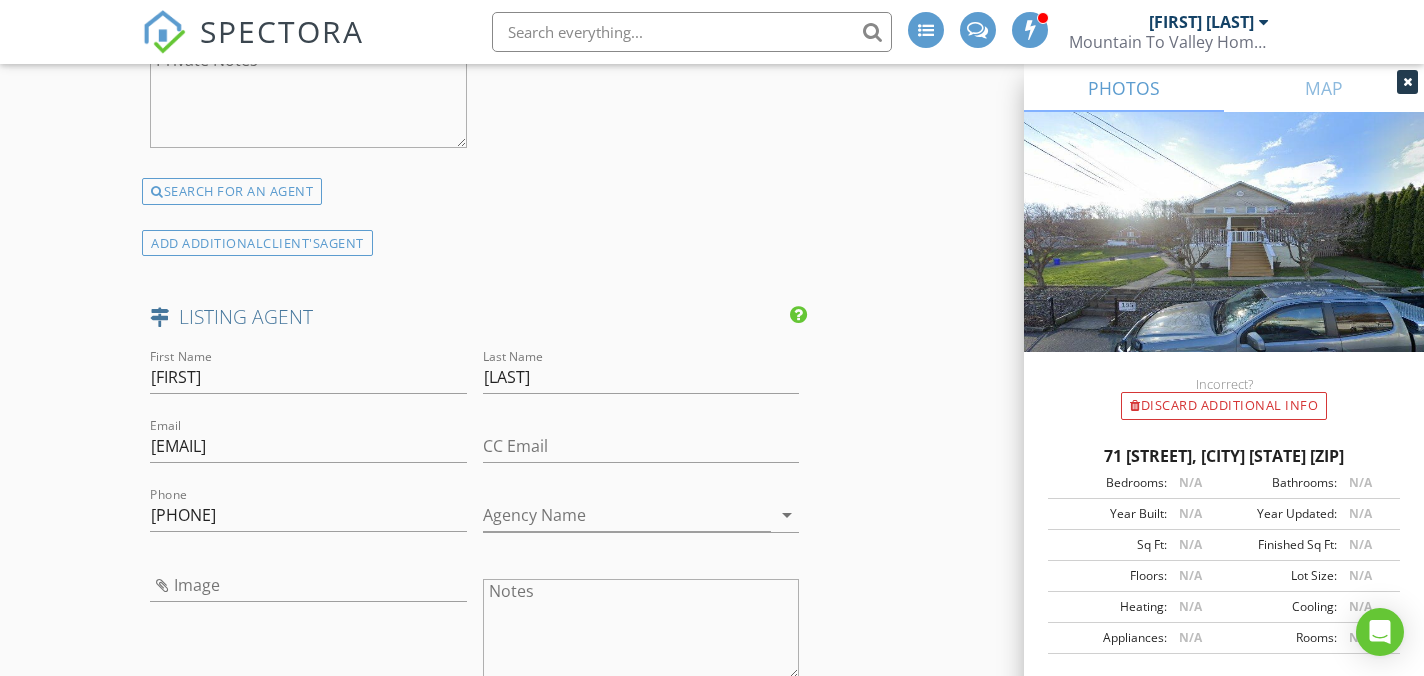 click on "First Name Shannon   Last Name Manning   Email shannon@soldwithmowrey.com   CC Email   Phone 5707647682   Agency Name arrow_drop_down               Notes   Private Notes" at bounding box center (474, -82) 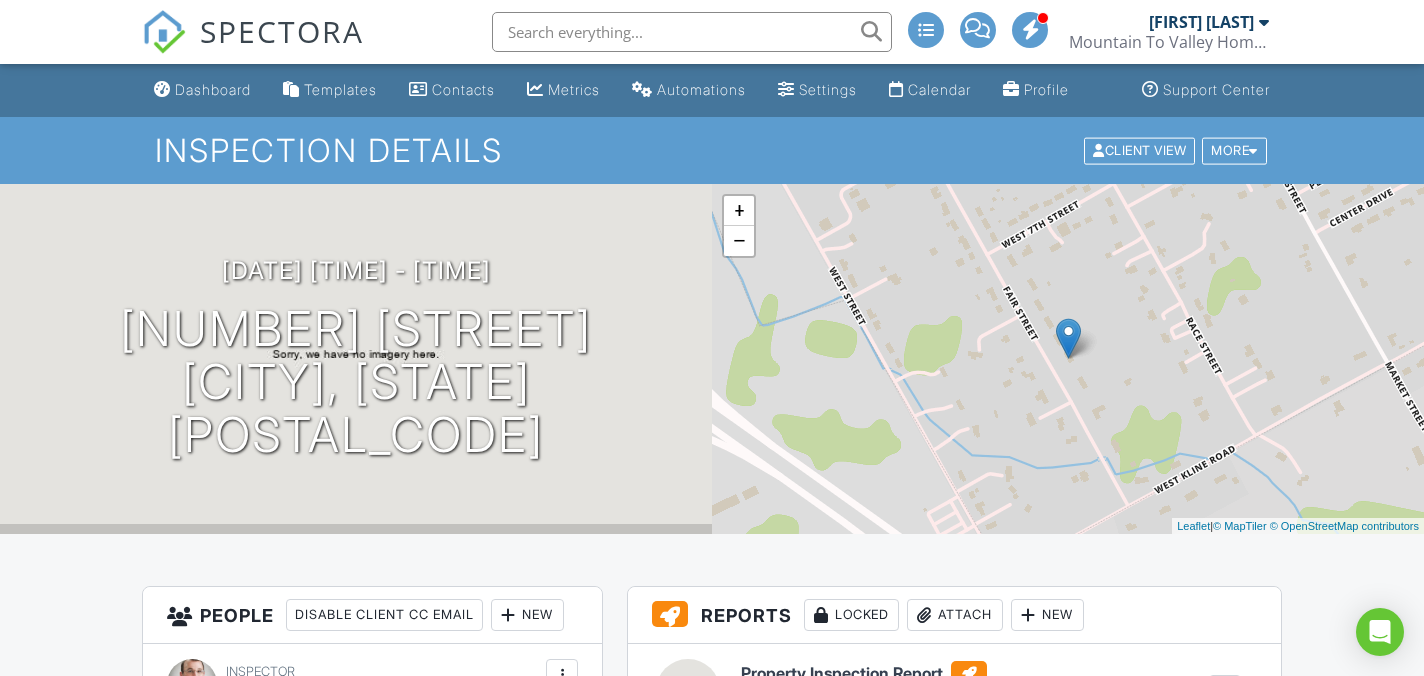 scroll, scrollTop: 0, scrollLeft: 0, axis: both 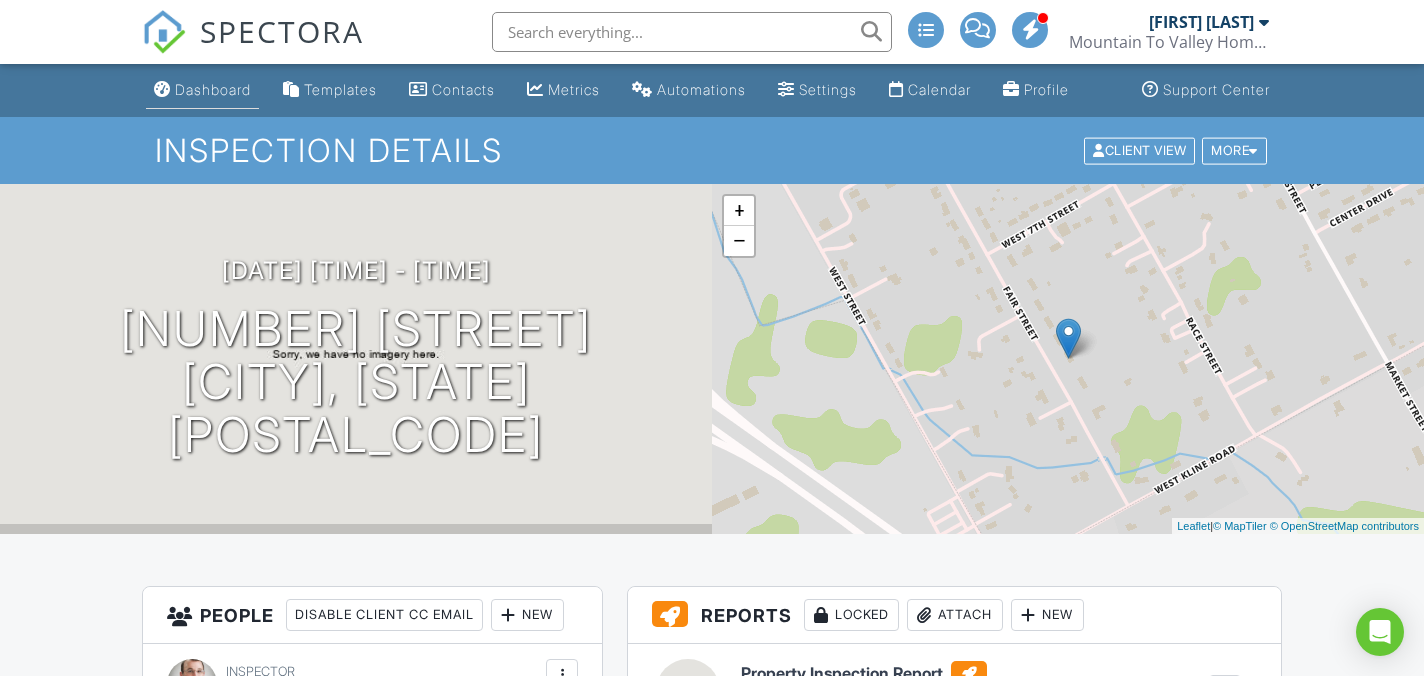 click on "Dashboard
Templates
Contacts
Metrics
Automations
Settings
Calendar
Profile
Support Center
Inspection Details
Client View
More
Property Details
Reschedule
Reorder / Copy
Share
Cancel
Delete
Print Order
Convert to V9
Disable Pass on CC Fees
View Change Log
[DATE] [TIME]
- [TIME]
[NUMBER] [STREET]
[CITY], [STATE] [POSTAL_CODE]
+ − Leaflet  |  © MapTiler   © OpenStreetMap contributors
All emails and texts are disabled for this inspection!
All emails and texts have been disabled for this inspection. This may have happened due to someone manually disabling them or this inspection being unconfirmed when it was scheduled. To re-enable emails and texts for this inspection, click the button below.
Turn on emails and texts" at bounding box center (712, 1560) 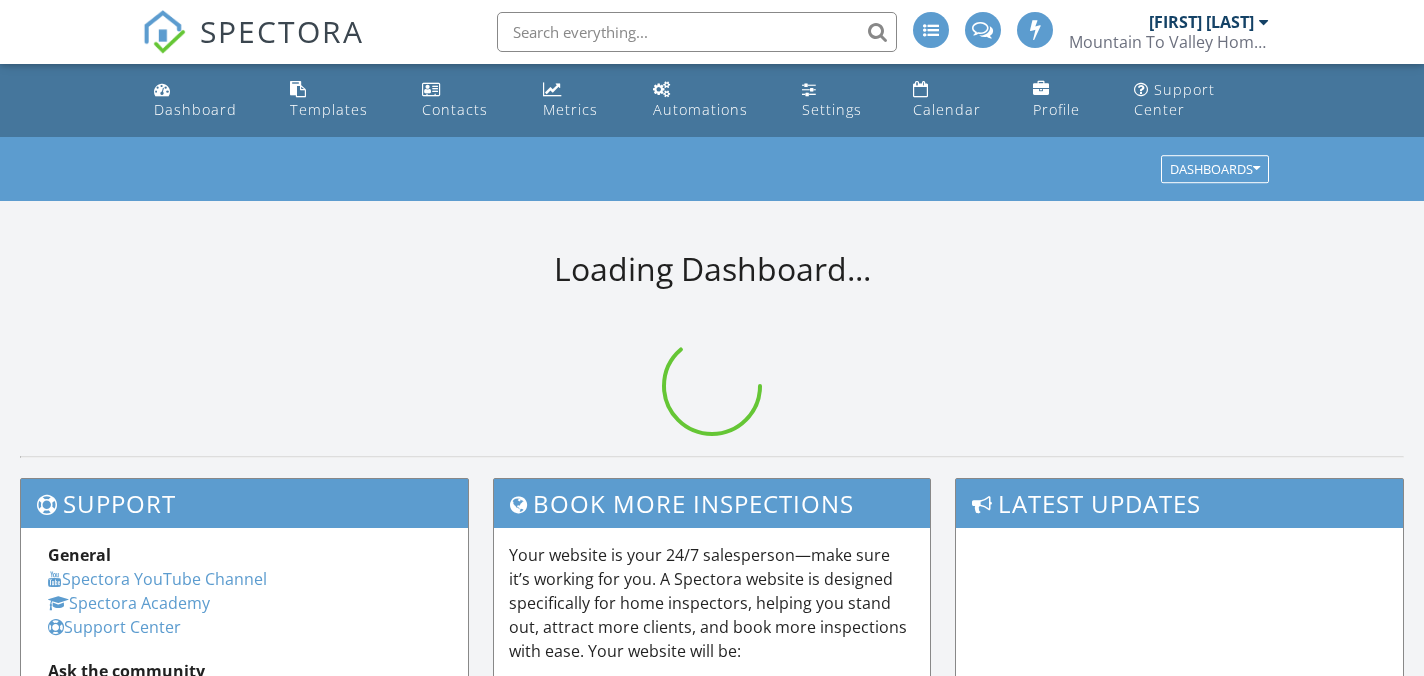 scroll, scrollTop: 0, scrollLeft: 0, axis: both 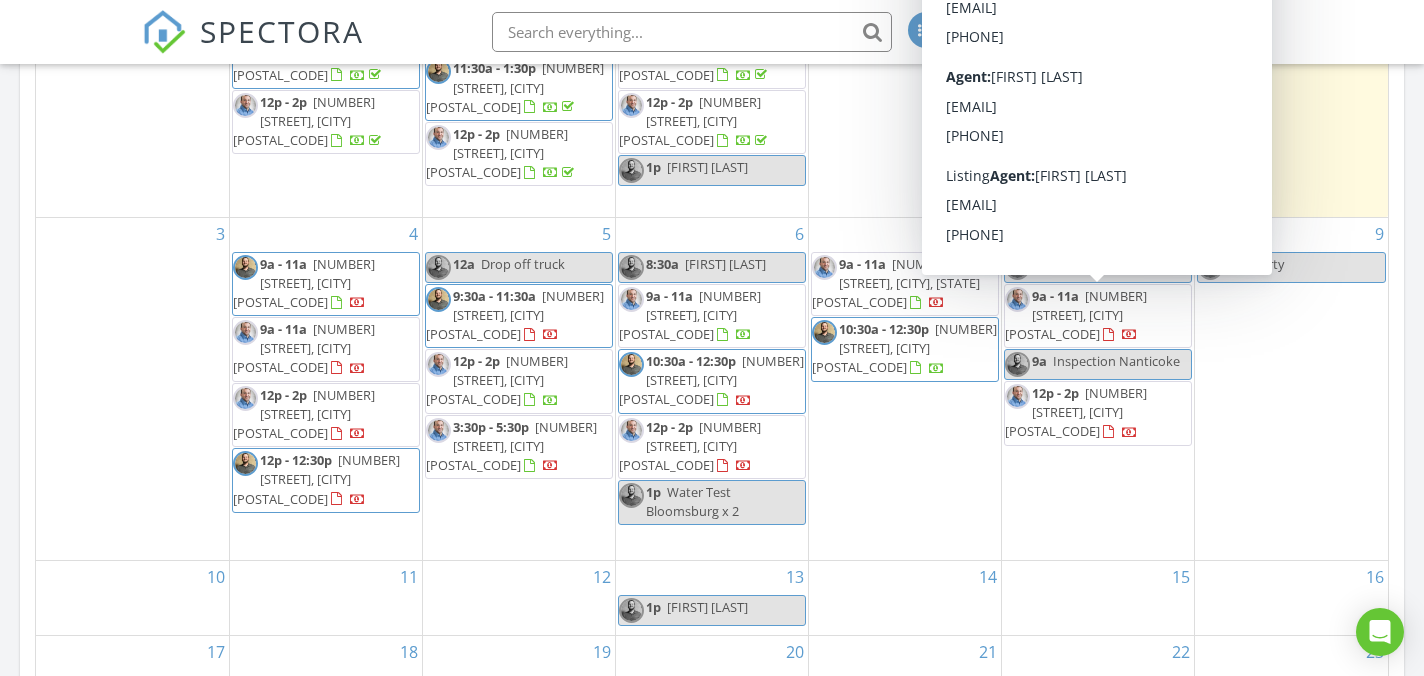click on "7
9a - 11a
4678 PA-438, Dalton 18414
10:30a - 12:30p
523 Greenwood Ave, Bethlehem 18017" at bounding box center [905, 389] 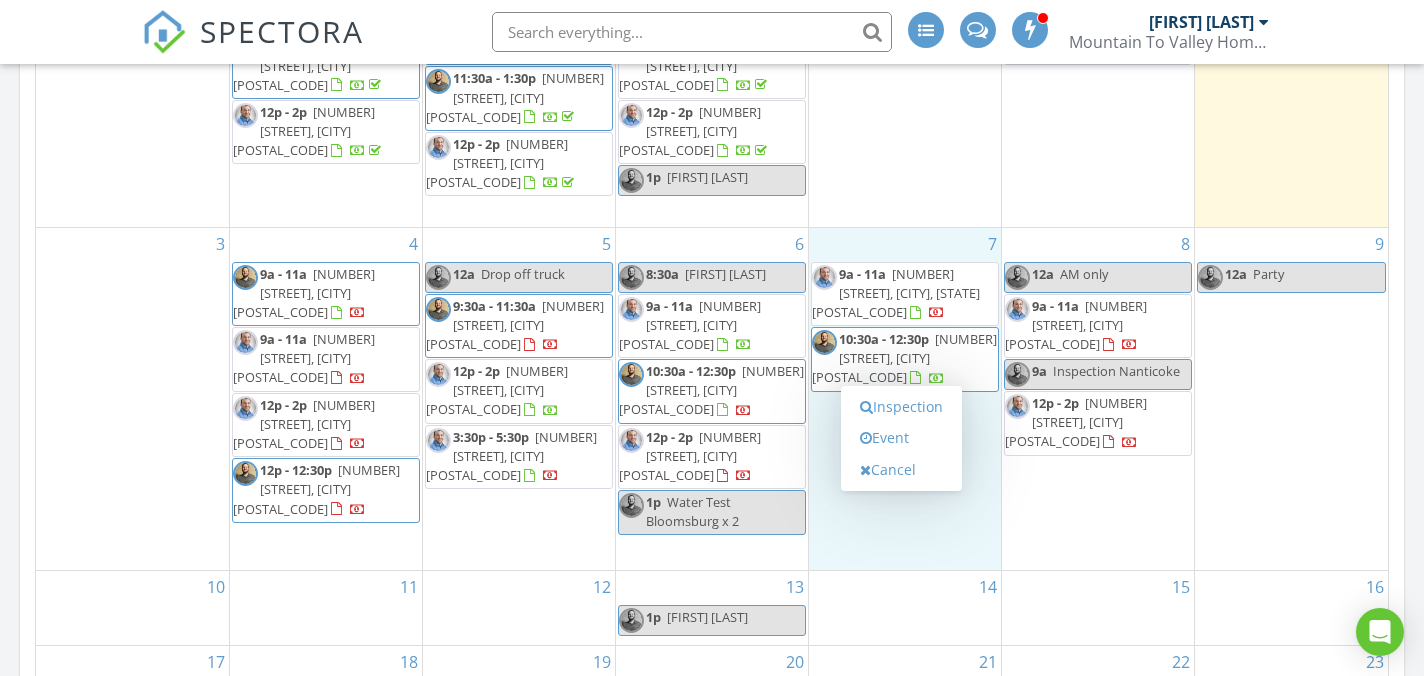 scroll, scrollTop: 1140, scrollLeft: 0, axis: vertical 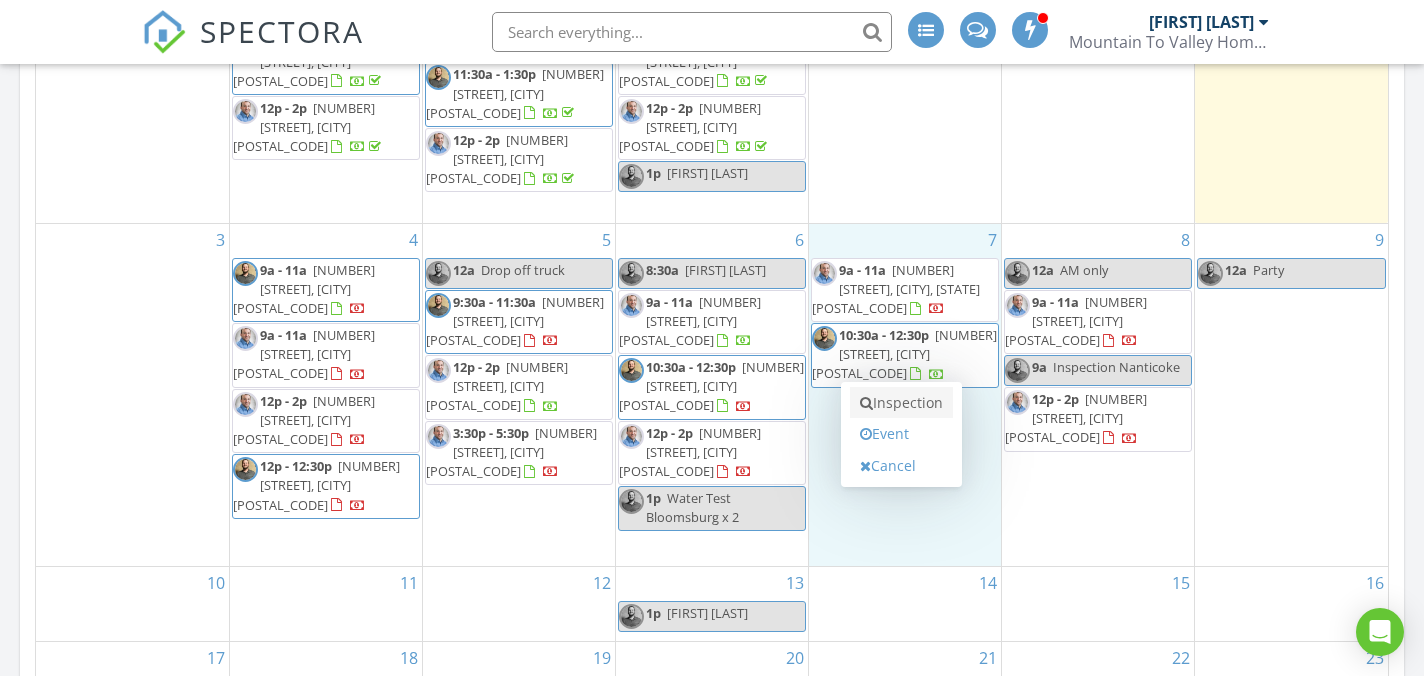 click on "Inspection" at bounding box center [901, 403] 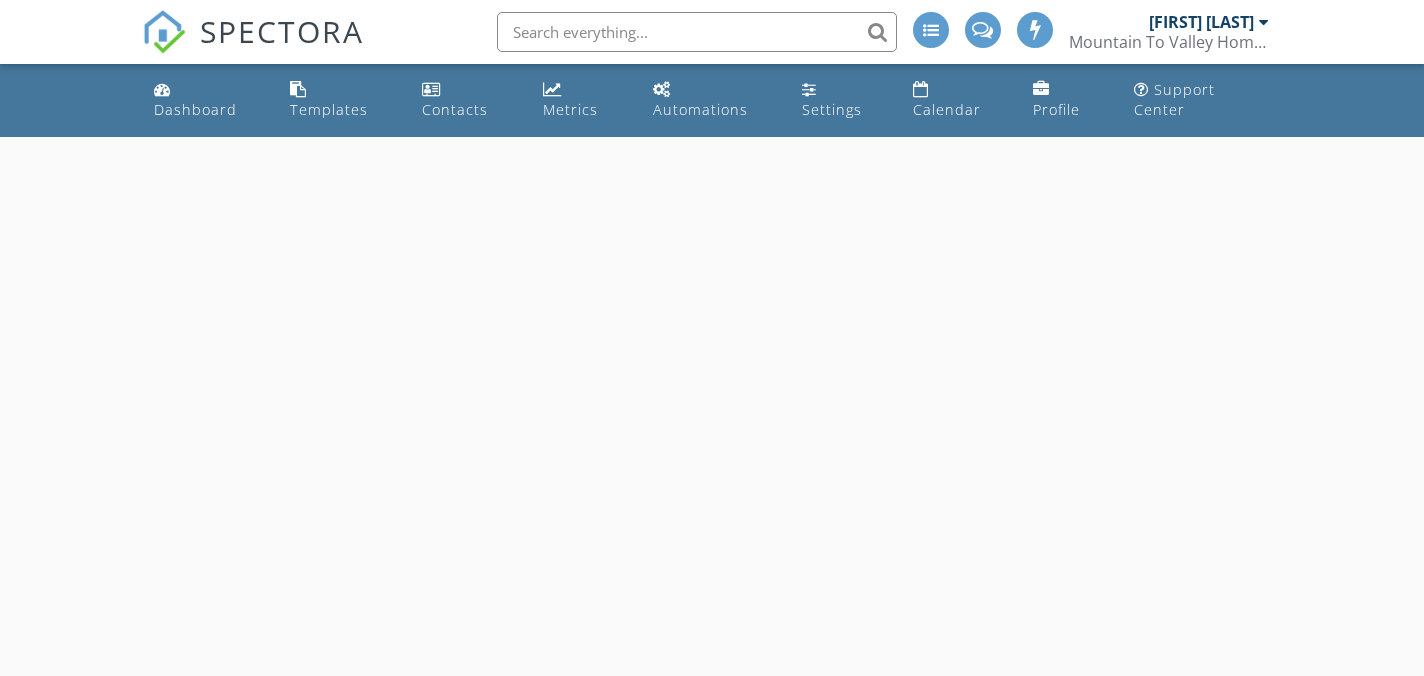 scroll, scrollTop: 0, scrollLeft: 0, axis: both 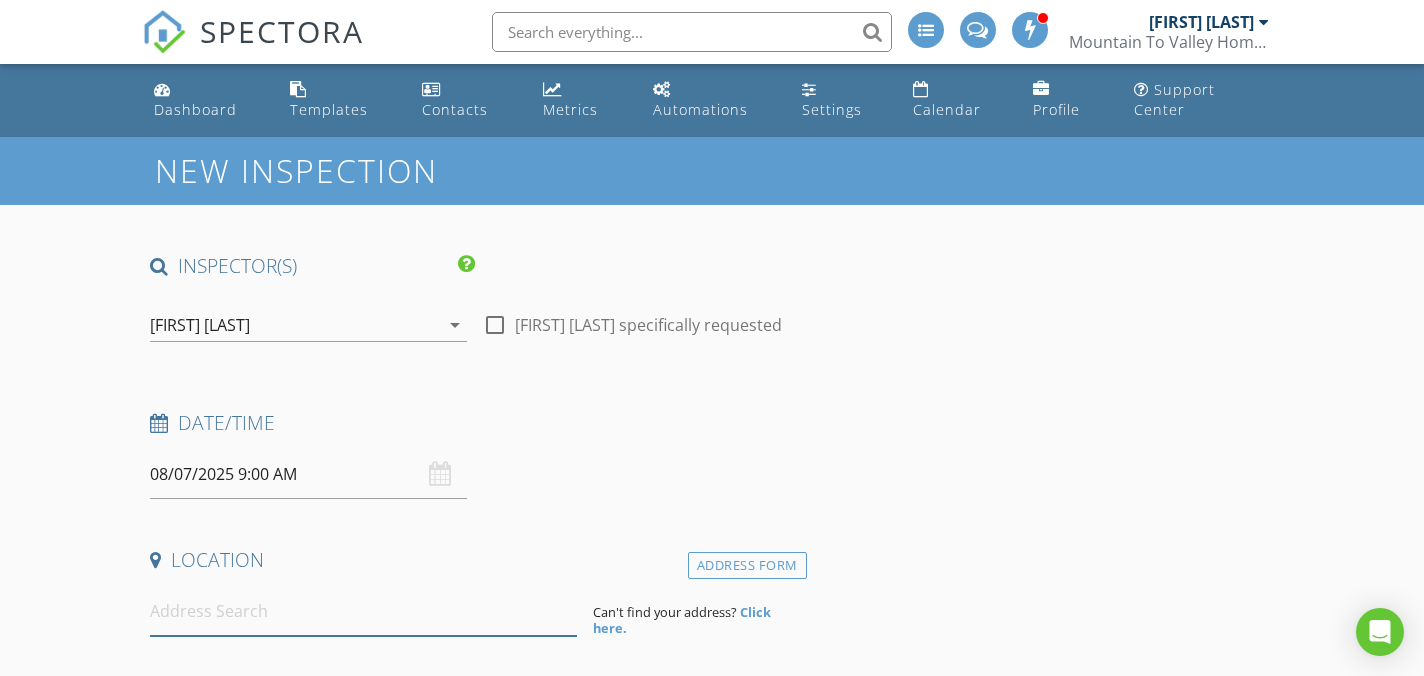 click at bounding box center (363, 611) 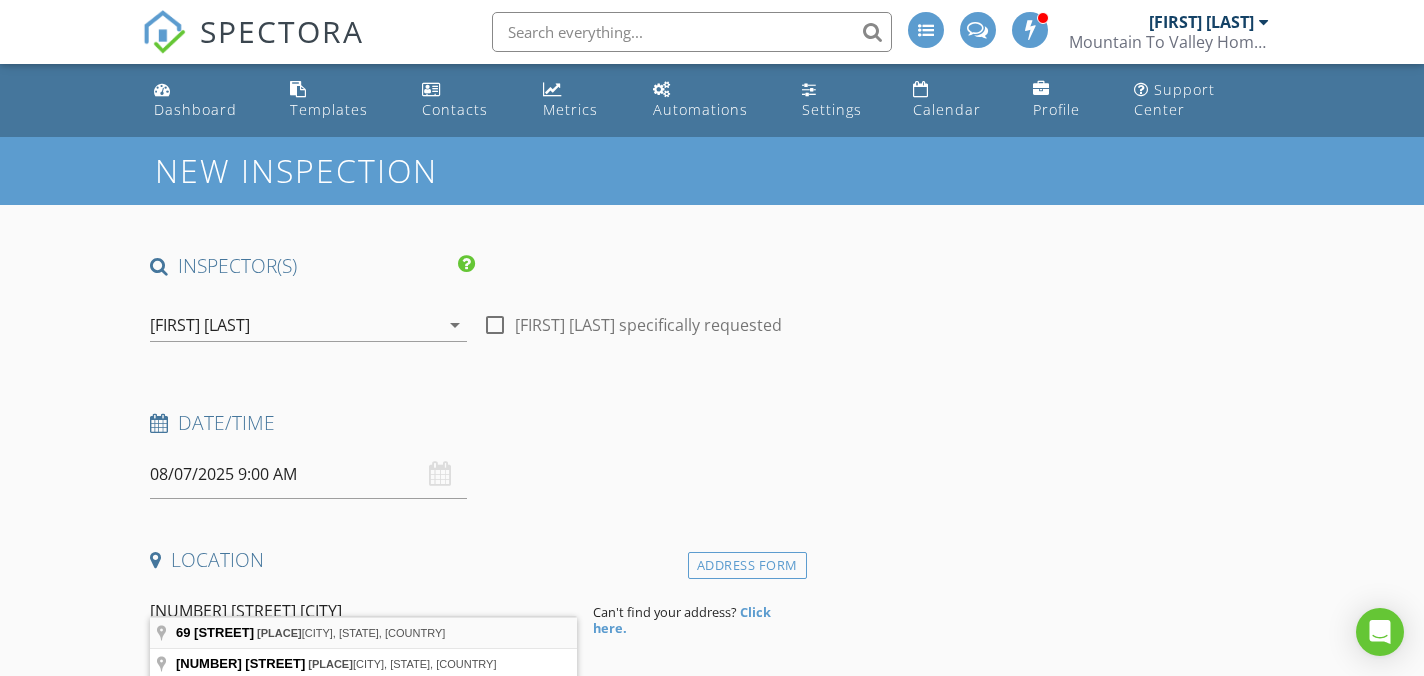 type on "69 Market St, Pittston, PA, USA" 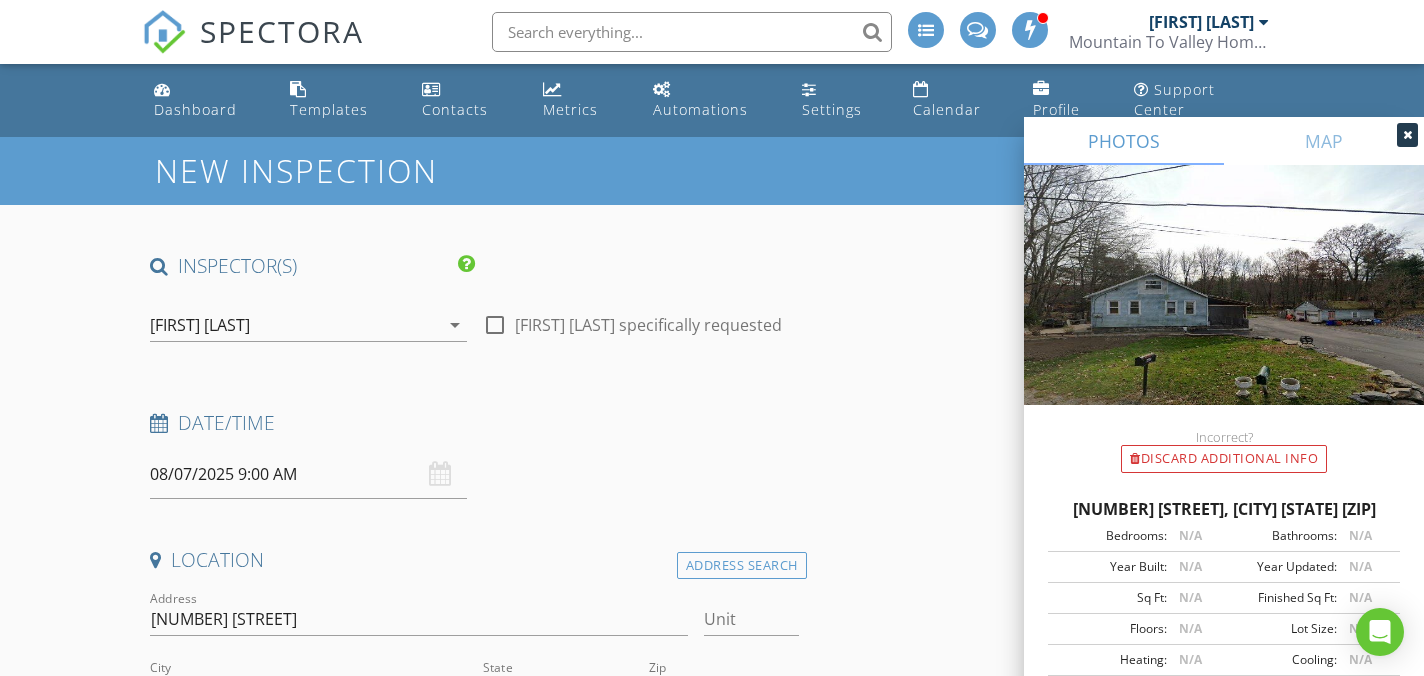 click on "INSPECTOR(S)
check_box   Justin Weber   PRIMARY   check_box_outline_blank   Mike Bonita     Justin Weber arrow_drop_down   check_box_outline_blank Justin Weber specifically requested
Date/Time
08/07/2025 9:00 AM
Location
Address Search       Address 69 Market St   Unit   City Pittston   State PA   Zip 18640   County Luzerne     Square Feet   Year Built   Foundation arrow_drop_down
client
check_box Enable Client CC email for this inspection   Client Search     check_box_outline_blank Client is a Company/Organization     First Name   Last Name   Email   CC Email   Phone           Notes   Private Notes
ADD ADDITIONAL client
SERVICES
check_box_outline_blank   Residential Inspection   arrow_drop_down     Select Discount Code arrow_drop_down    Charges       TOTAL   $0.00    Duration" at bounding box center (711, 1930) 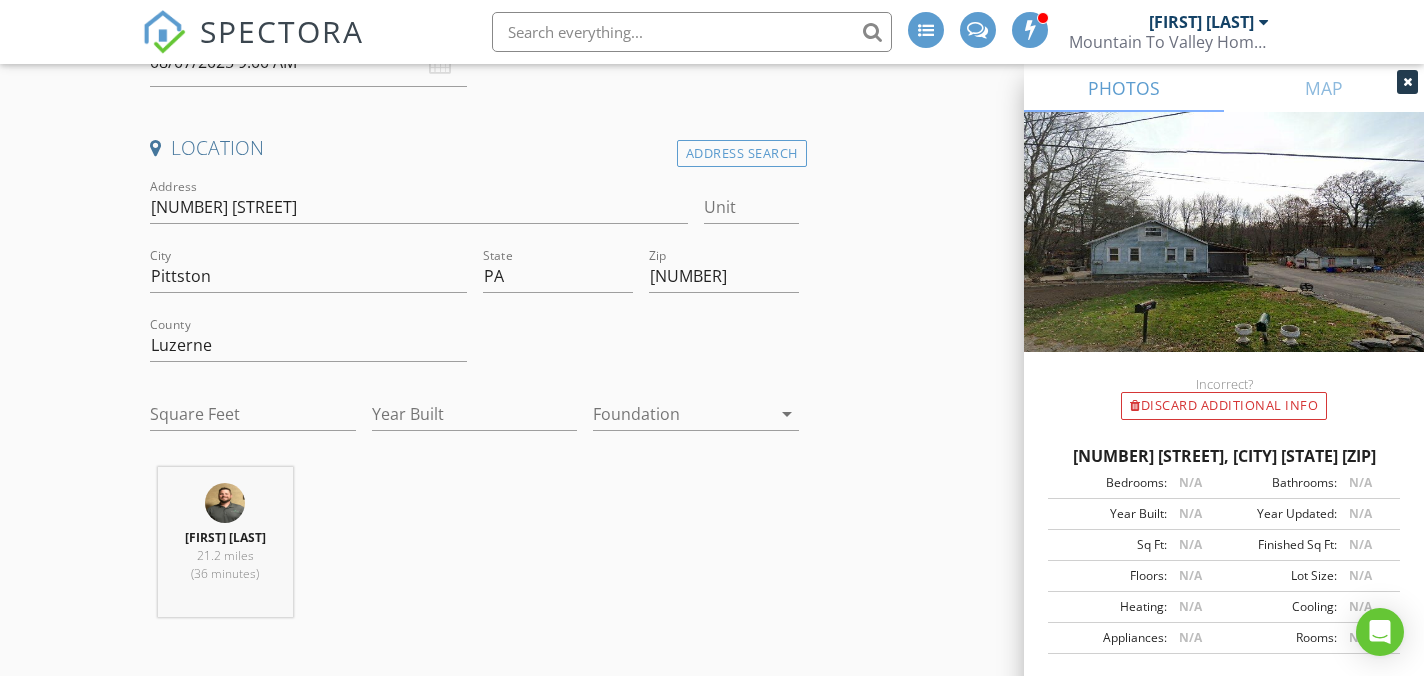 scroll, scrollTop: 0, scrollLeft: 0, axis: both 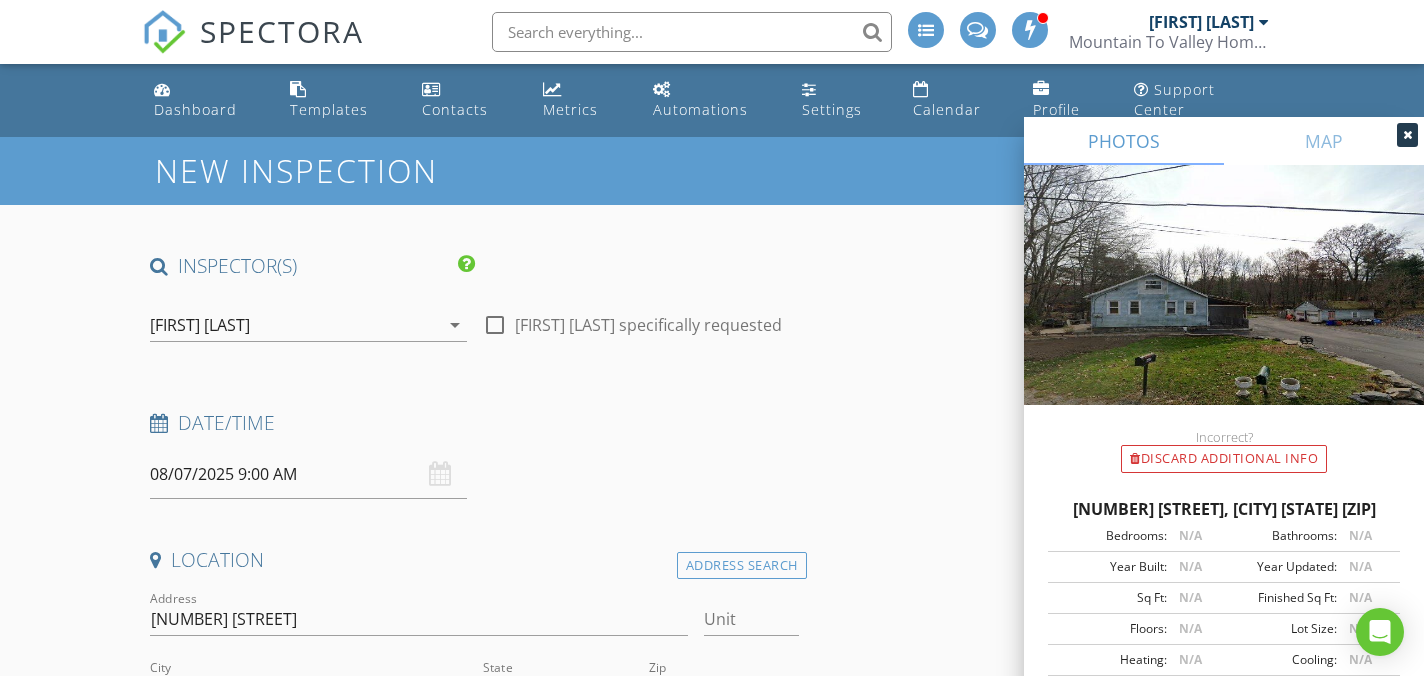 click on "[FIRST] [LAST]" at bounding box center [294, 325] 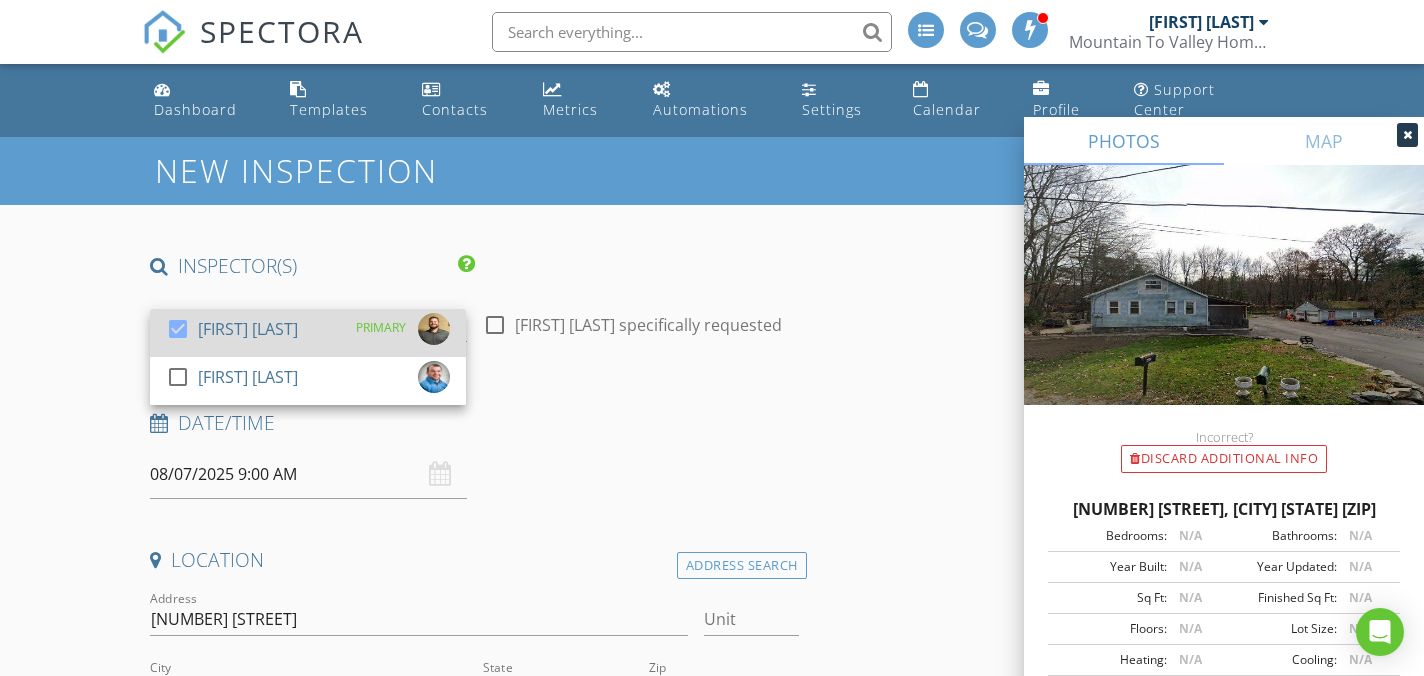 click on "check_box   Justin Weber   PRIMARY" at bounding box center [308, 333] 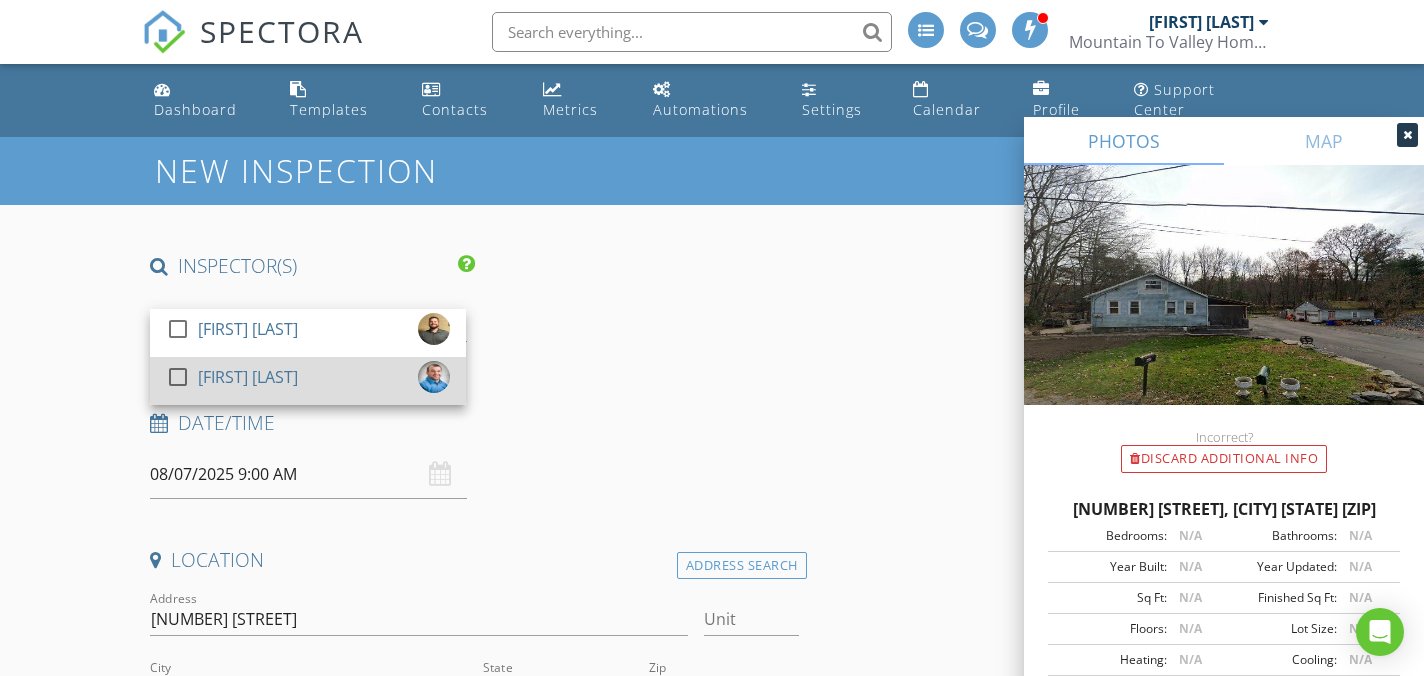 click on "check_box_outline_blank   Mike Bonita" at bounding box center [308, 381] 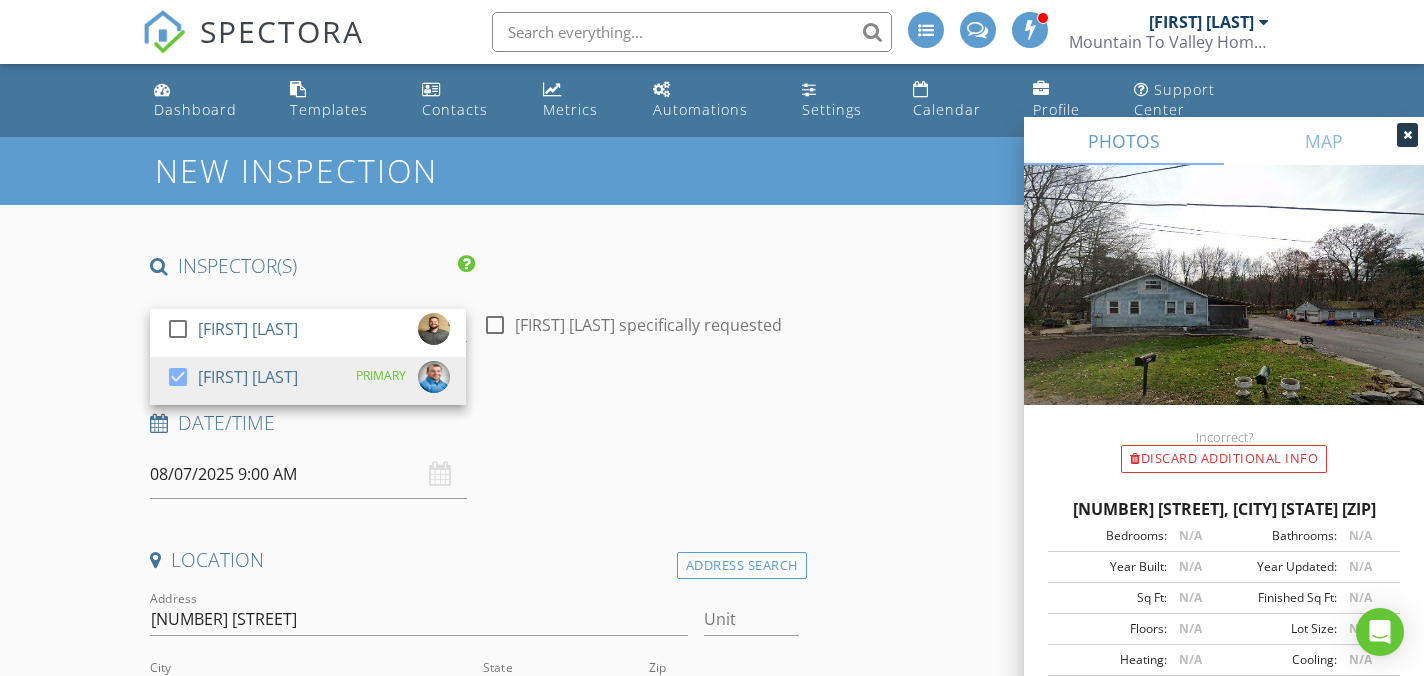 click on "INSPECTOR(S)
check_box_outline_blank   Justin Weber     check_box   Mike Bonita   PRIMARY   Mike Bonita arrow_drop_down   check_box_outline_blank Mike Bonita specifically requested
Date/Time
08/07/2025 9:00 AM
Location
Address Search       Address 69 Market St   Unit   City Pittston   State PA   Zip 18640   County Luzerne     Square Feet   Year Built   Foundation arrow_drop_down     Mike Bonita     7.1 miles     (15 minutes)
client
check_box Enable Client CC email for this inspection   Client Search     check_box_outline_blank Client is a Company/Organization     First Name   Last Name   Email   CC Email   Phone           Notes   Private Notes
ADD ADDITIONAL client
SERVICES
check_box_outline_blank   Residential Inspection   arrow_drop_down     Select Discount Code" at bounding box center (711, 2021) 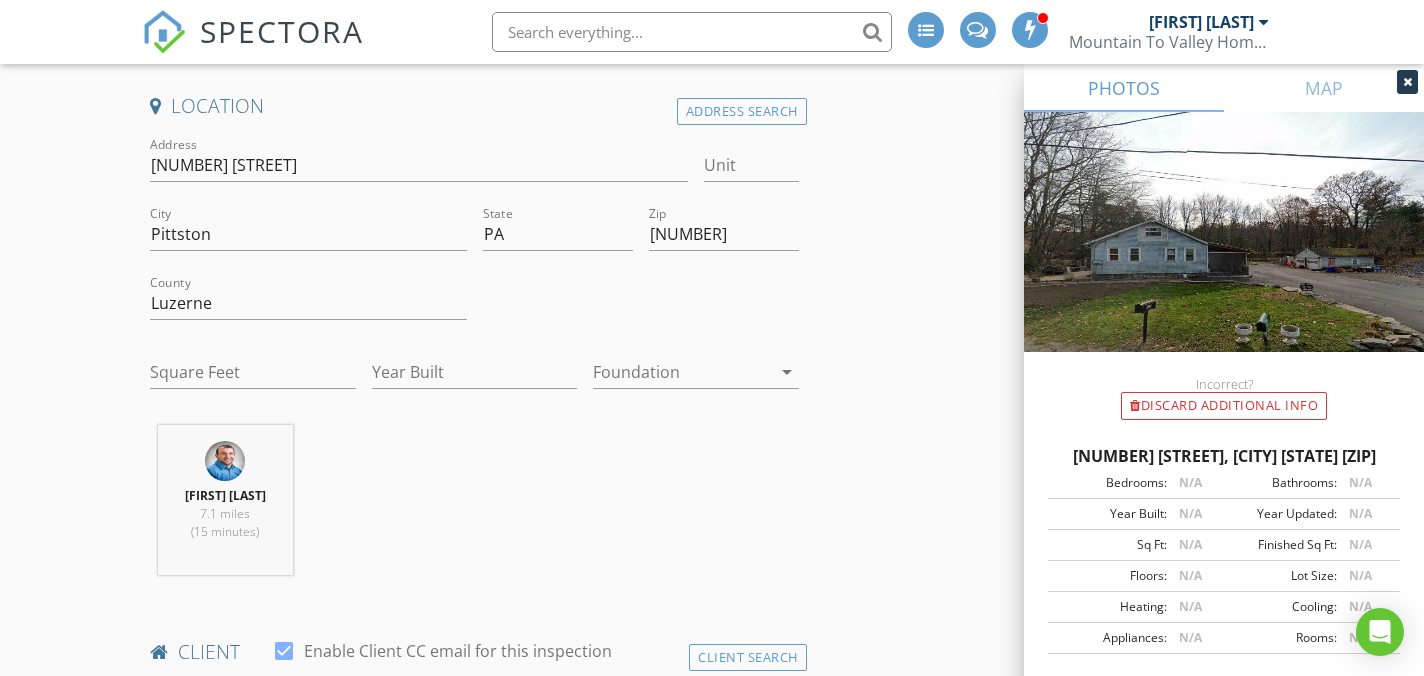 scroll, scrollTop: 684, scrollLeft: 0, axis: vertical 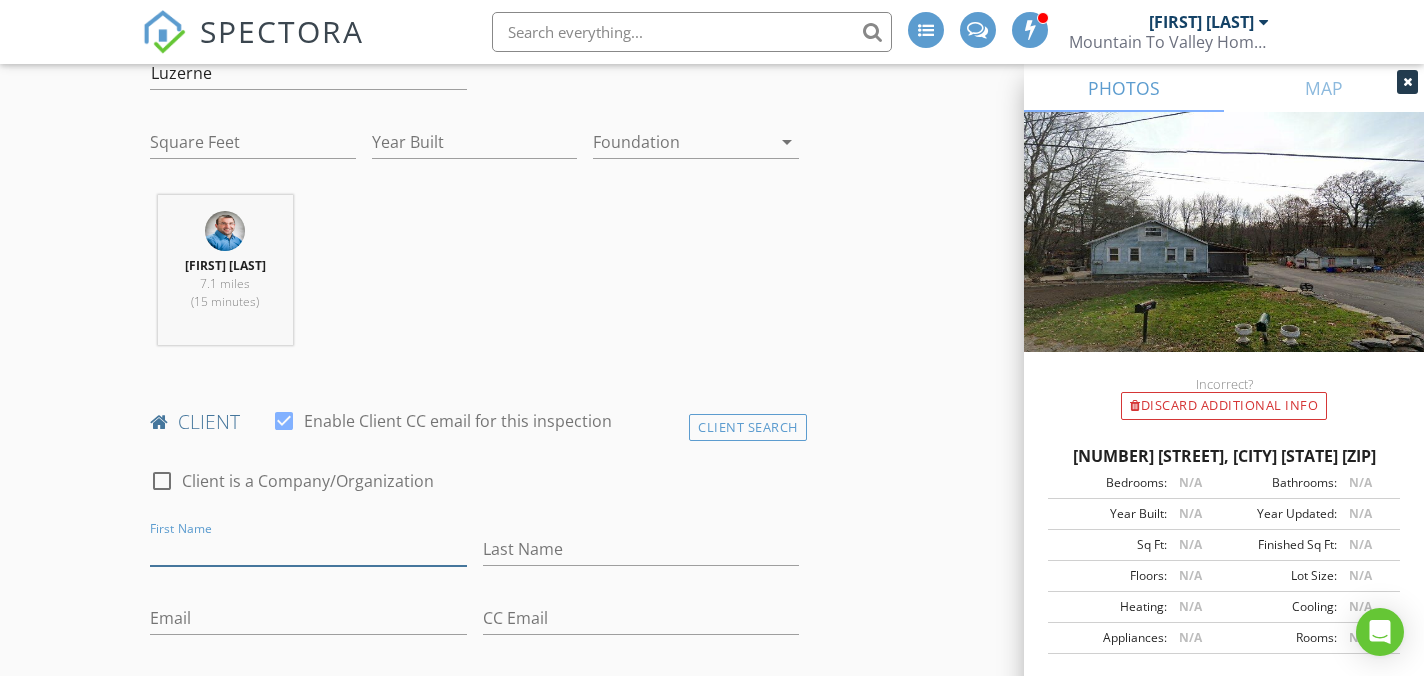 click on "First Name" at bounding box center [308, 549] 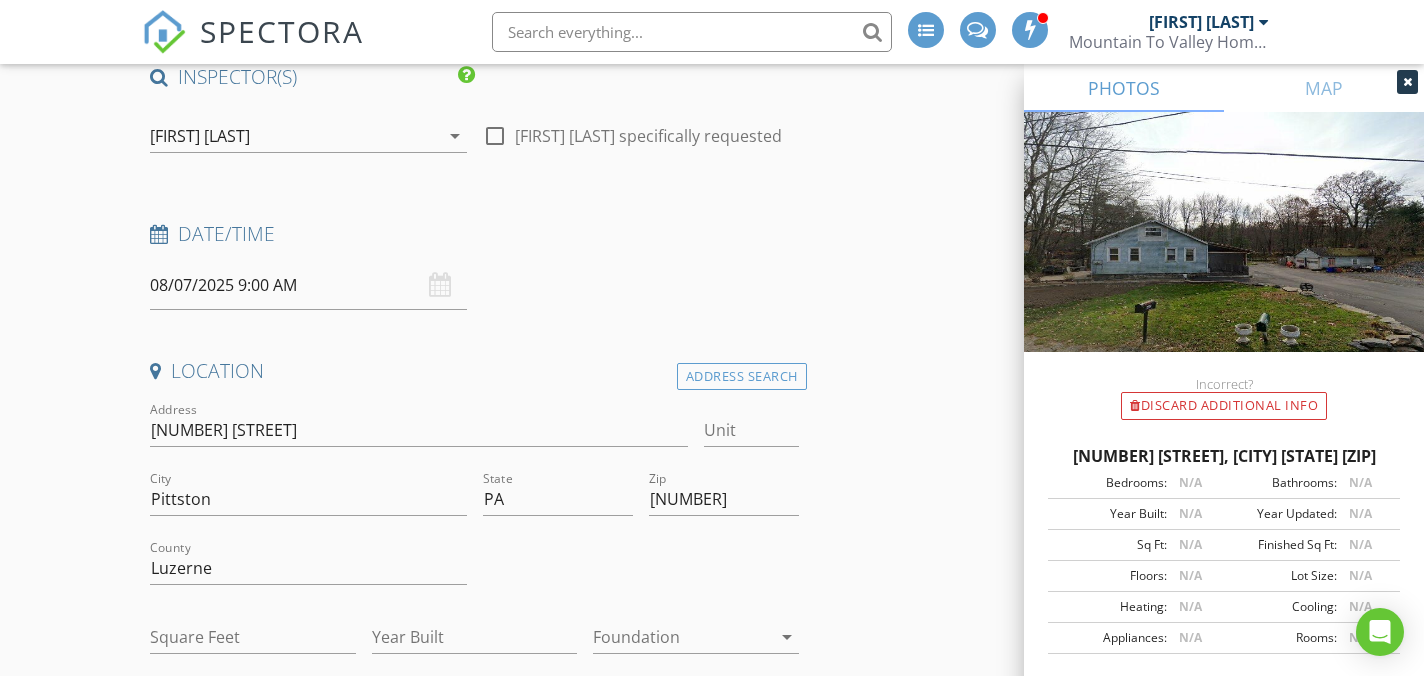 scroll, scrollTop: 0, scrollLeft: 0, axis: both 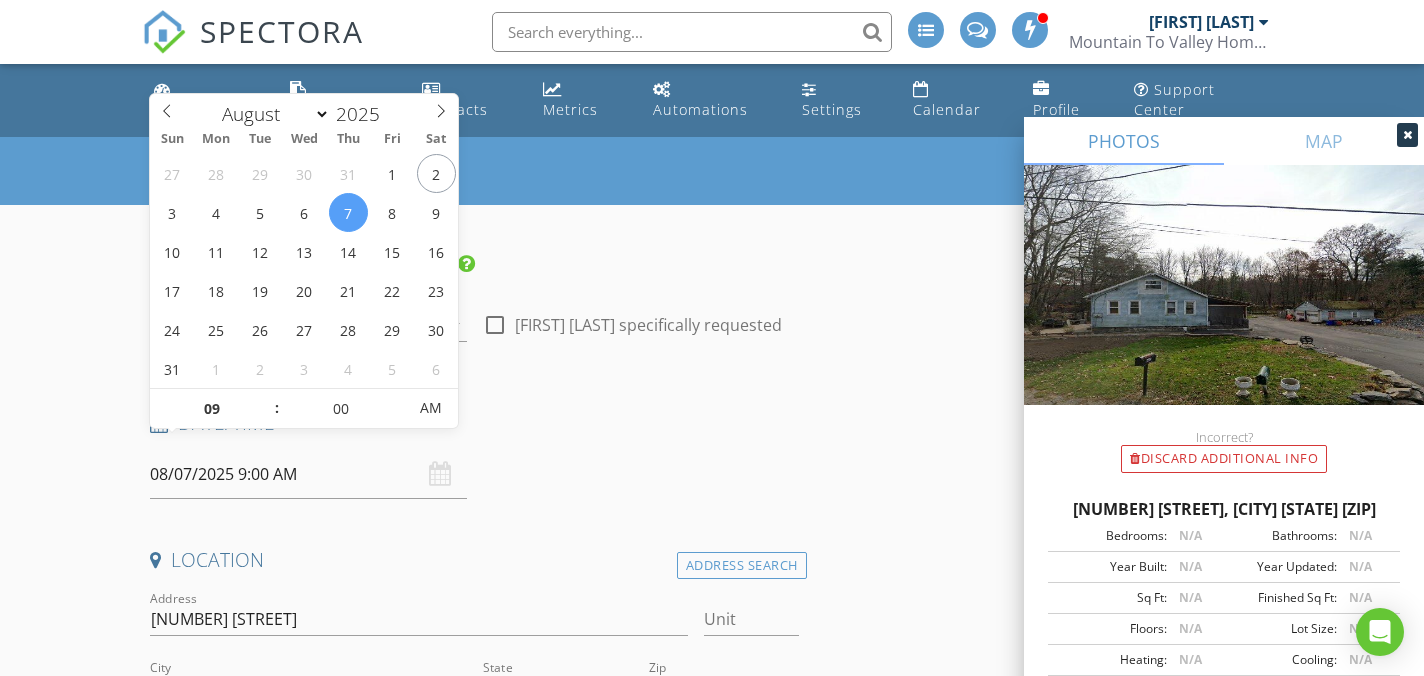 click on "08/07/2025 9:00 AM" at bounding box center [308, 474] 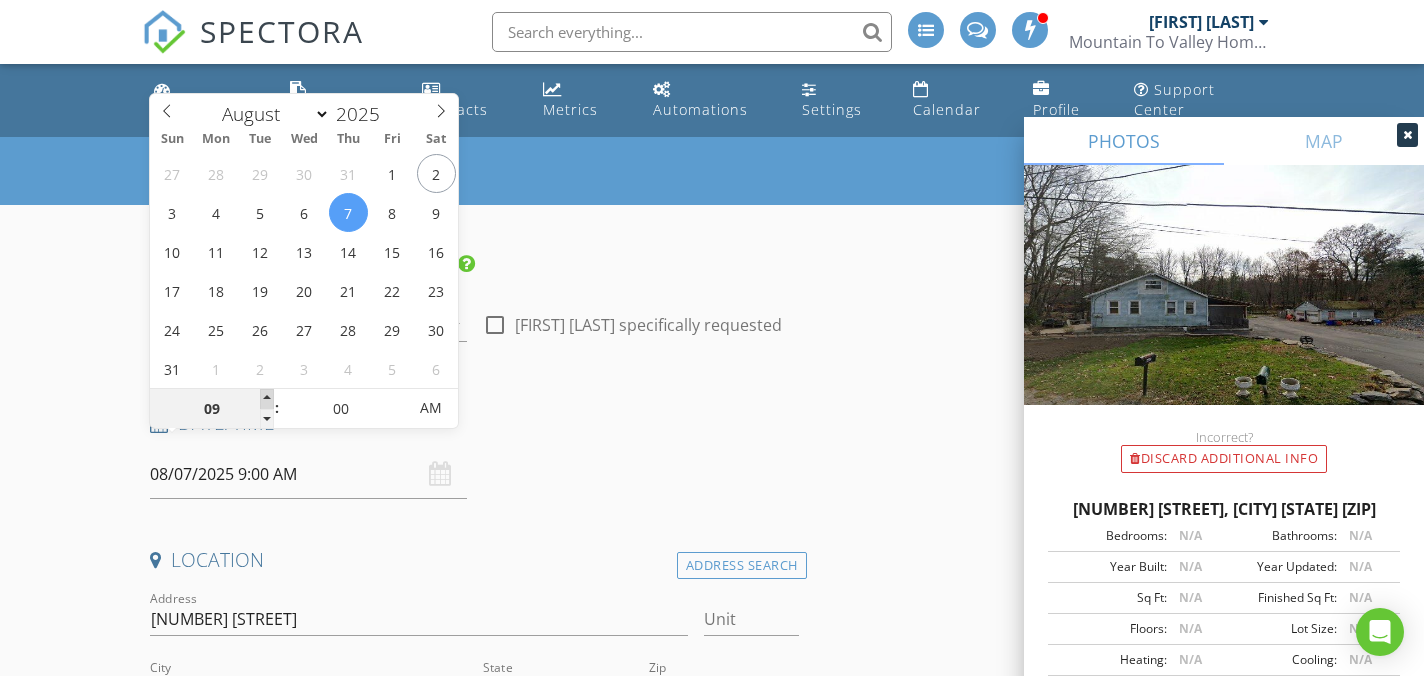 type on "10" 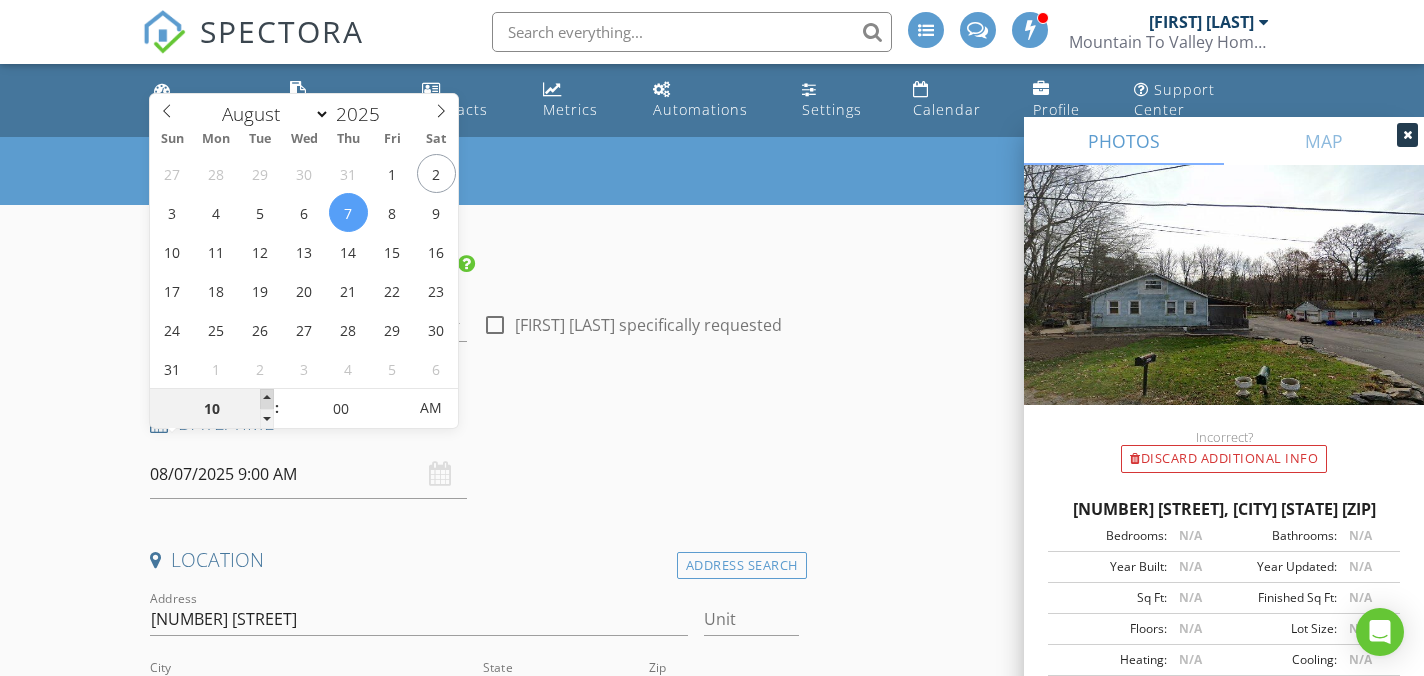 type on "08/07/2025 10:00 AM" 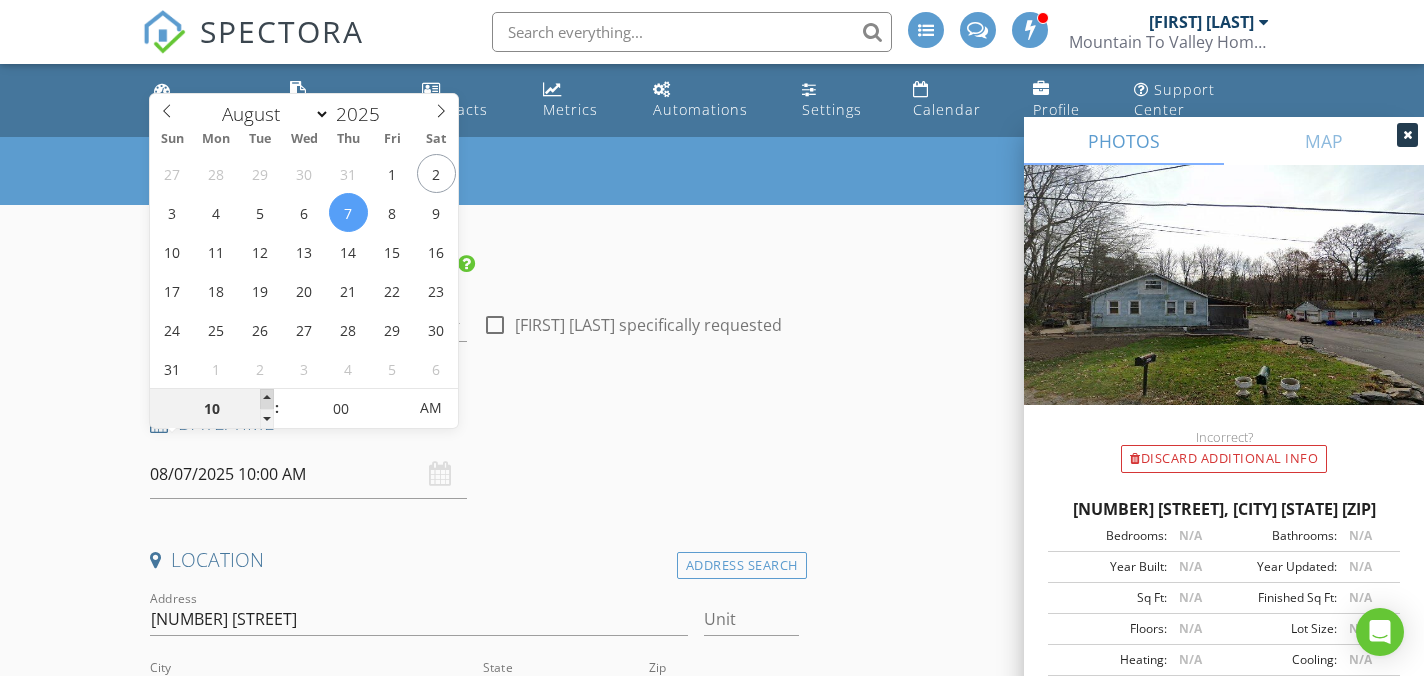 click at bounding box center (267, 399) 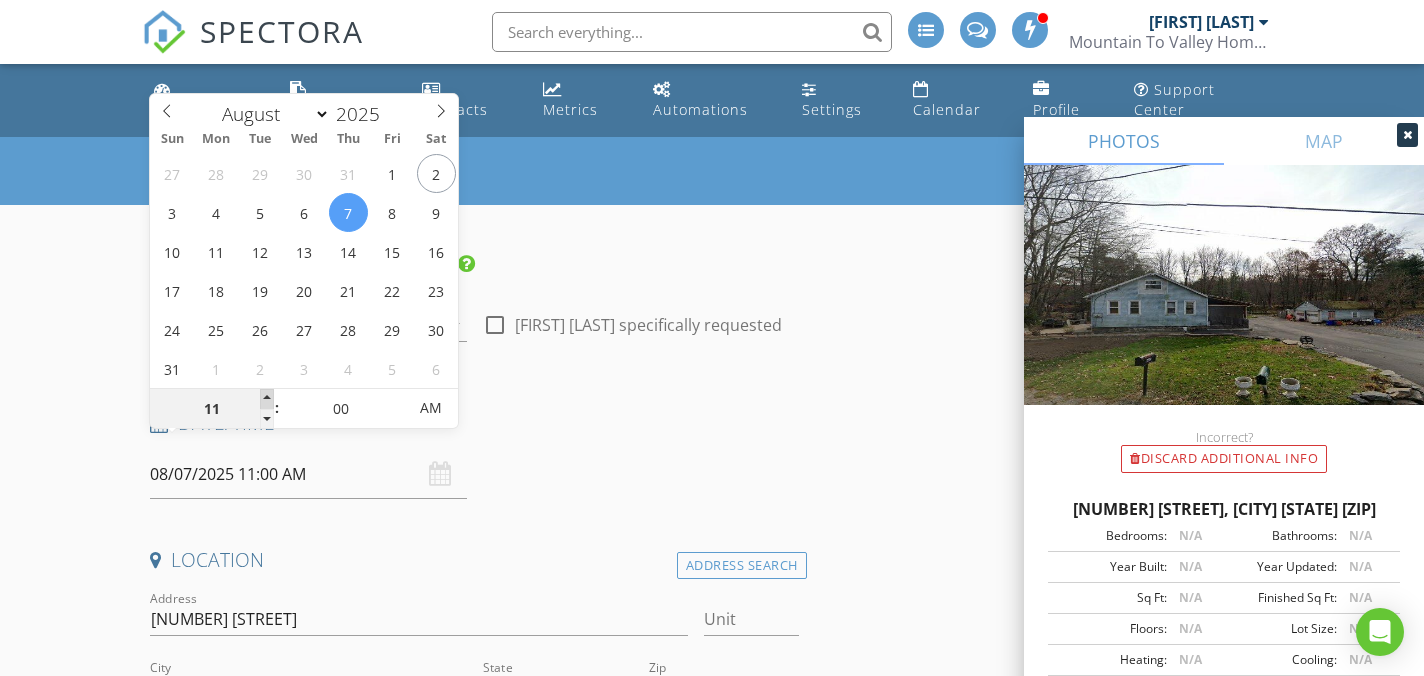 click at bounding box center [267, 399] 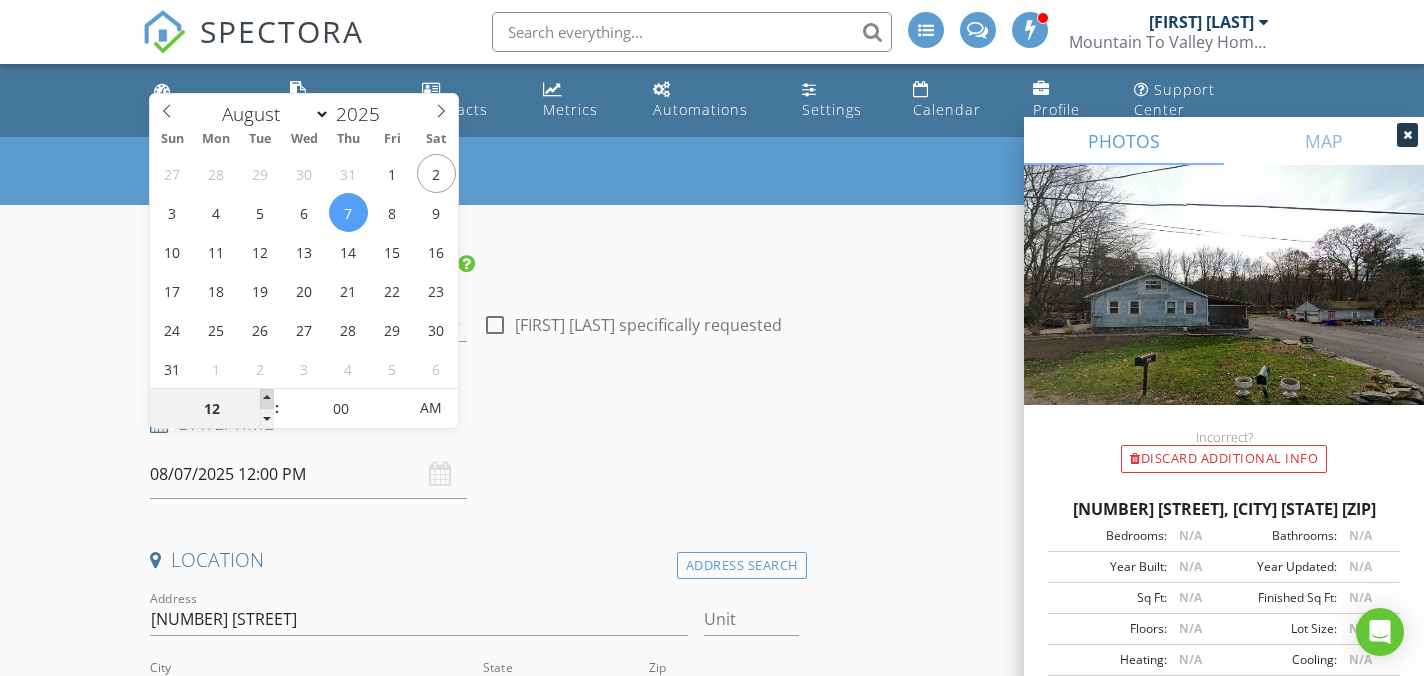 click at bounding box center [267, 399] 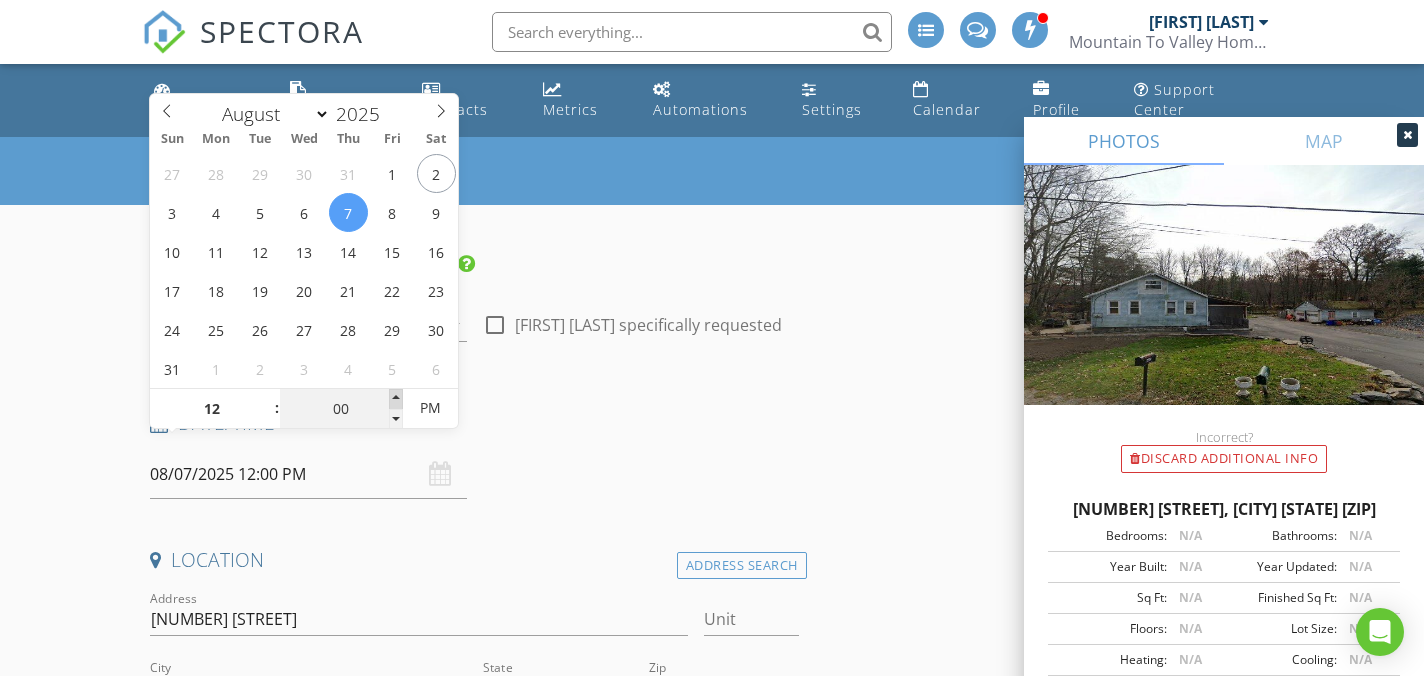 type on "05" 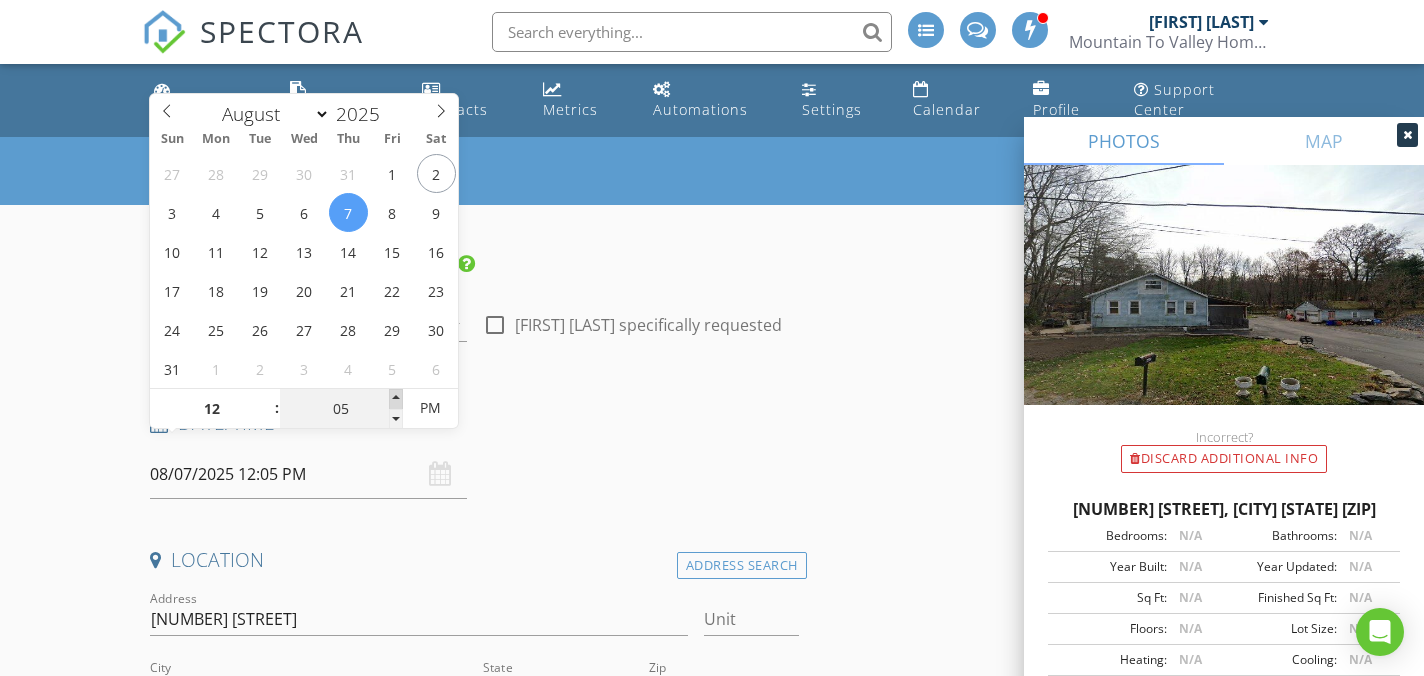 click at bounding box center (396, 399) 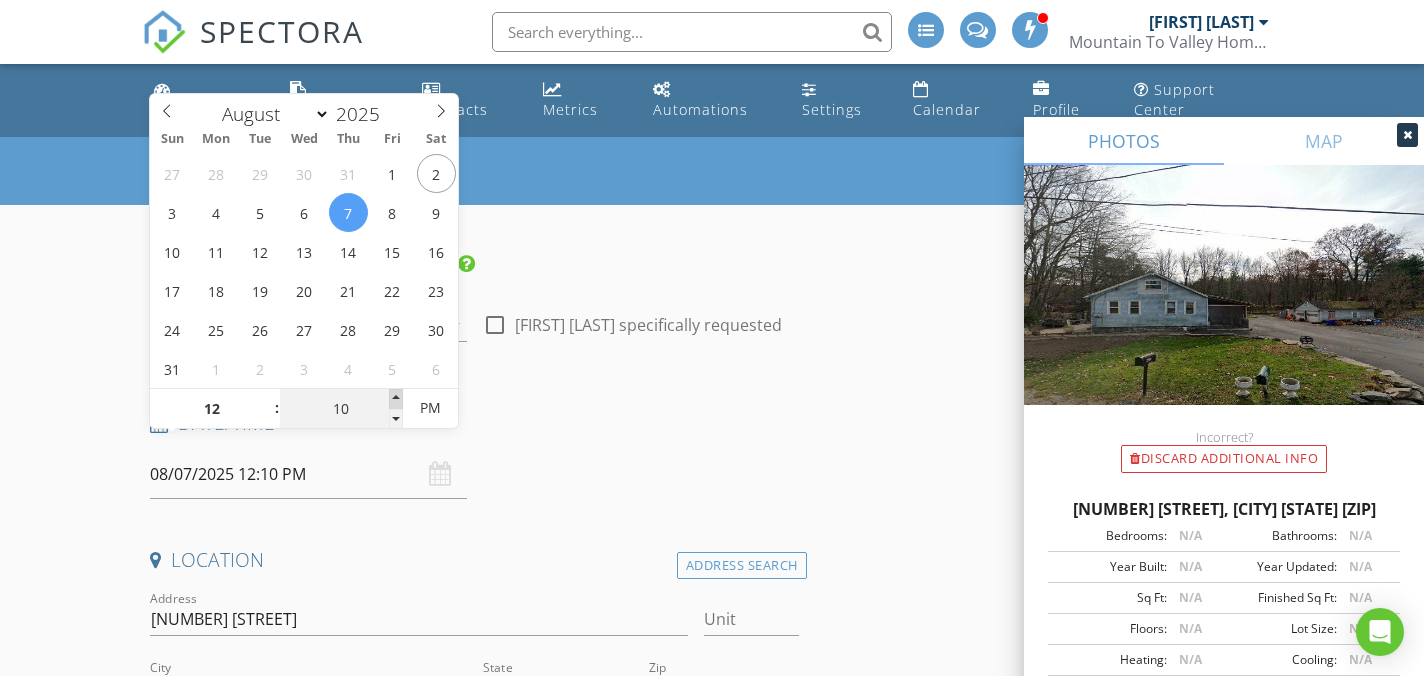 click at bounding box center [396, 399] 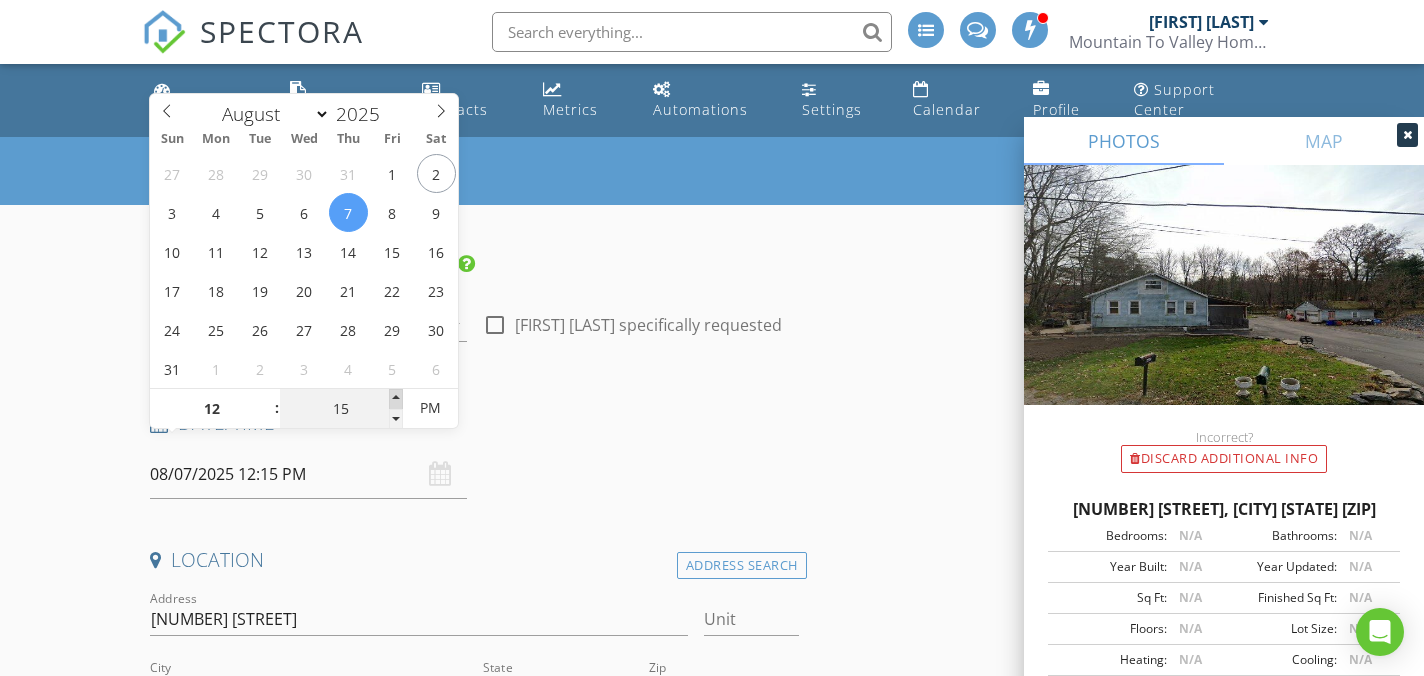 click at bounding box center [396, 399] 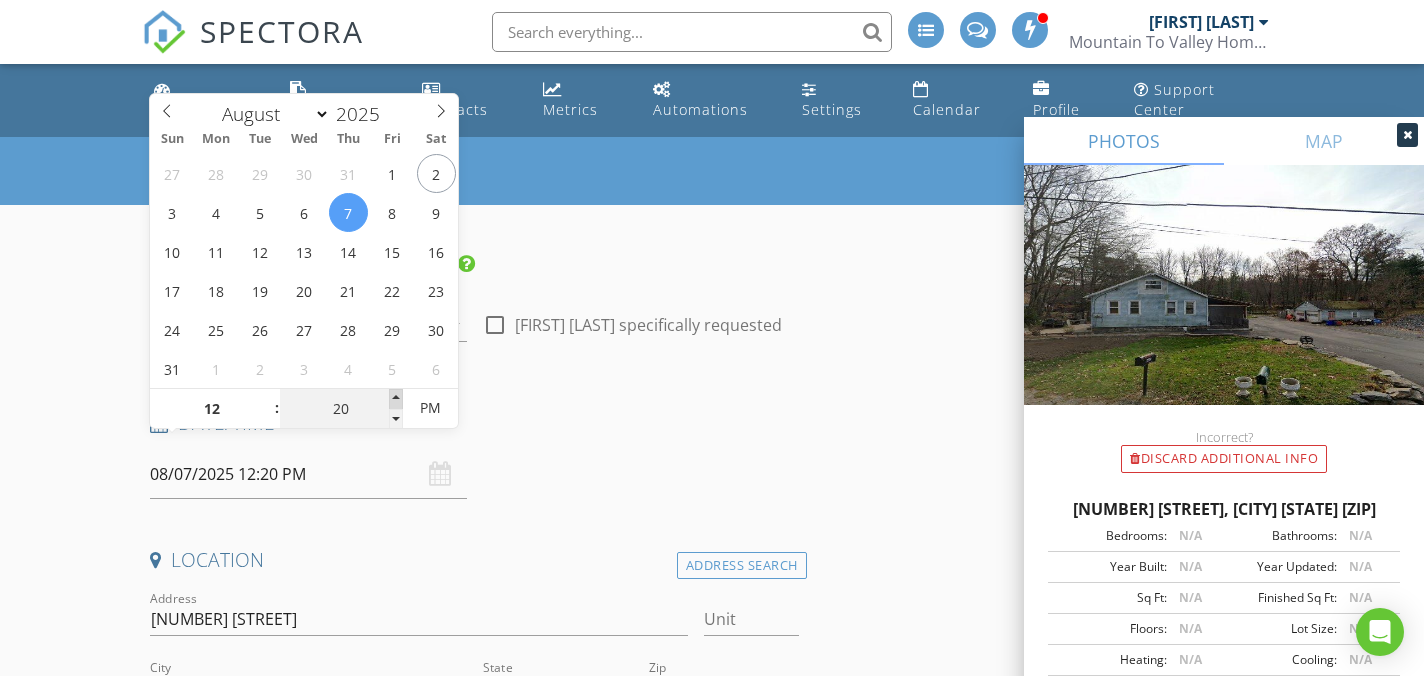 click at bounding box center (396, 399) 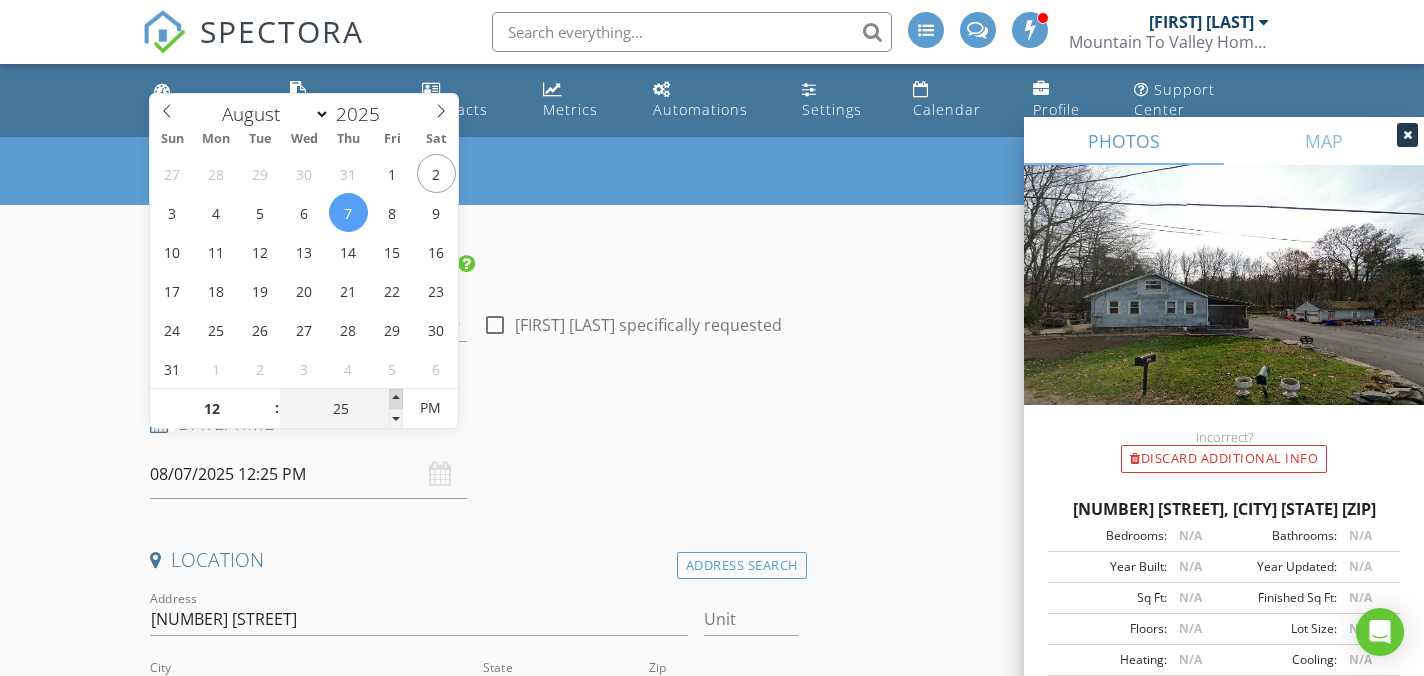 click at bounding box center [396, 399] 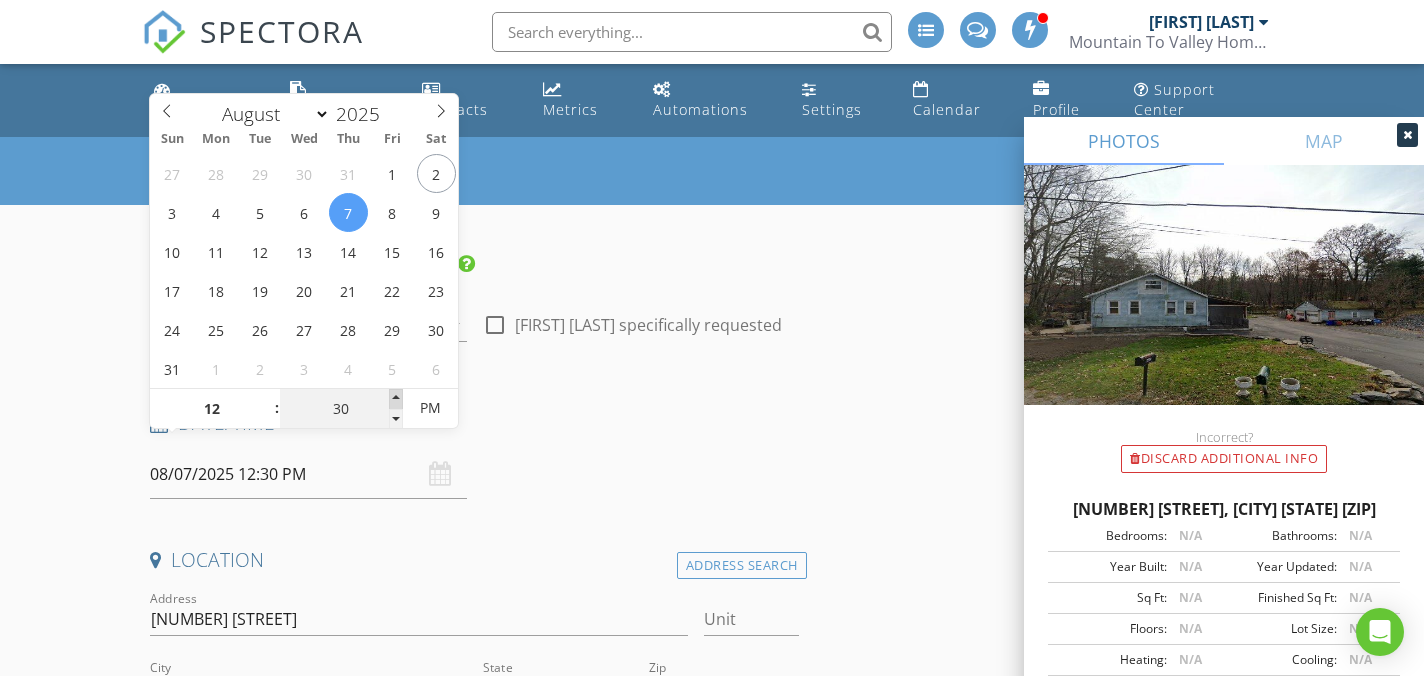 click at bounding box center [396, 399] 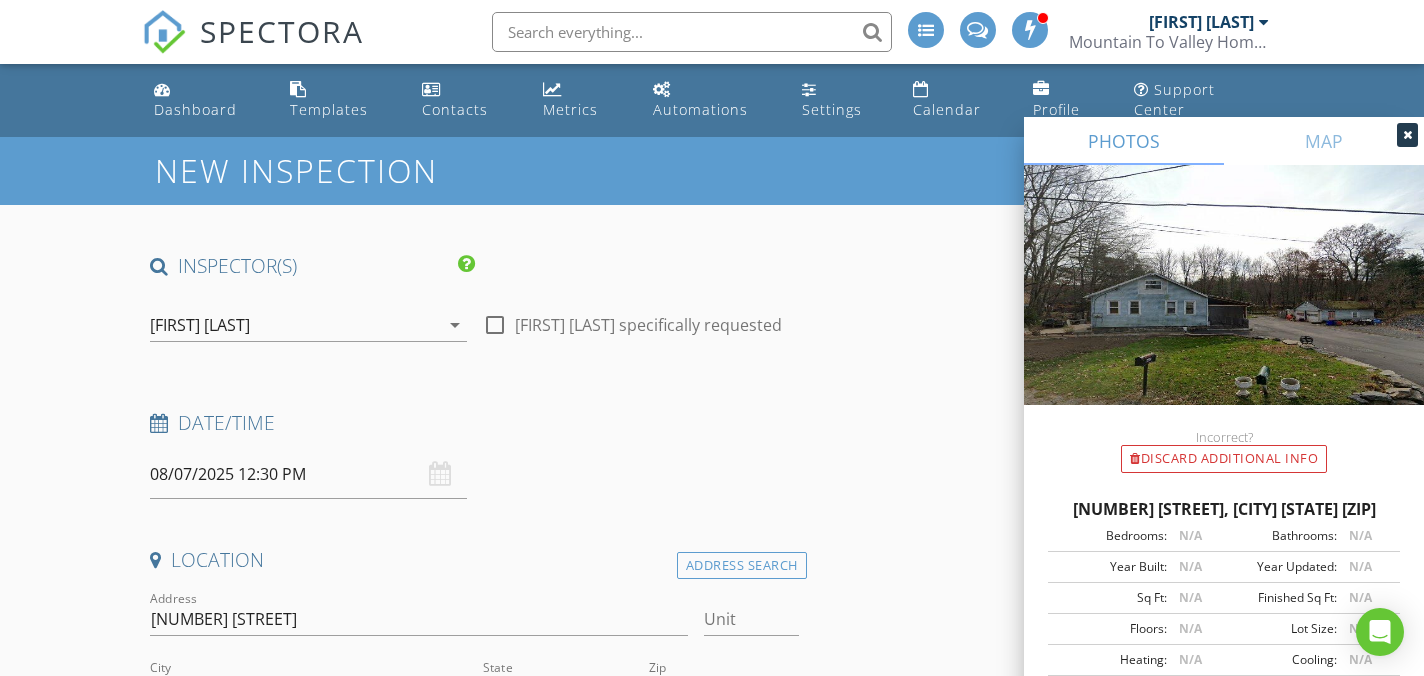 click on "Date/Time" at bounding box center (474, 423) 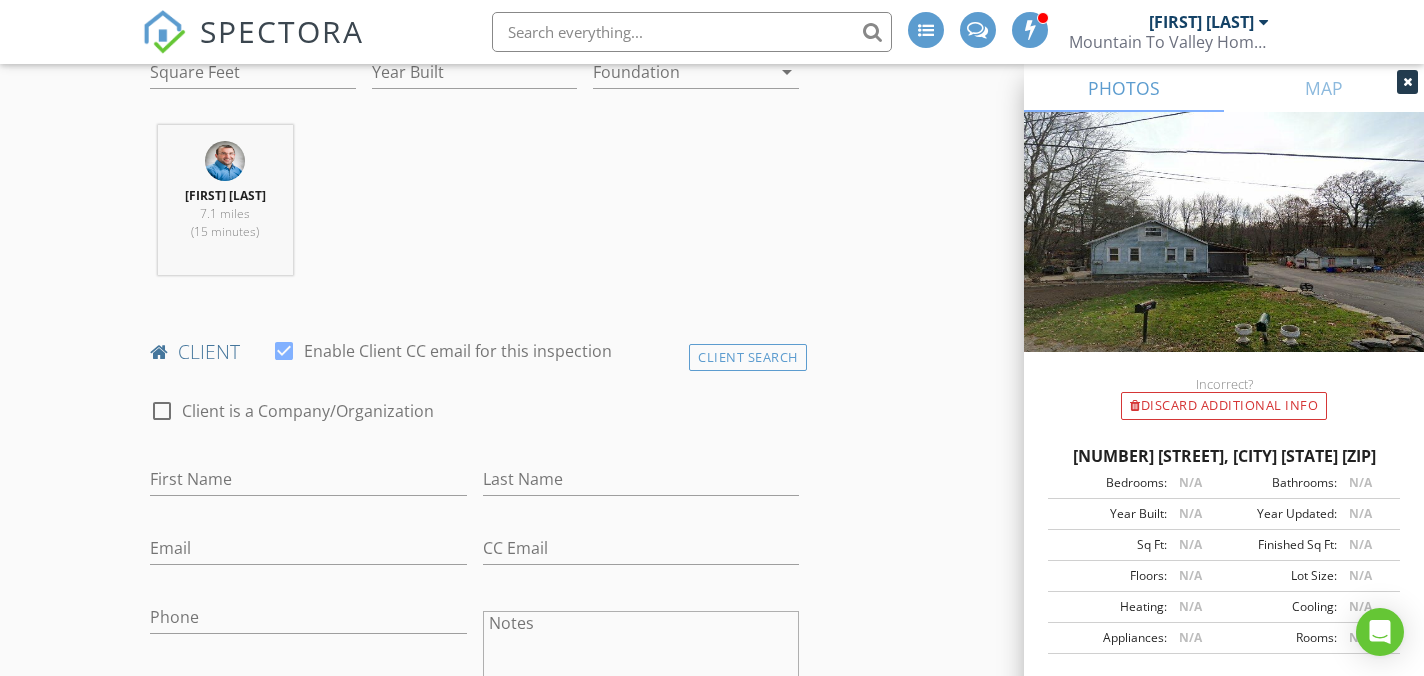 scroll, scrollTop: 814, scrollLeft: 0, axis: vertical 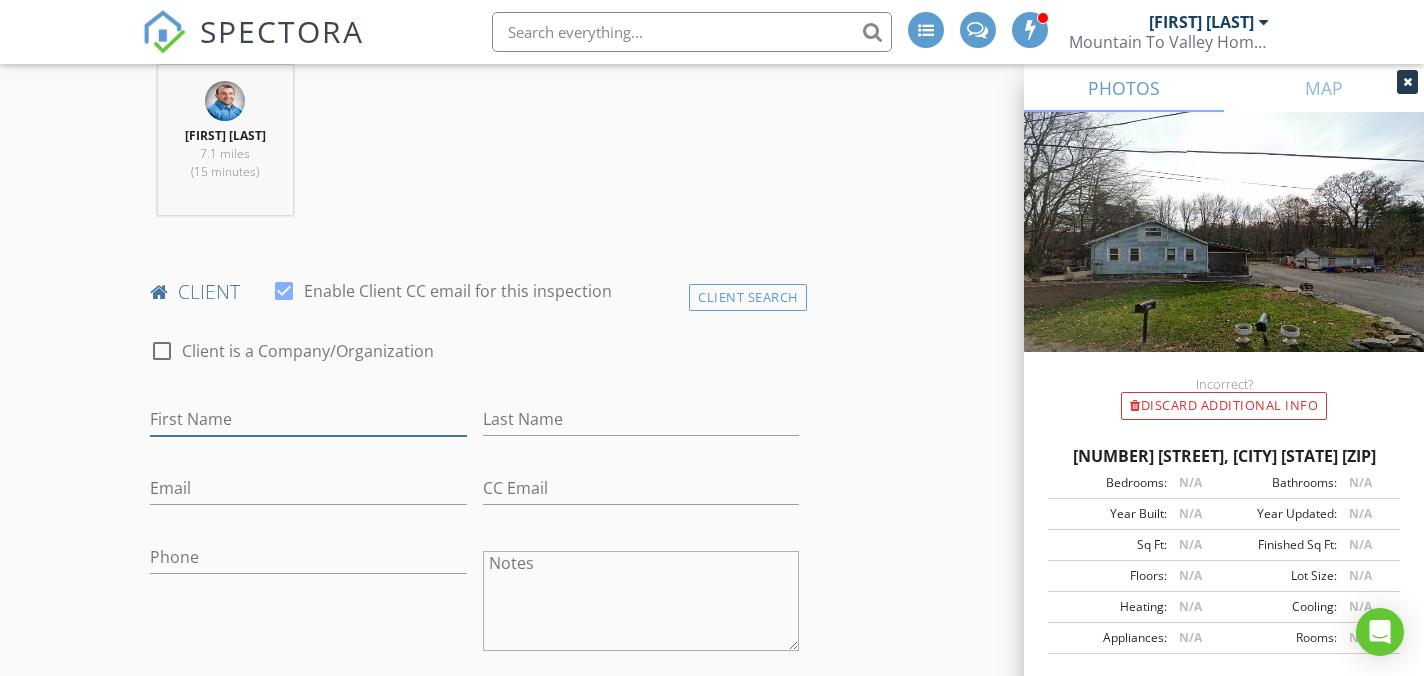 click on "First Name" at bounding box center [308, 419] 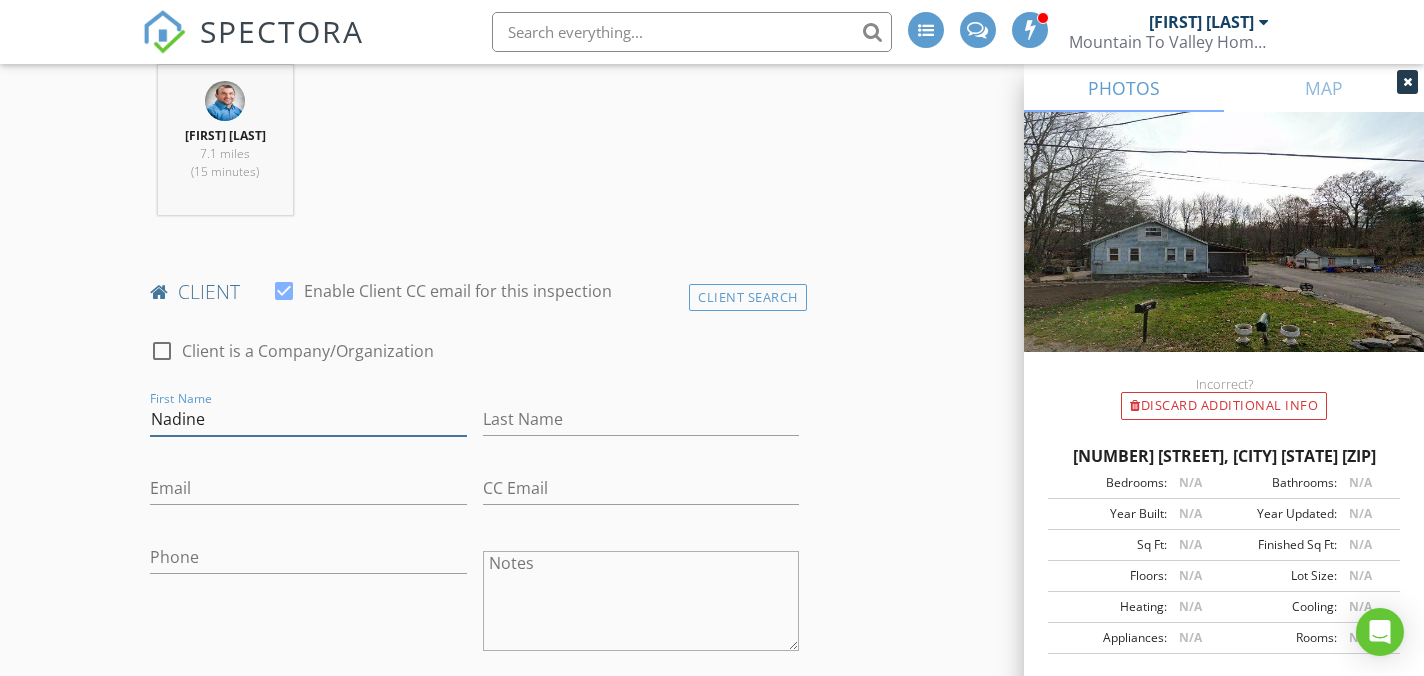 type on "Nadine" 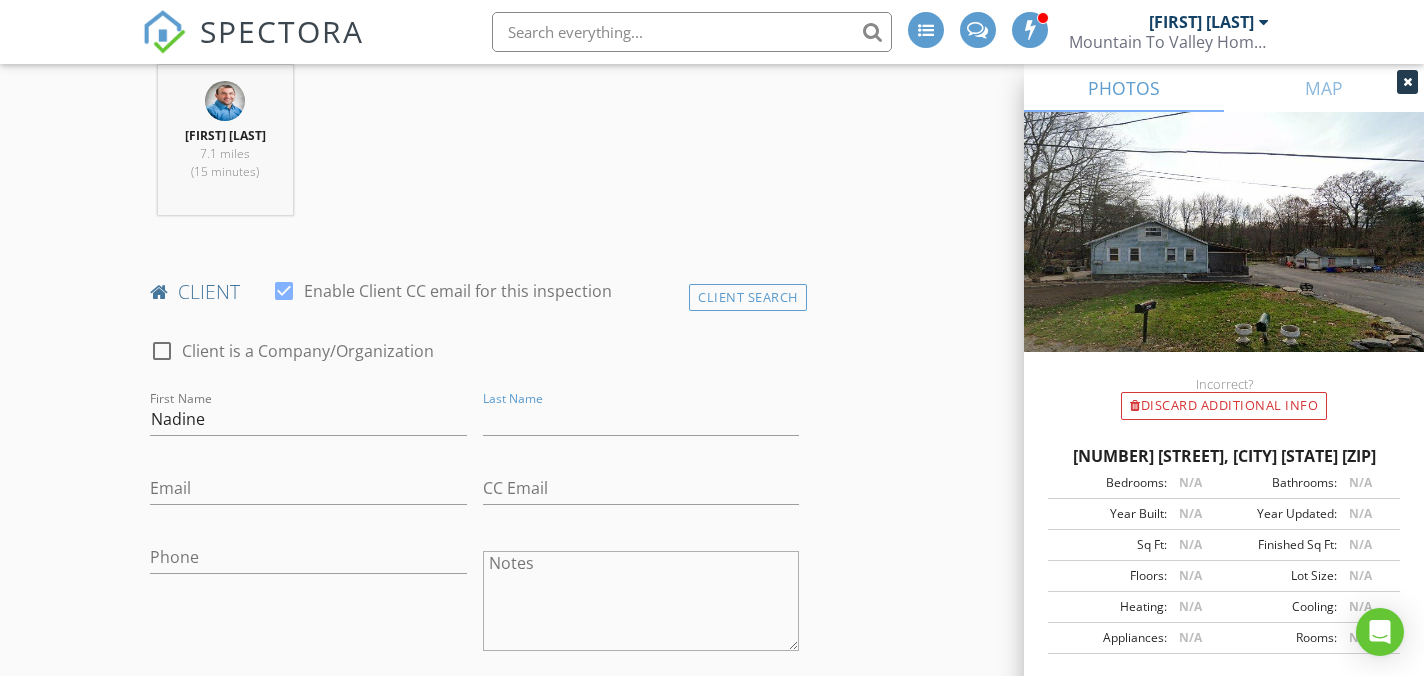 click on "INSPECTOR(S)
check_box_outline_blank   Justin Weber     check_box   Mike Bonita   PRIMARY   Mike Bonita arrow_drop_down   check_box_outline_blank Mike Bonita specifically requested
Date/Time
08/07/2025 12:30 PM
Location
Address Search       Address 69 Market St   Unit   City Pittston   State PA   Zip 18640   County Luzerne     Square Feet   Year Built   Foundation arrow_drop_down     Mike Bonita     7.1 miles     (15 minutes)
client
check_box Enable Client CC email for this inspection   Client Search     check_box_outline_blank Client is a Company/Organization     First Name Nadine   Last Name   Email   CC Email   Phone           Notes   Private Notes
ADD ADDITIONAL client
SERVICES
check_box_outline_blank   Residential Inspection   arrow_drop_down     Select Discount Code" at bounding box center [711, 1207] 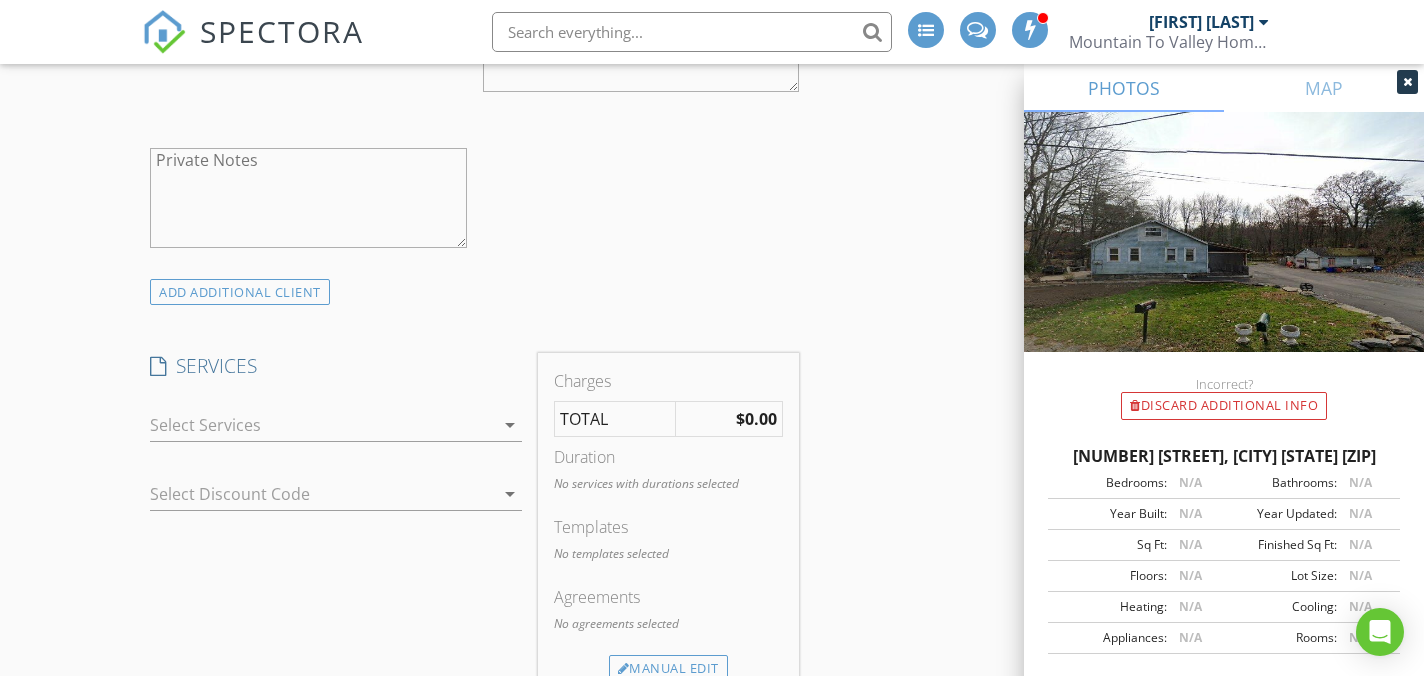 scroll, scrollTop: 1645, scrollLeft: 0, axis: vertical 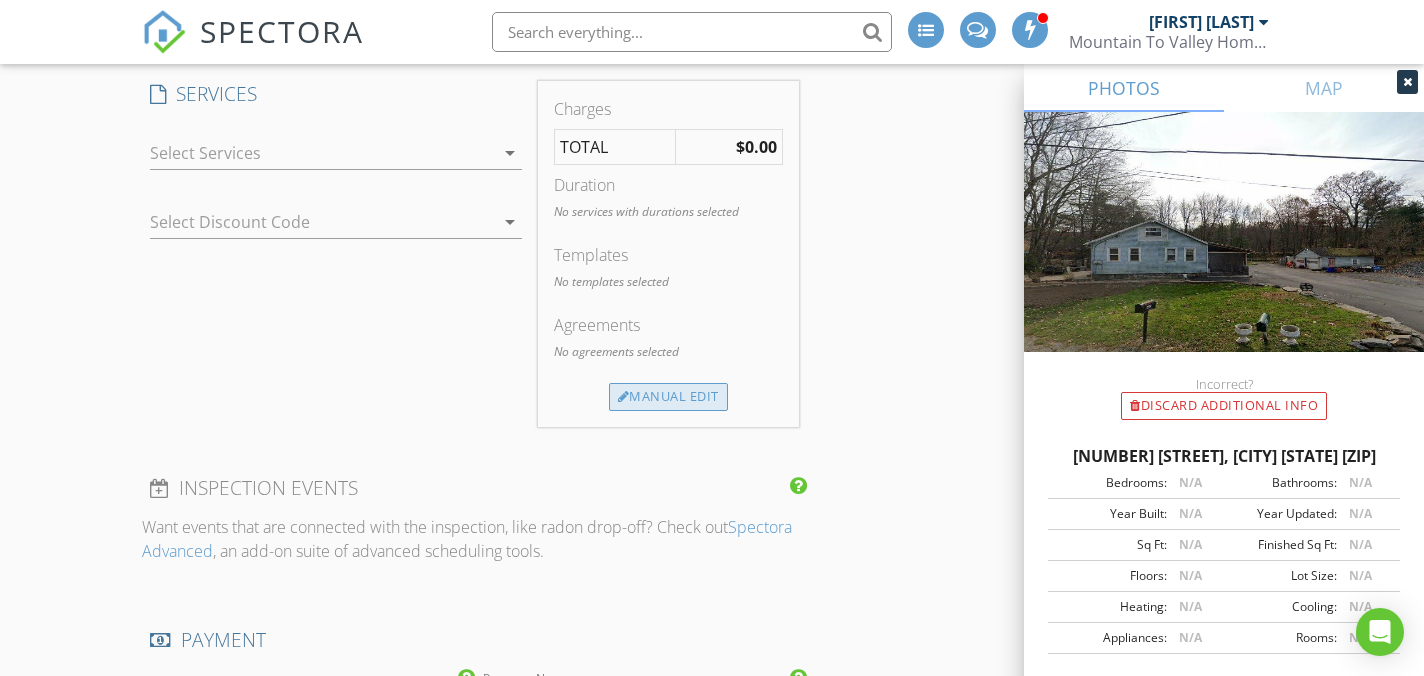 click on "Manual Edit" at bounding box center [668, 397] 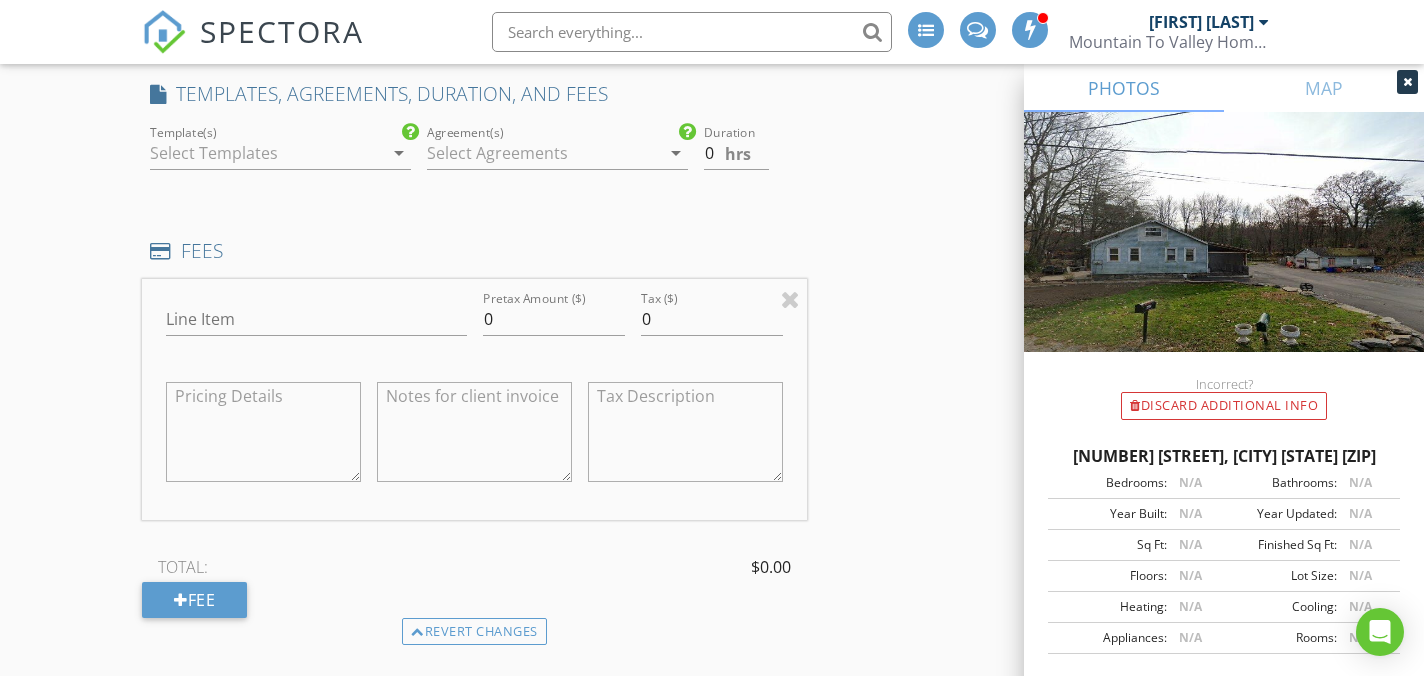 drag, startPoint x: 253, startPoint y: 160, endPoint x: 249, endPoint y: 141, distance: 19.416489 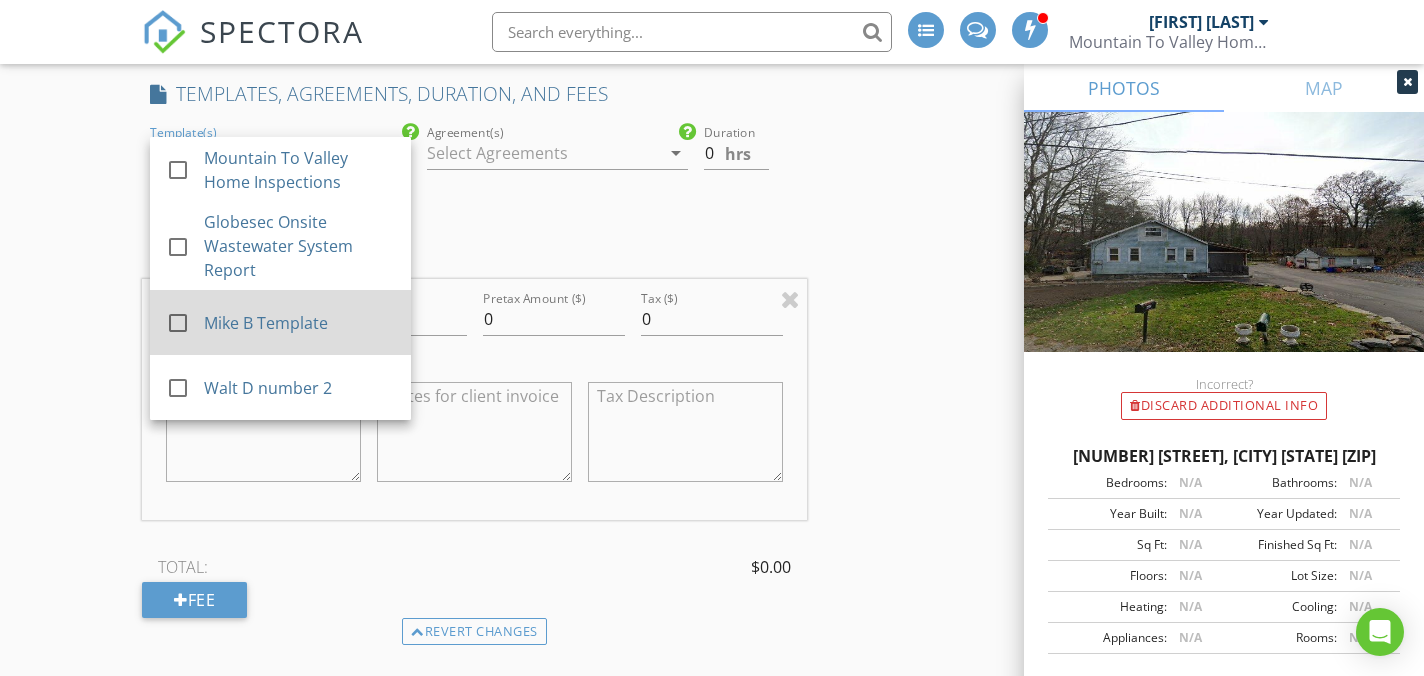 drag, startPoint x: 225, startPoint y: 309, endPoint x: 262, endPoint y: 278, distance: 48.270073 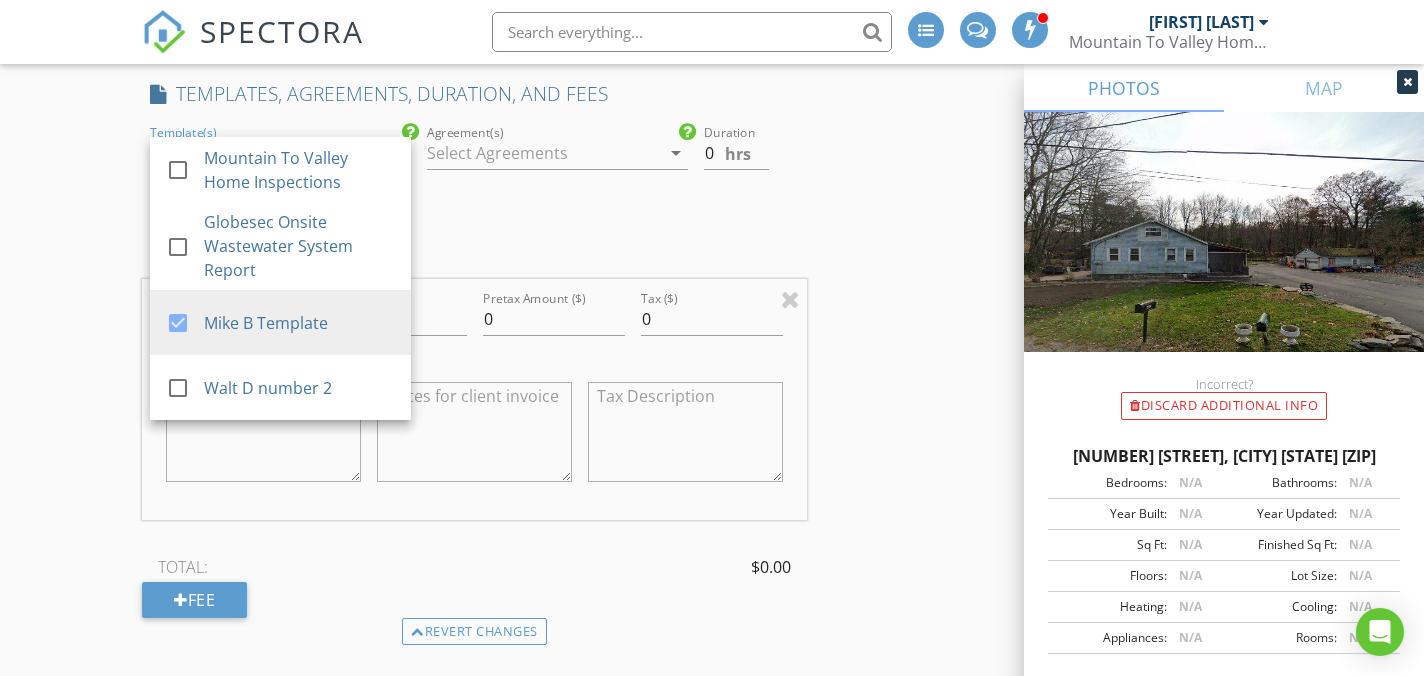 click at bounding box center [543, 153] 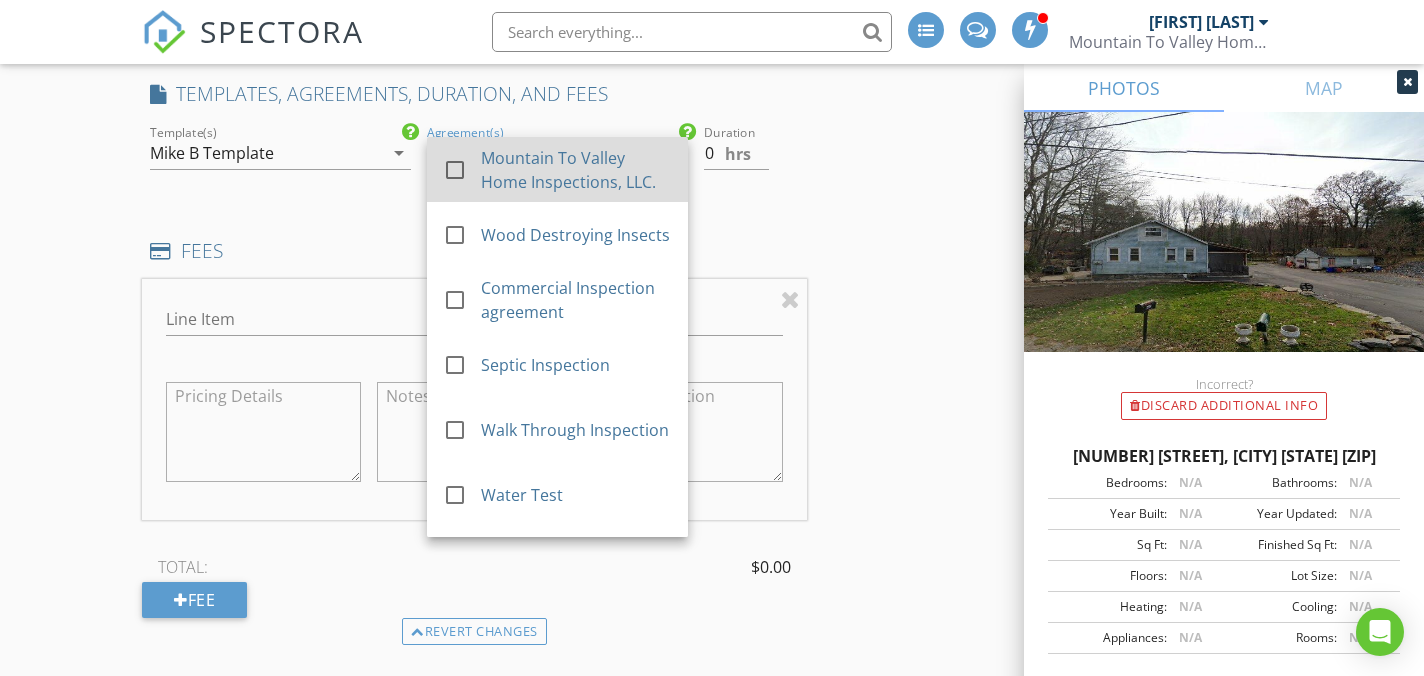 click on "Mountain To Valley Home Inspections, LLC." at bounding box center [576, 170] 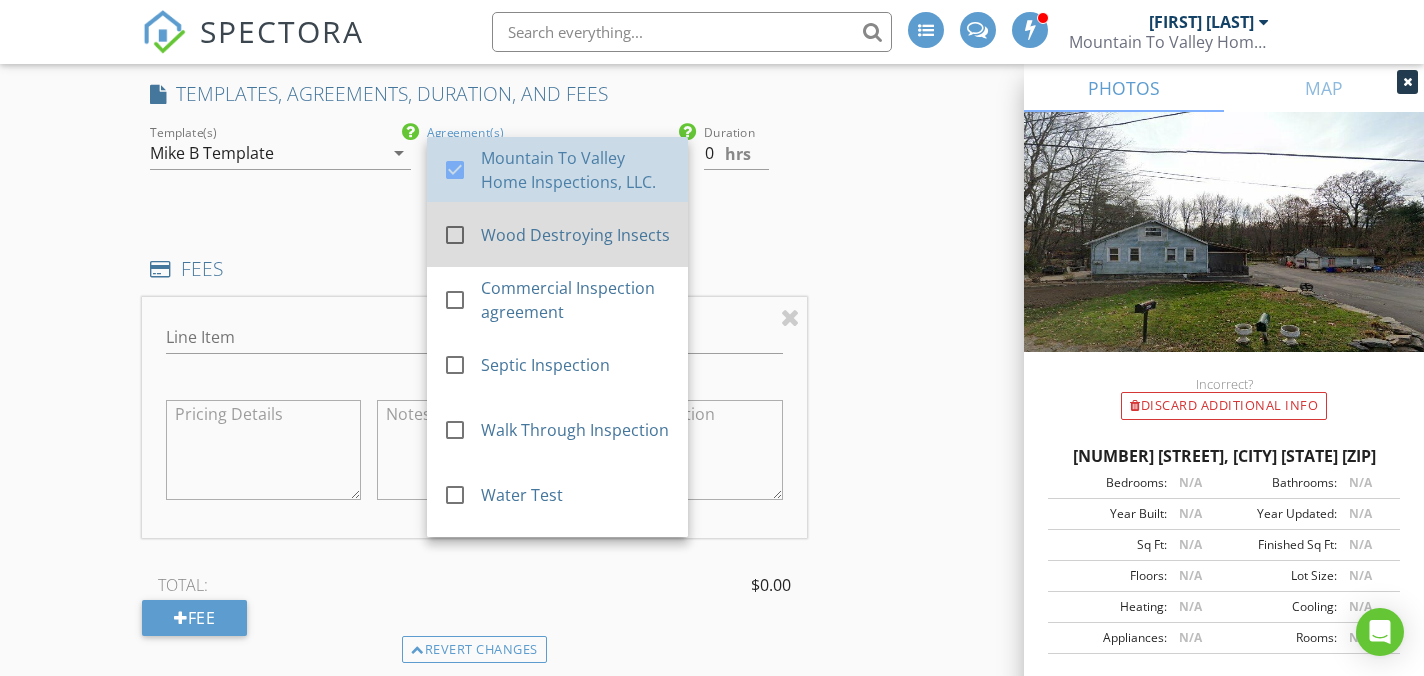 drag, startPoint x: 526, startPoint y: 196, endPoint x: 541, endPoint y: 191, distance: 15.811388 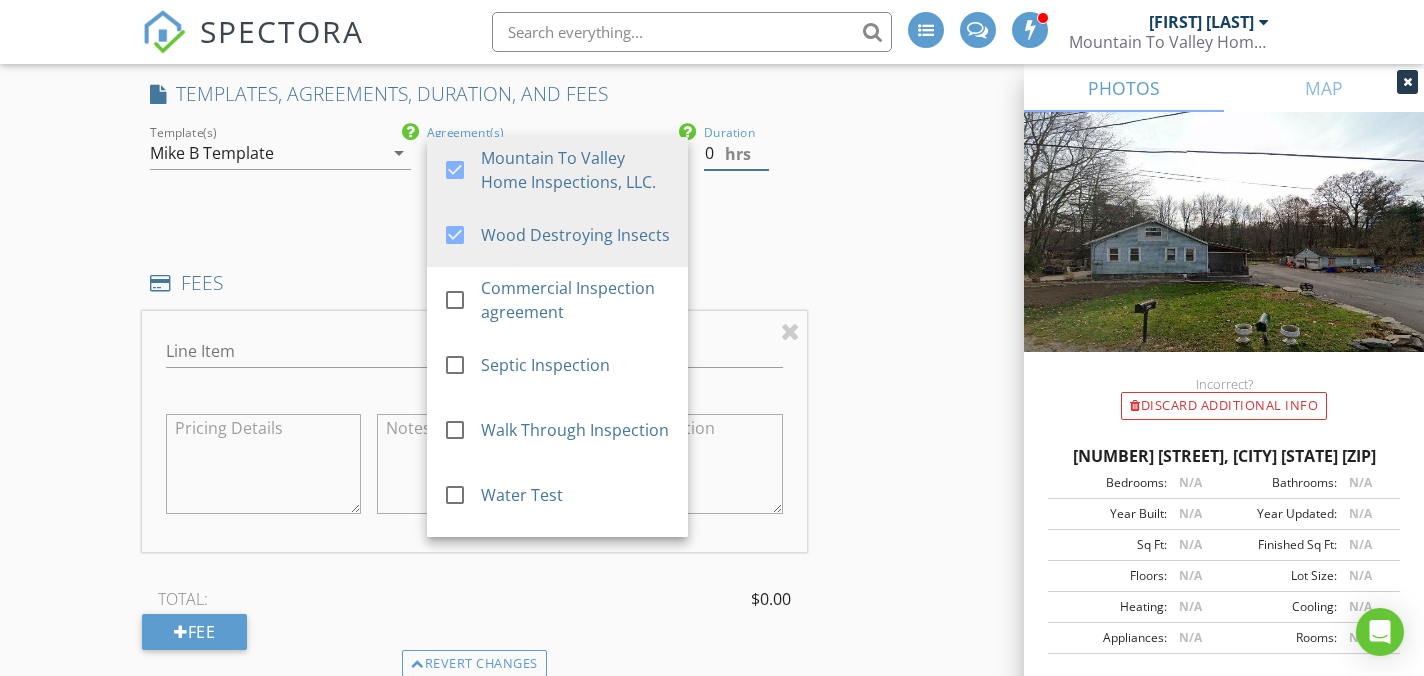 drag, startPoint x: 720, startPoint y: 138, endPoint x: 687, endPoint y: 136, distance: 33.06055 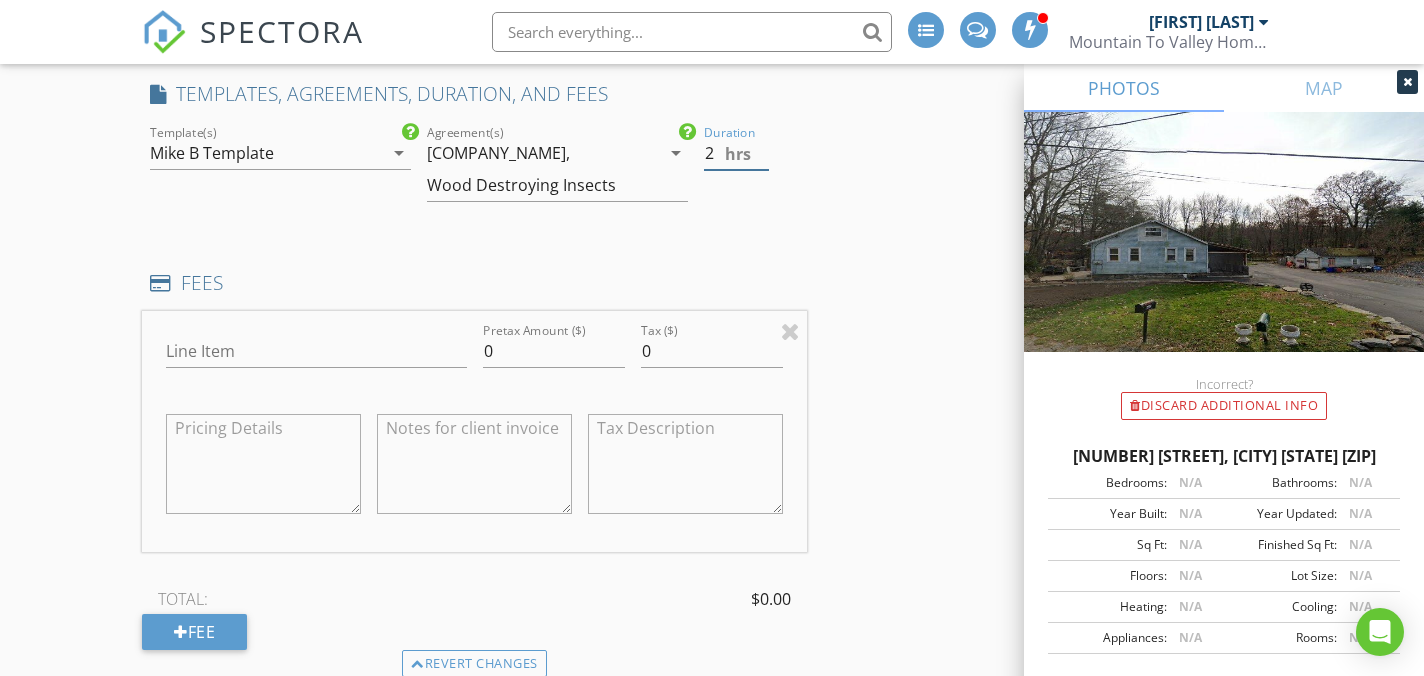 type on "2" 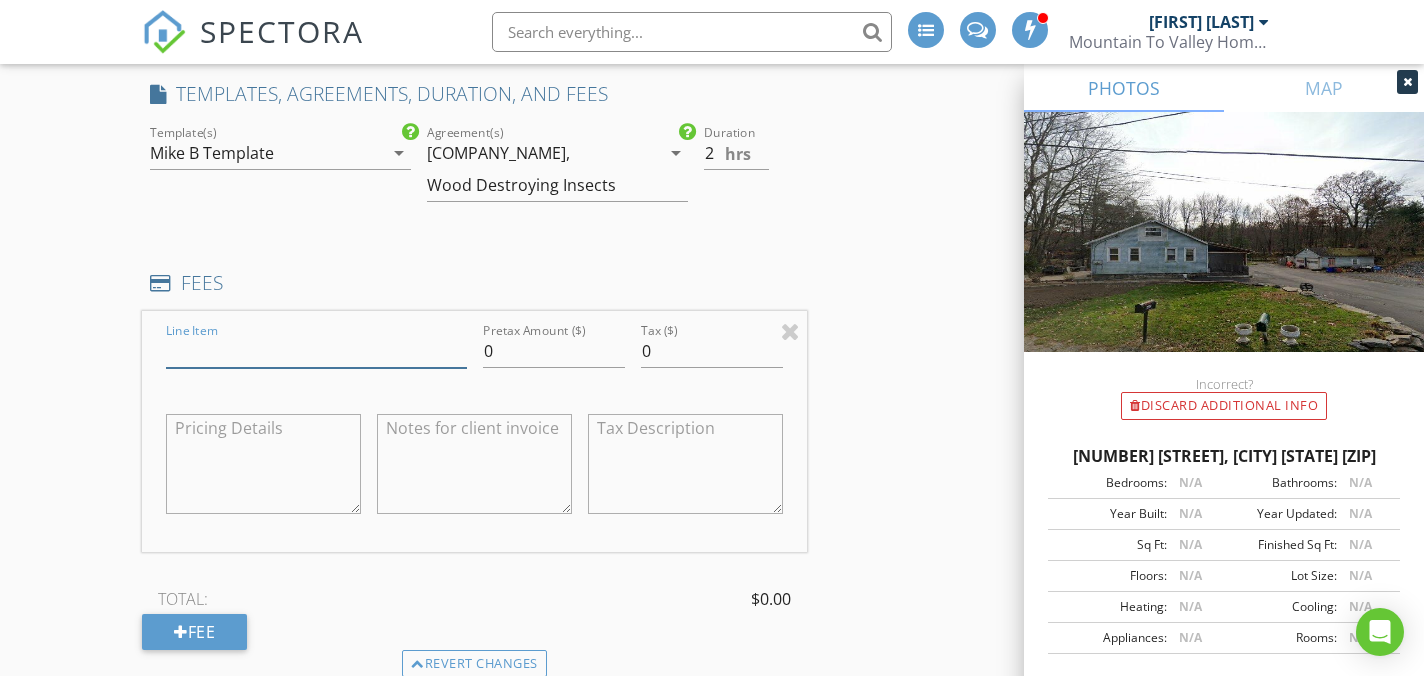 click on "Line Item" at bounding box center (316, 351) 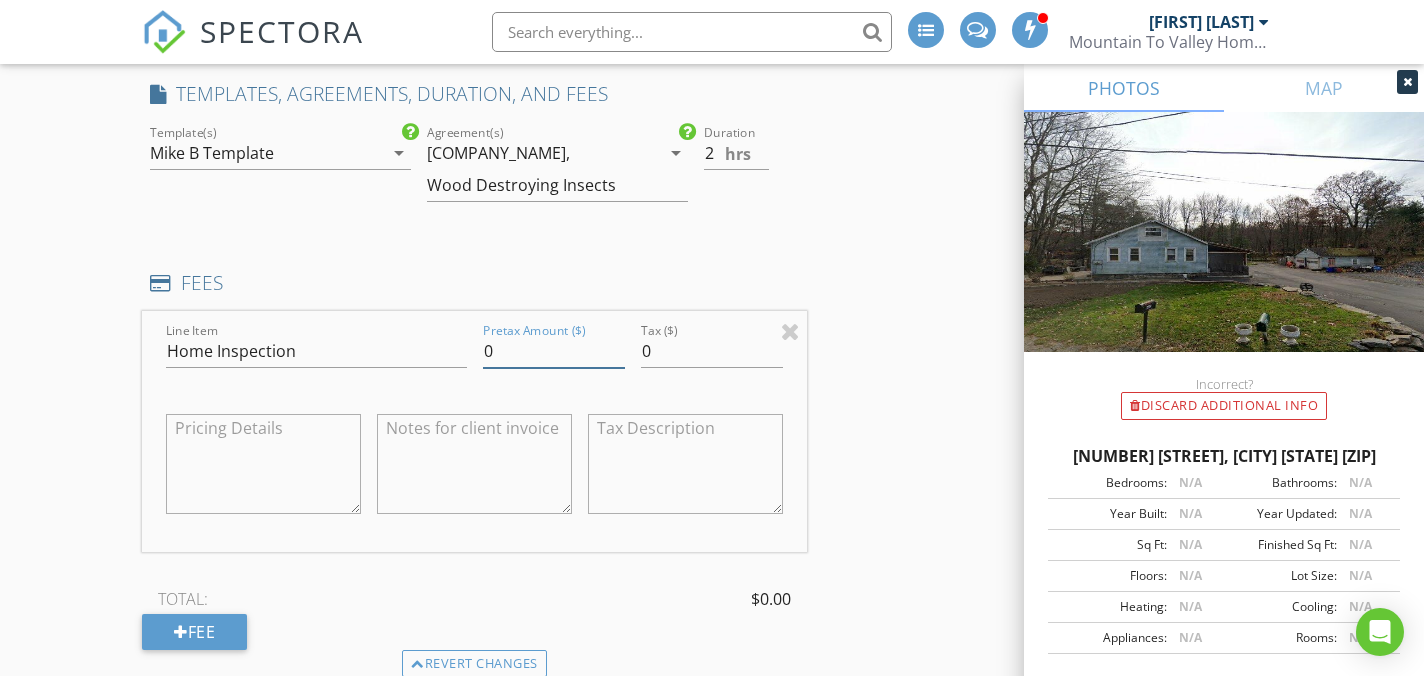 drag, startPoint x: 472, startPoint y: 349, endPoint x: 435, endPoint y: 325, distance: 44.102154 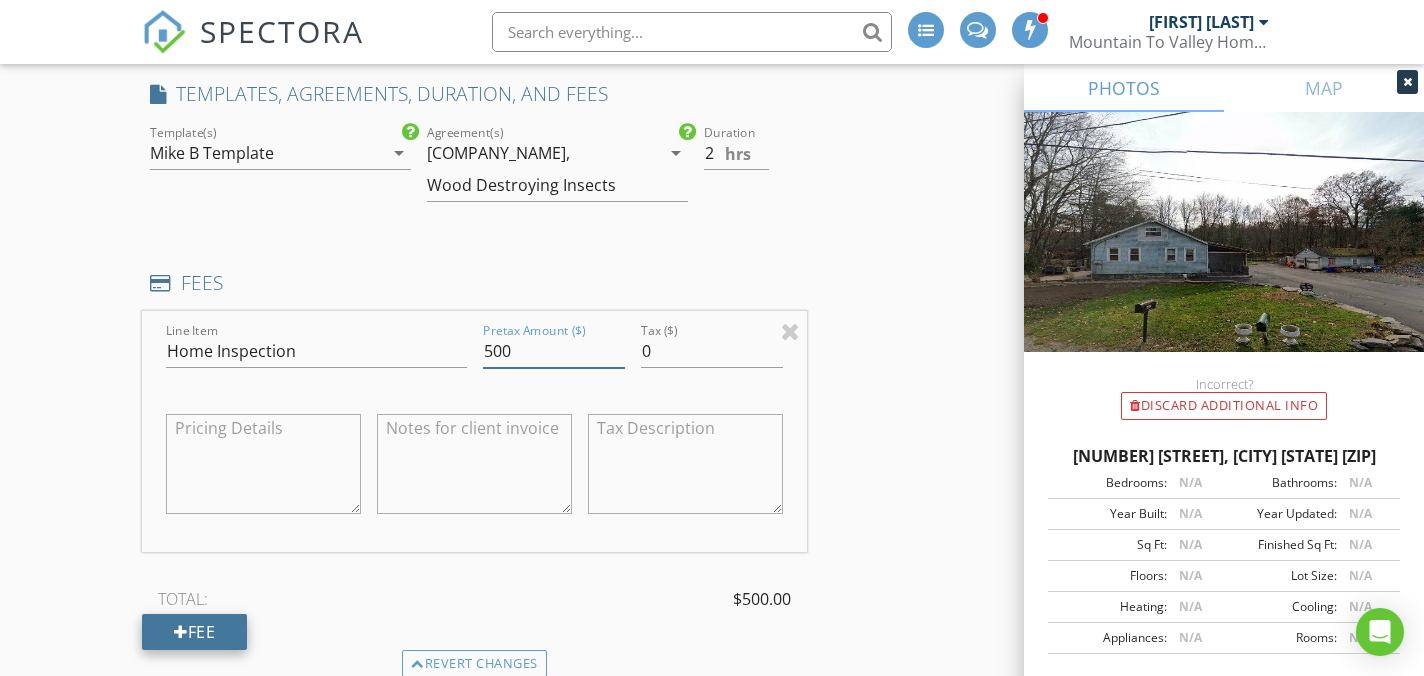 type on "500" 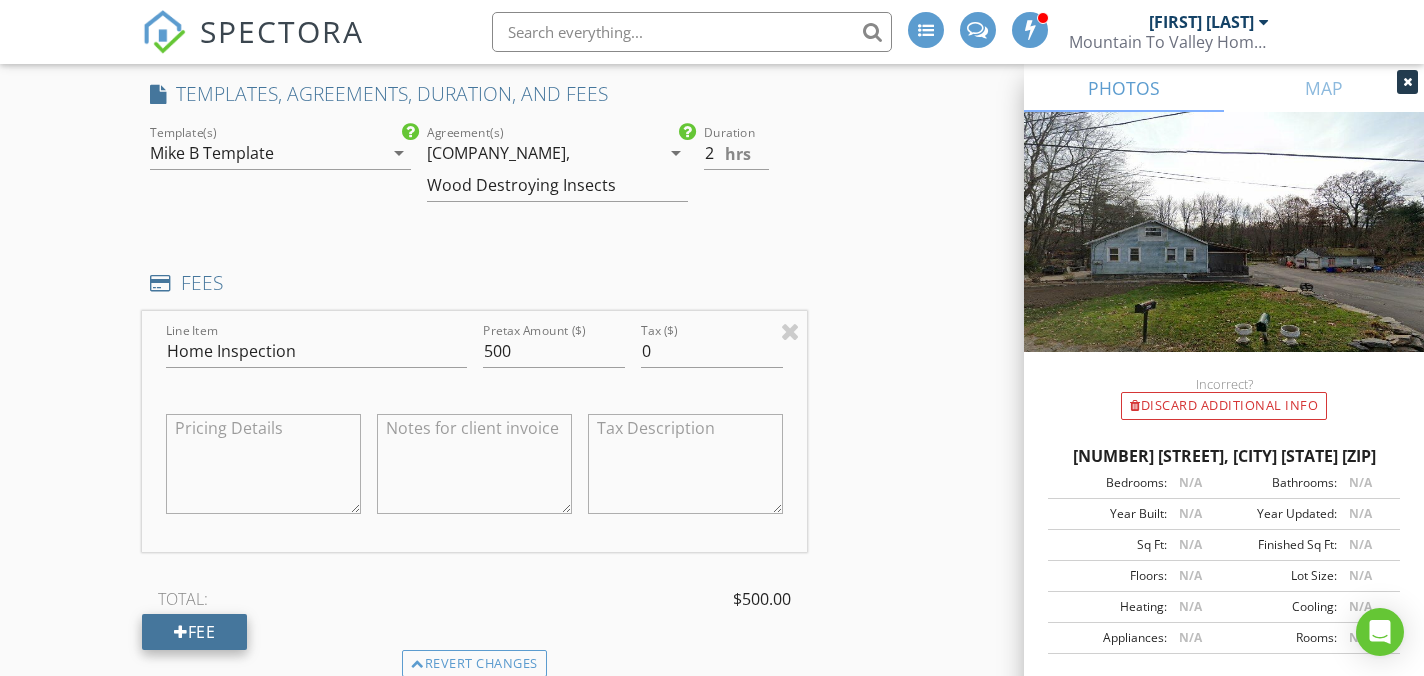 click on "Fee" at bounding box center (194, 632) 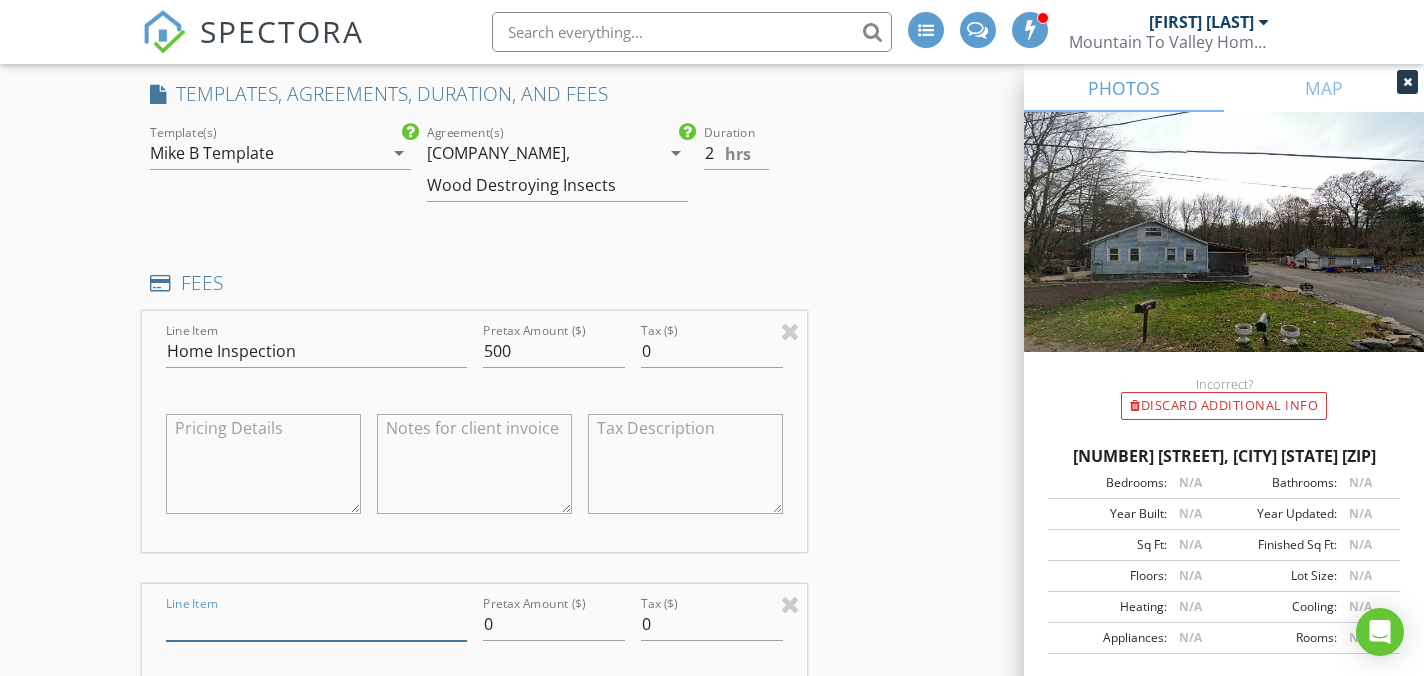 click on "Line Item" at bounding box center (316, 624) 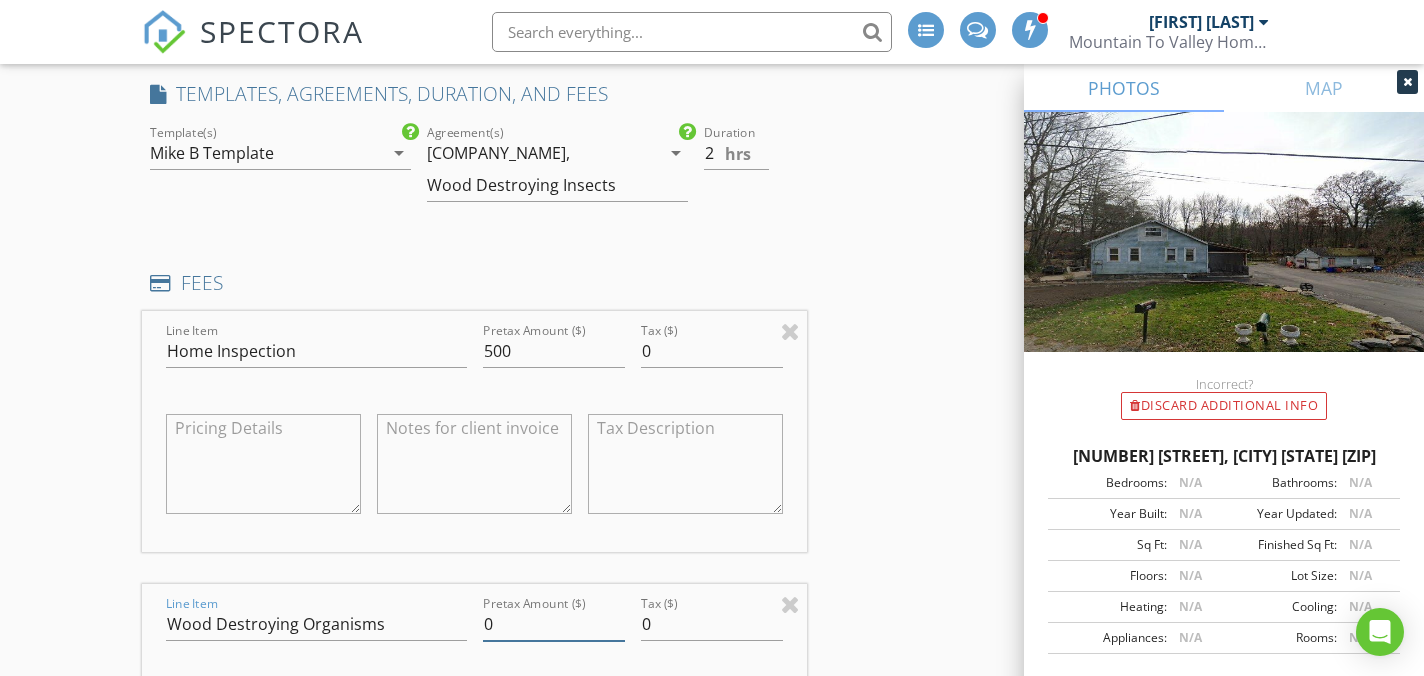 drag, startPoint x: 506, startPoint y: 619, endPoint x: 470, endPoint y: 613, distance: 36.496574 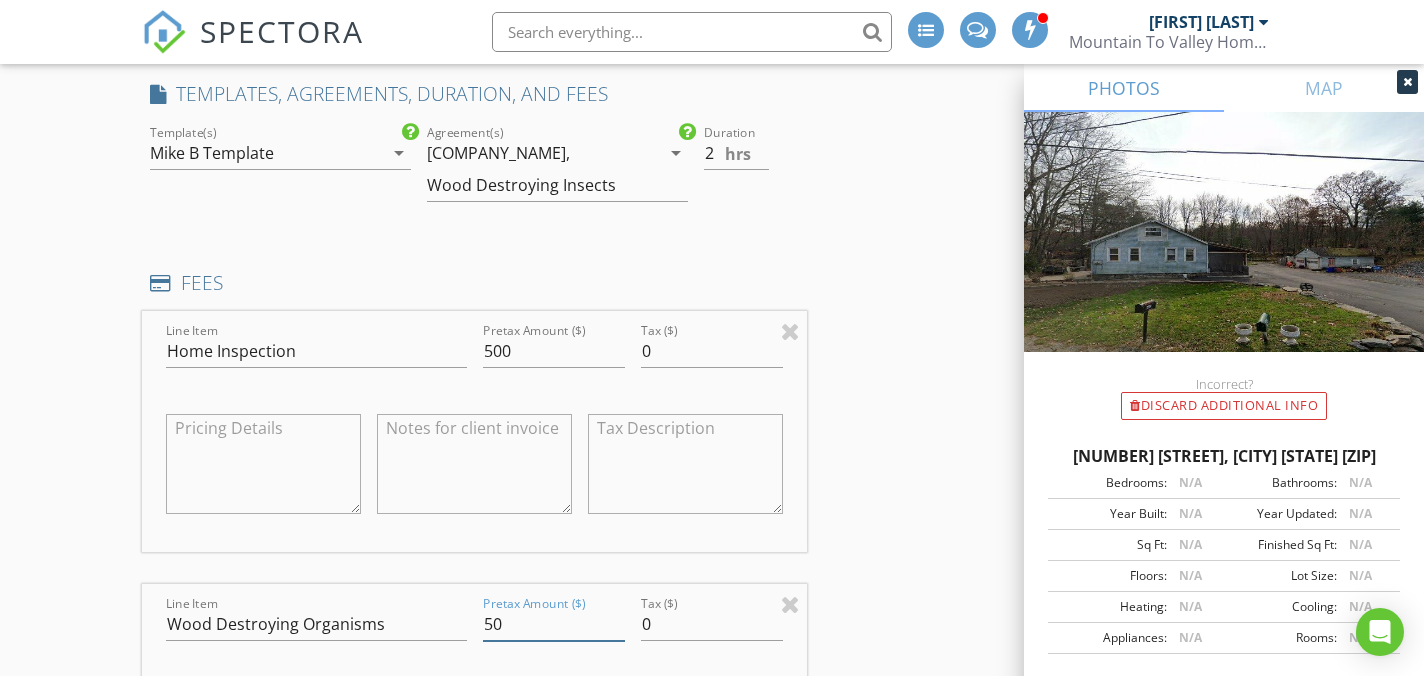 type on "50" 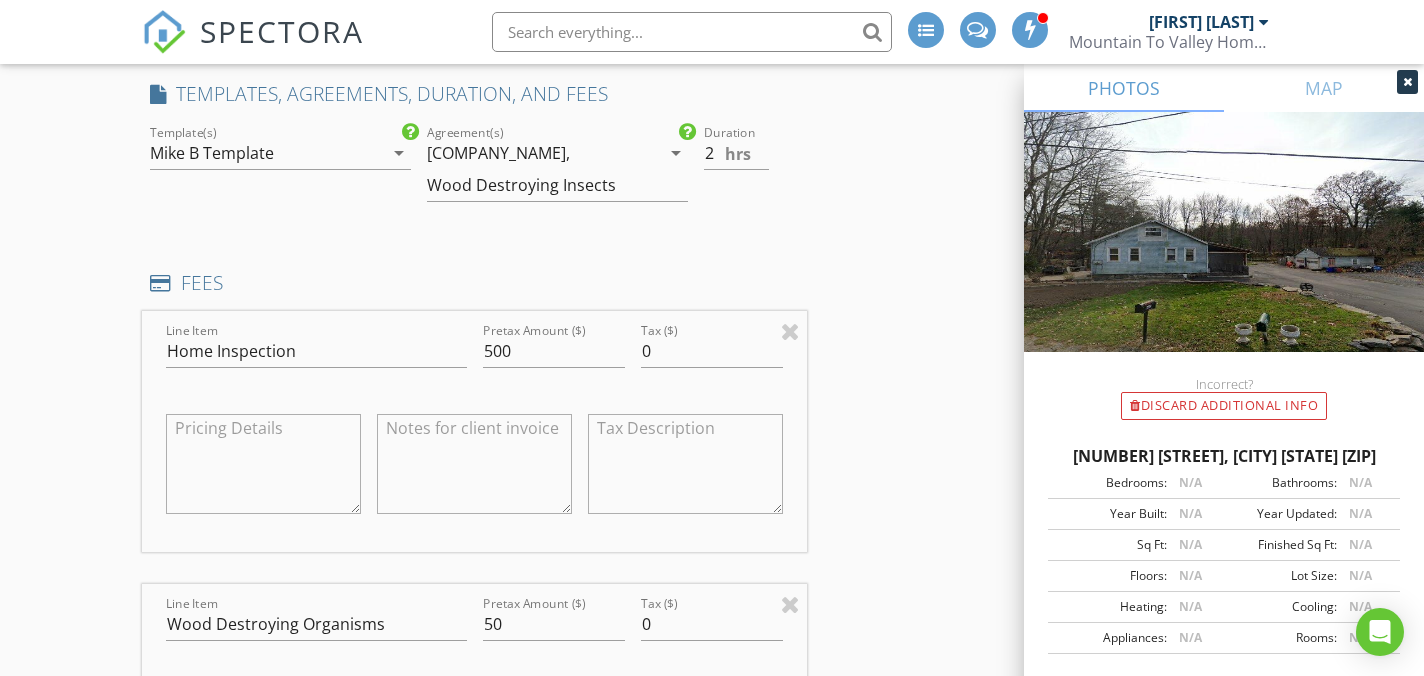 click on "INSPECTOR(S)
check_box_outline_blank   Justin Weber     check_box   Mike Bonita   PRIMARY   Mike Bonita arrow_drop_down   check_box_outline_blank Mike Bonita specifically requested
Date/Time
08/07/2025 12:30 PM
Location
Address Search       Address 69 Market St   Unit   City Pittston   State PA   Zip 18640   County Luzerne     Square Feet   Year Built   Foundation arrow_drop_down     Mike Bonita     7.1 miles     (15 minutes)
client
check_box Enable Client CC email for this inspection   Client Search     check_box_outline_blank Client is a Company/Organization     First Name Nadine   Last Name   Email   CC Email   Phone           Notes   Private Notes
ADD ADDITIONAL client
SERVICES
check_box_outline_blank   Residential Inspection   arrow_drop_down     Select Discount Code" at bounding box center (711, 638) 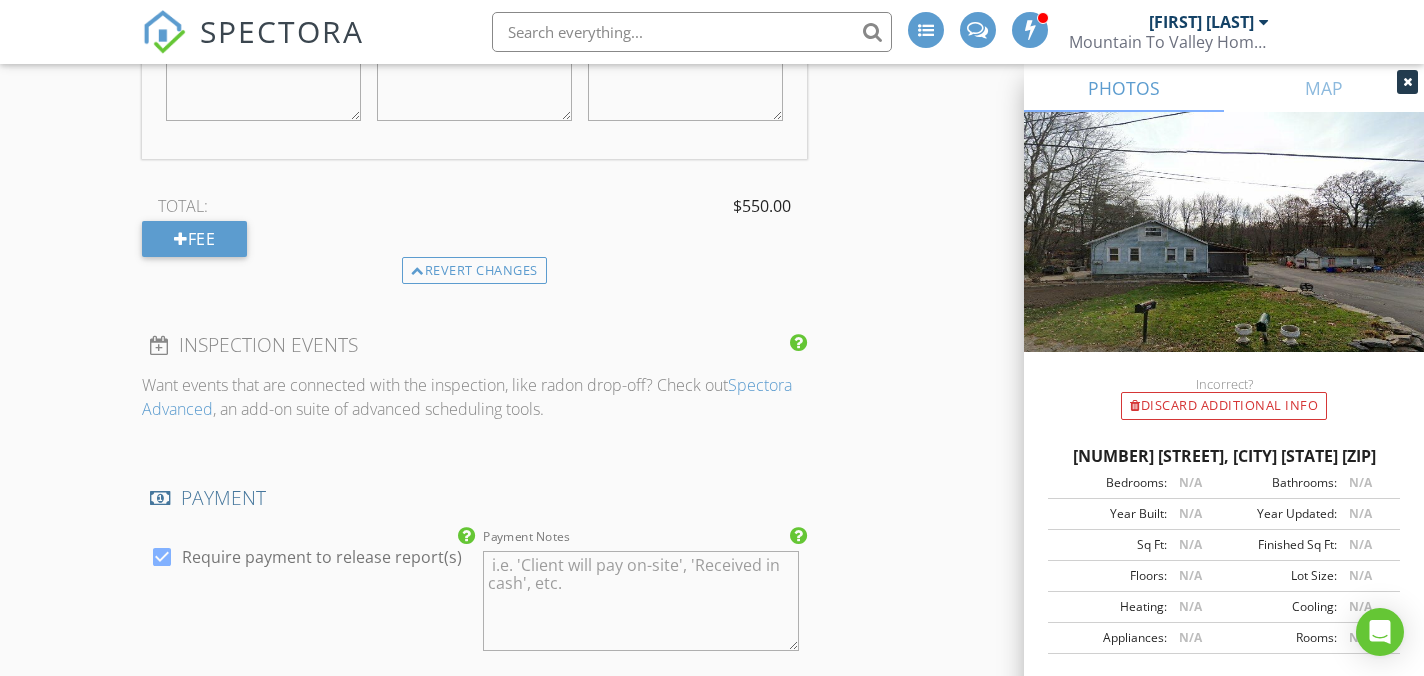 scroll, scrollTop: 2504, scrollLeft: 0, axis: vertical 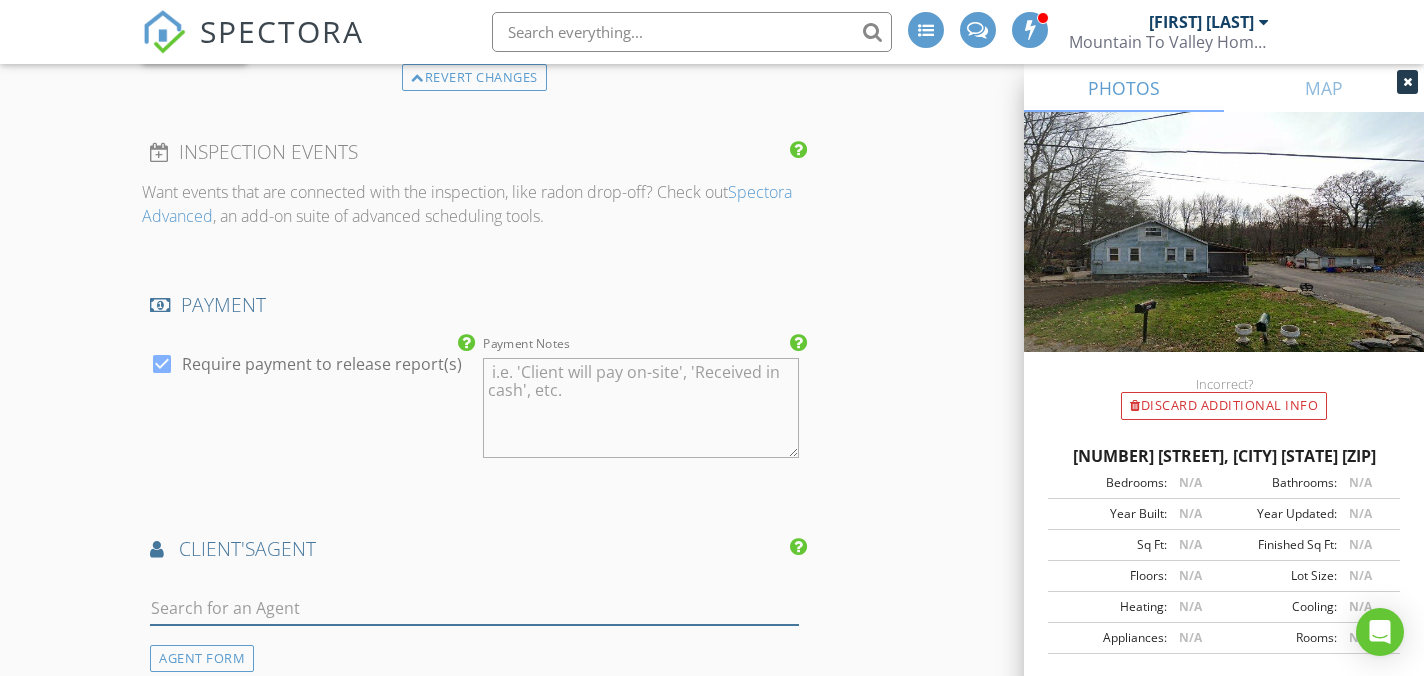 click at bounding box center (474, 608) 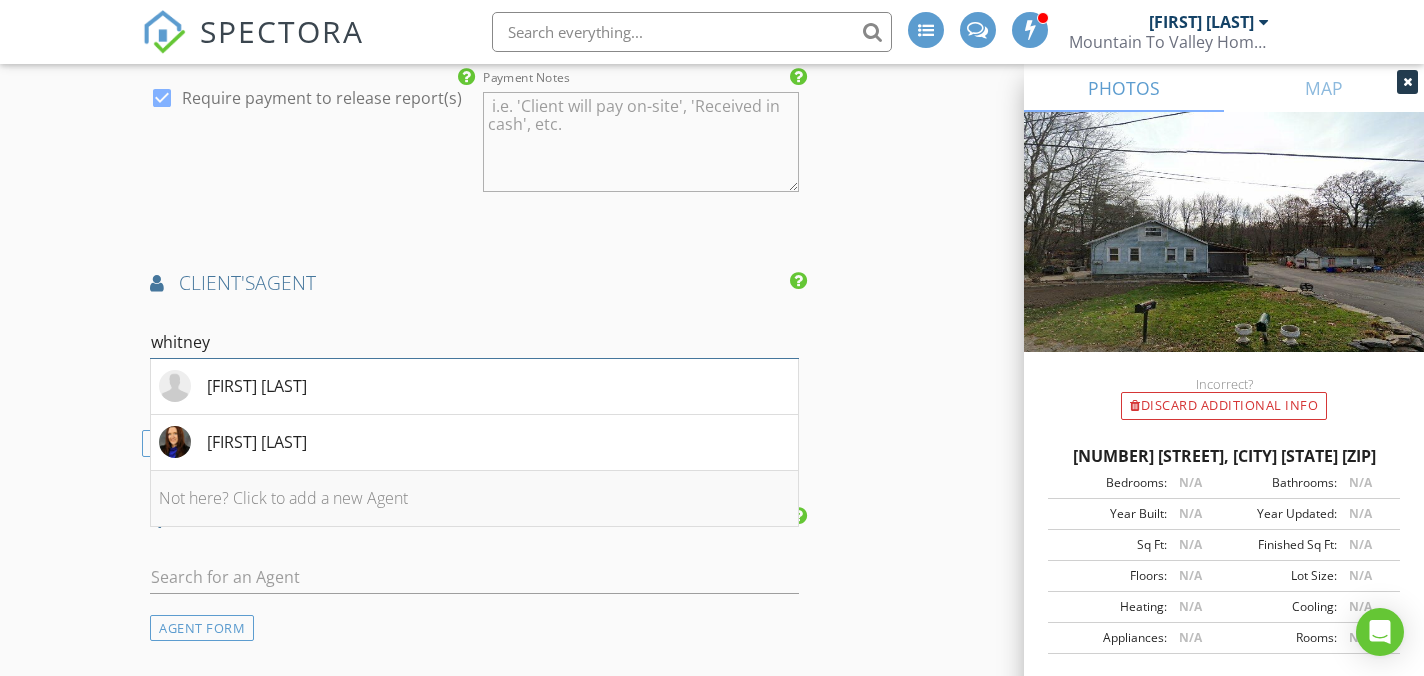 scroll, scrollTop: 2771, scrollLeft: 0, axis: vertical 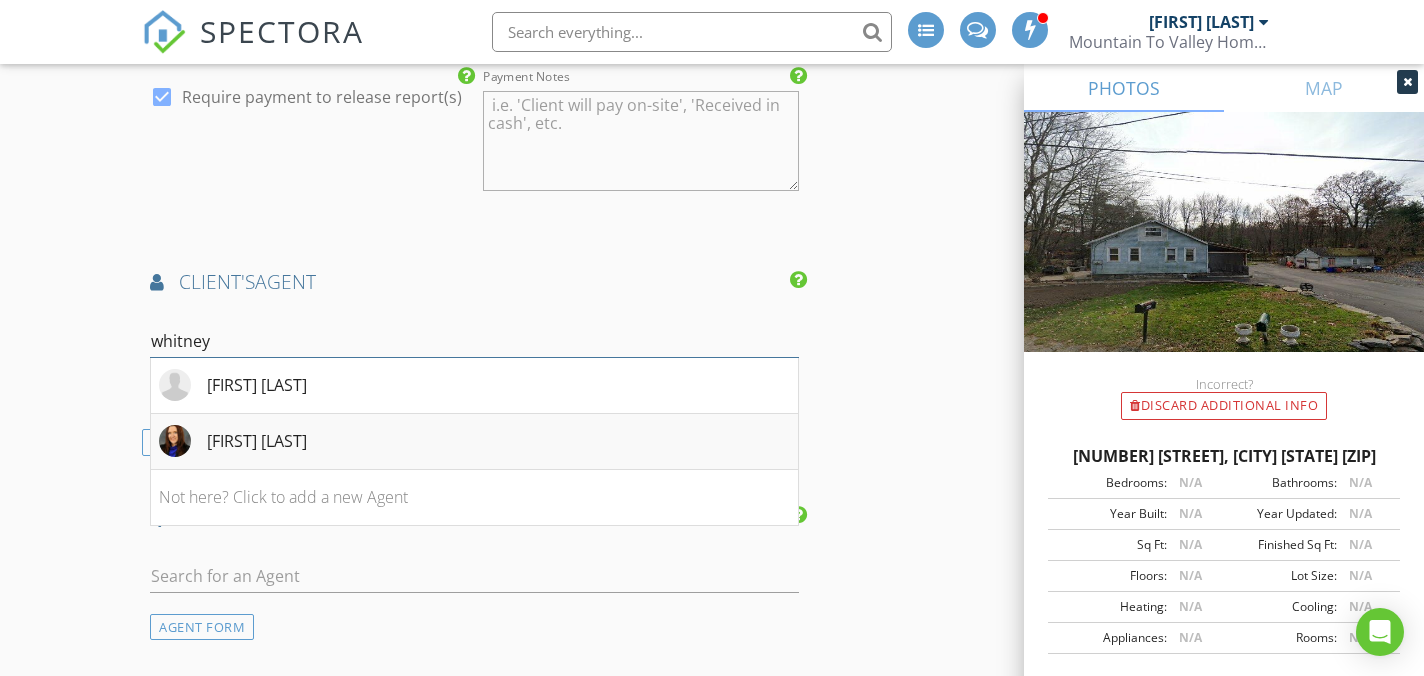 type on "whitney" 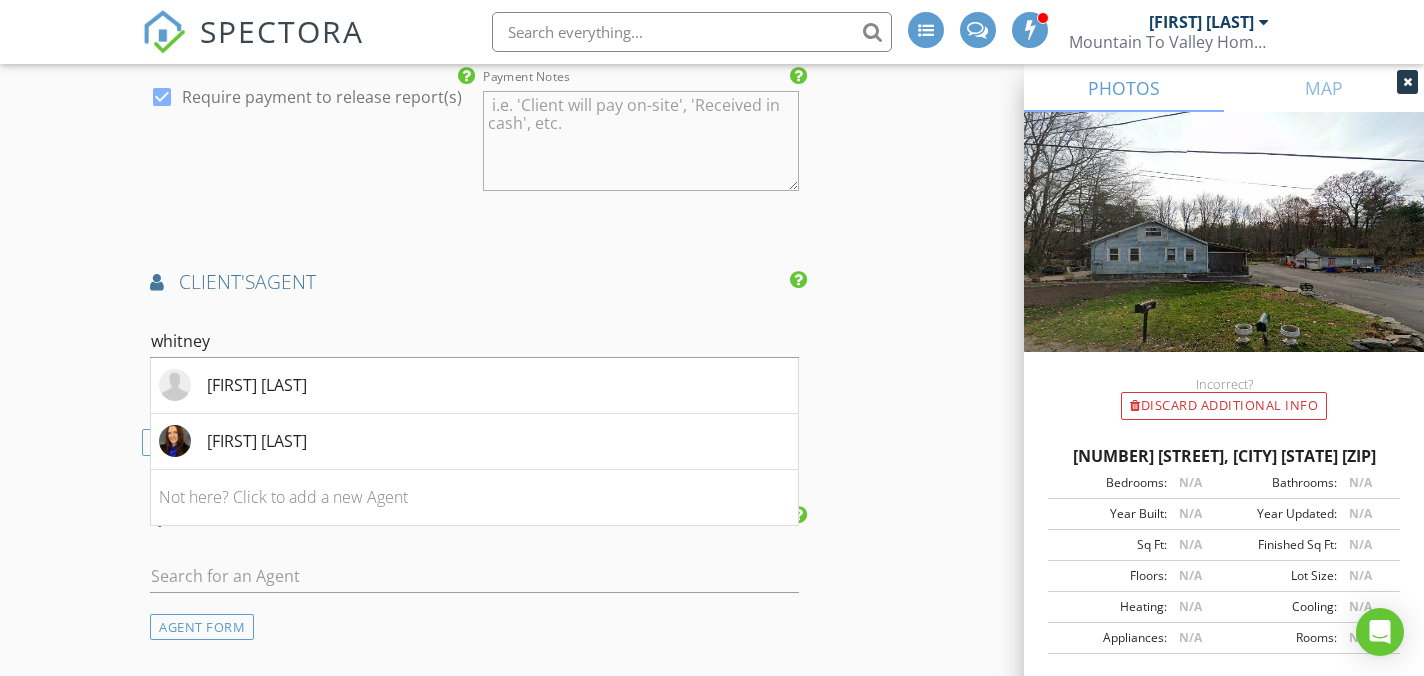 click on "Whitney Wrobeleski" at bounding box center [474, 442] 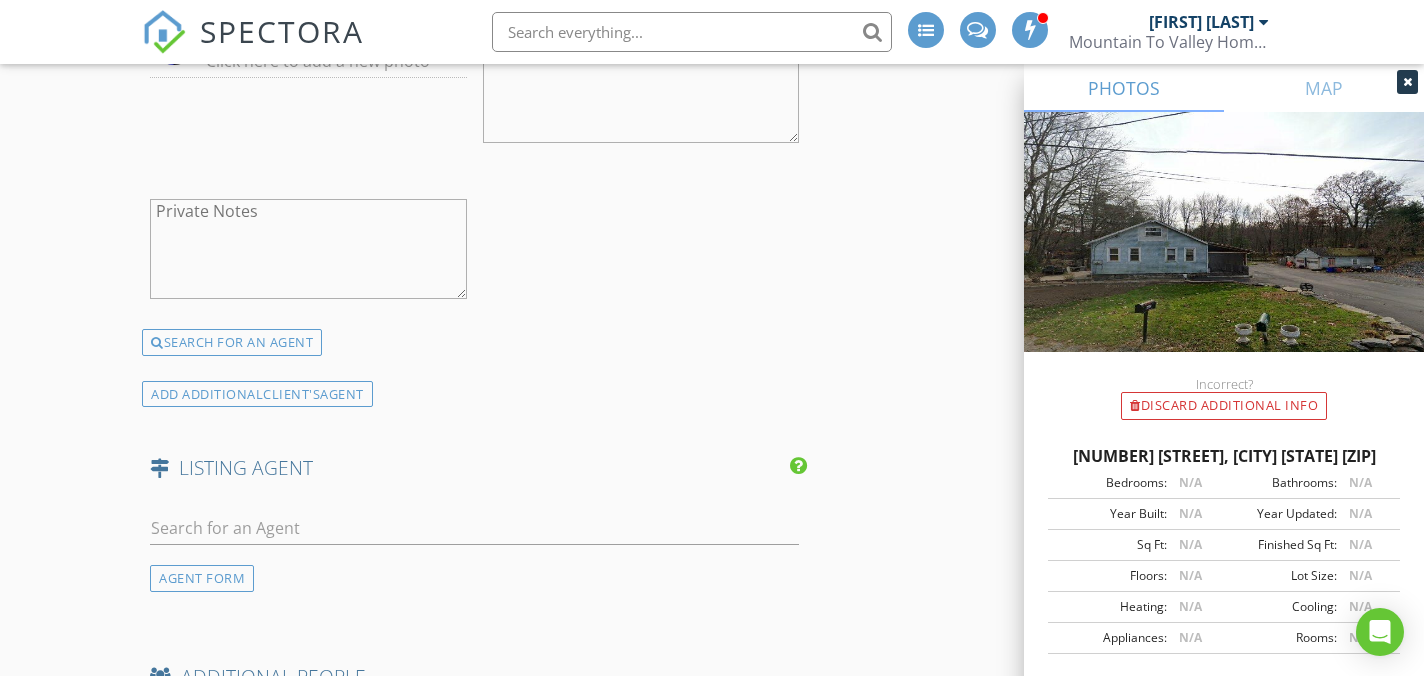 scroll, scrollTop: 3518, scrollLeft: 0, axis: vertical 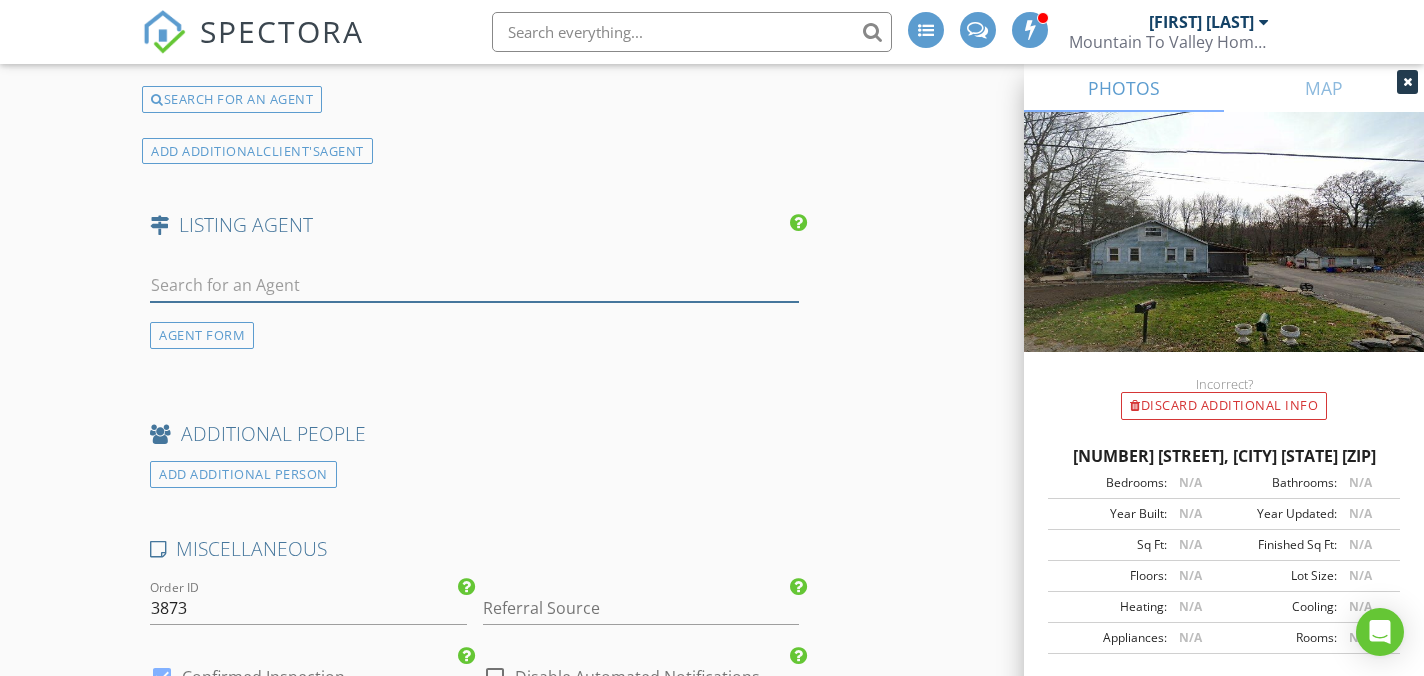 click at bounding box center (474, 285) 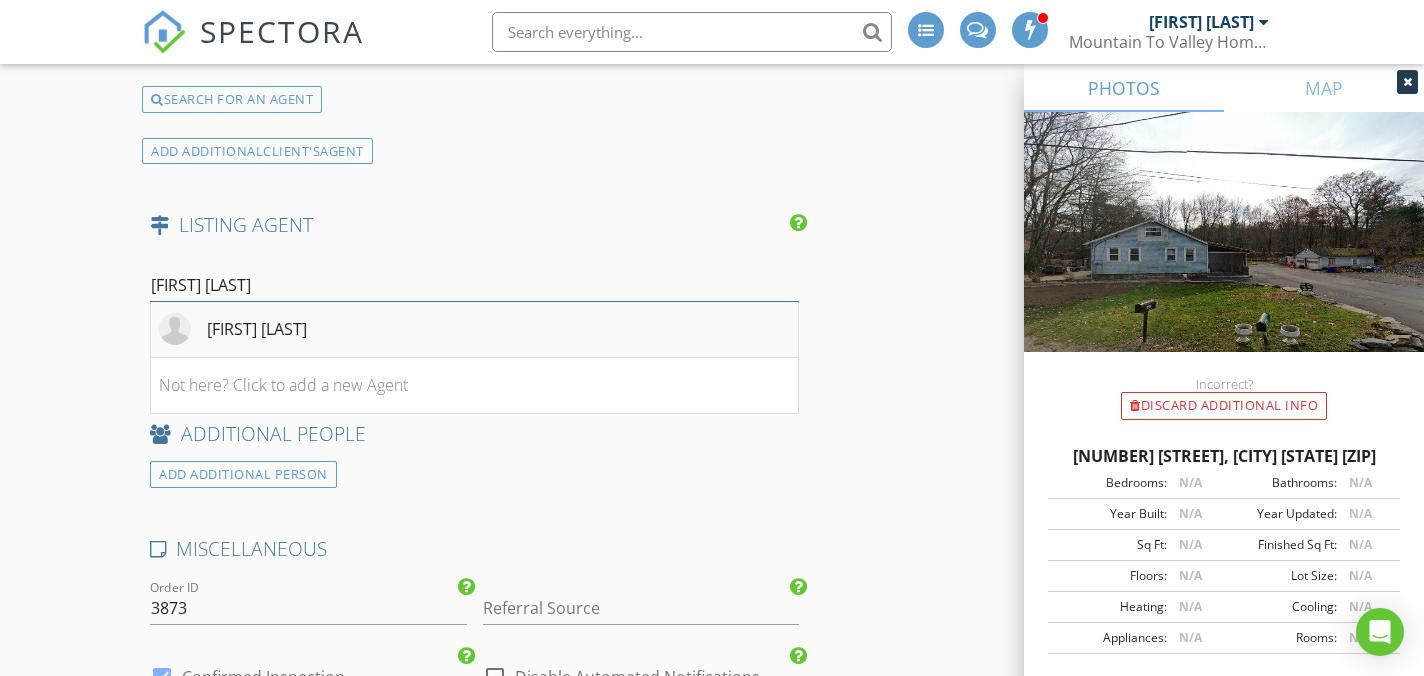 type on "jeff gu" 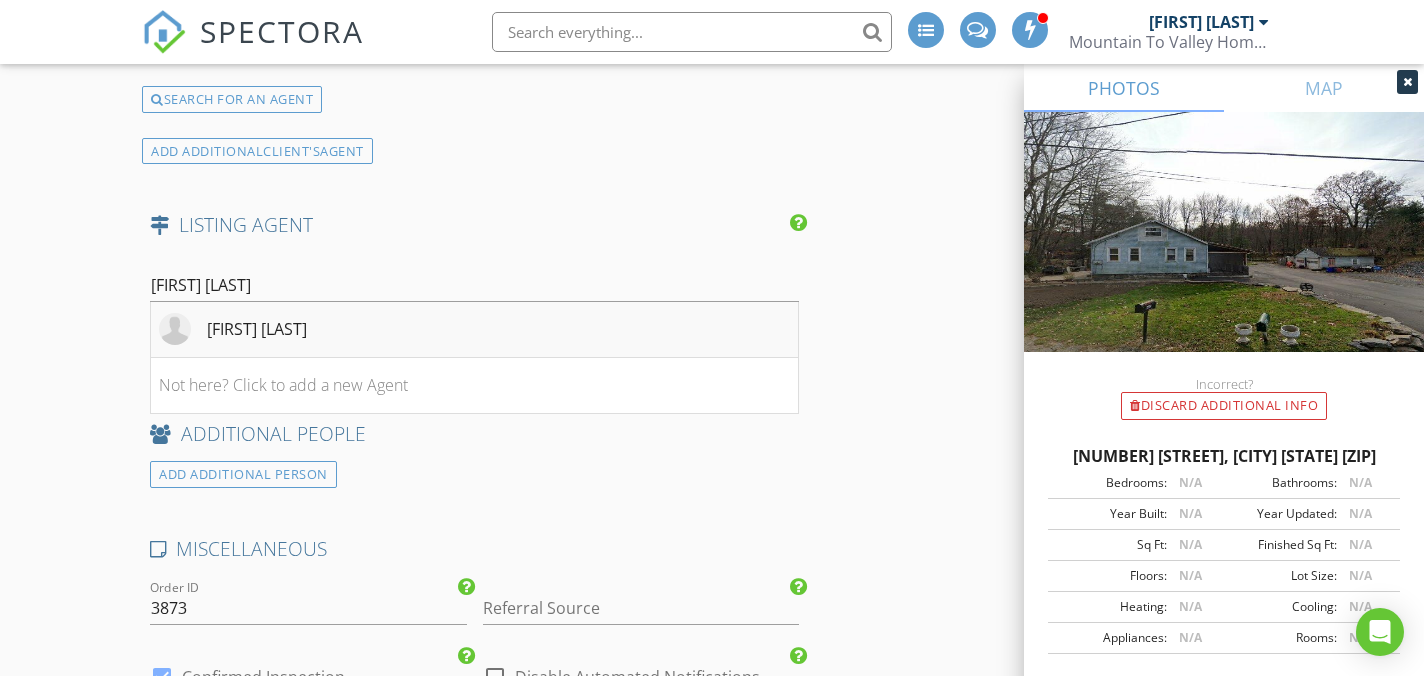 click on "Jeff Gustinucci" at bounding box center [474, 330] 